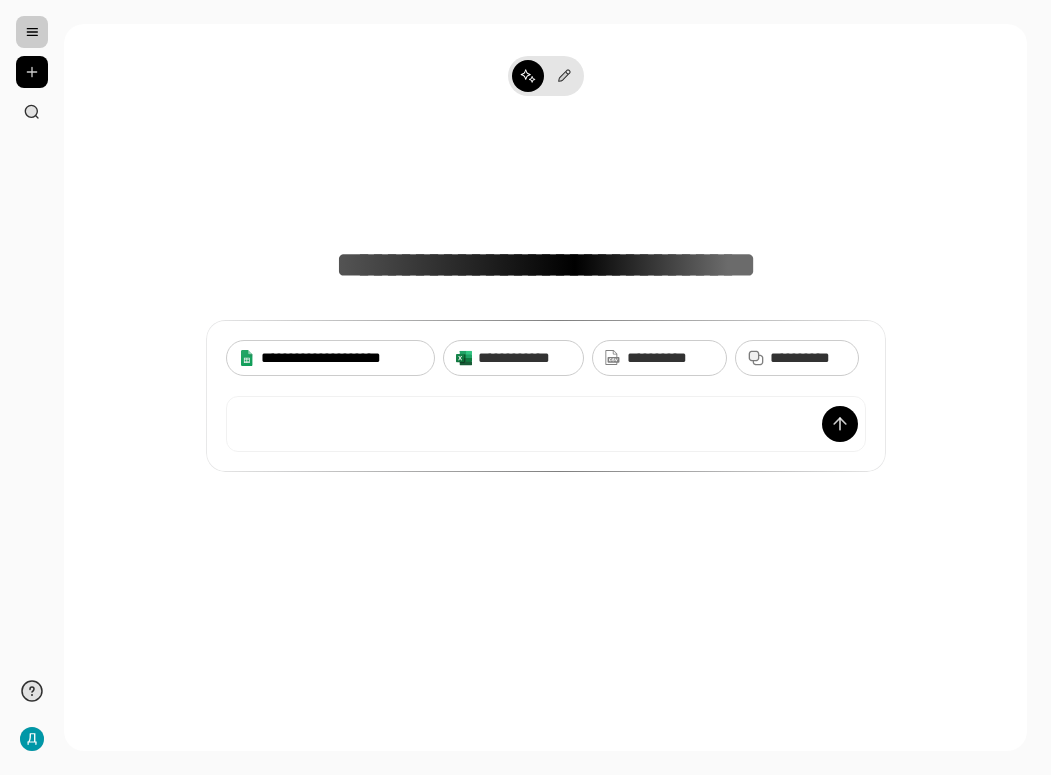 scroll, scrollTop: 0, scrollLeft: 0, axis: both 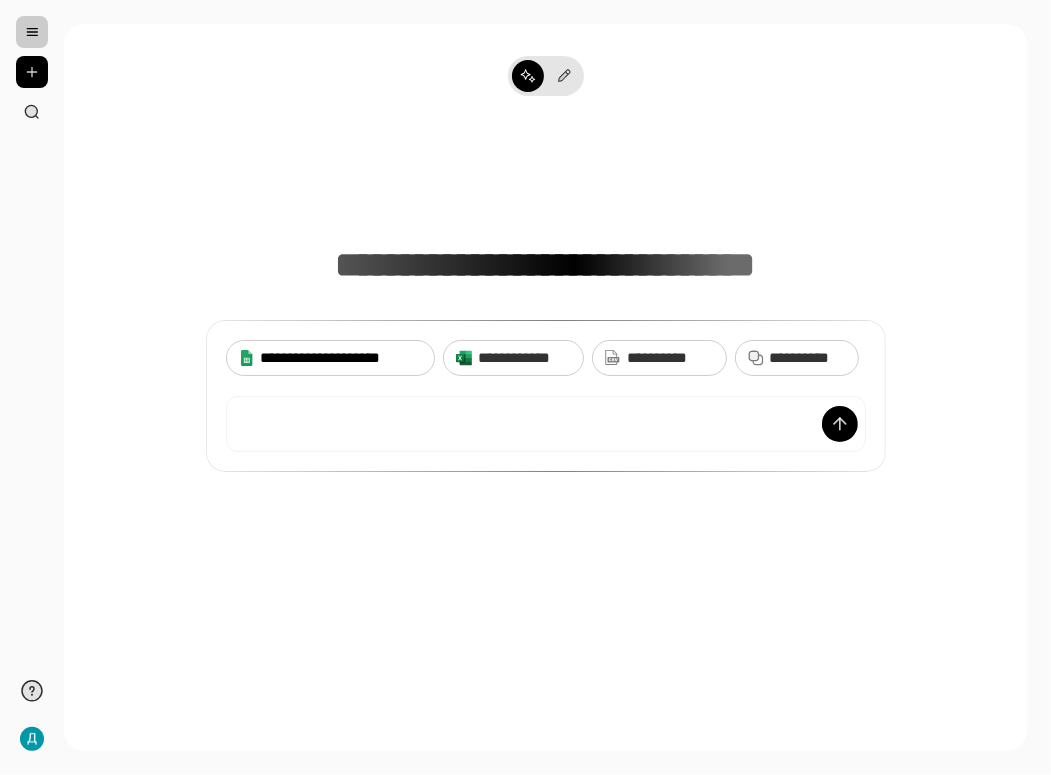 click on "**********" at bounding box center (342, 358) 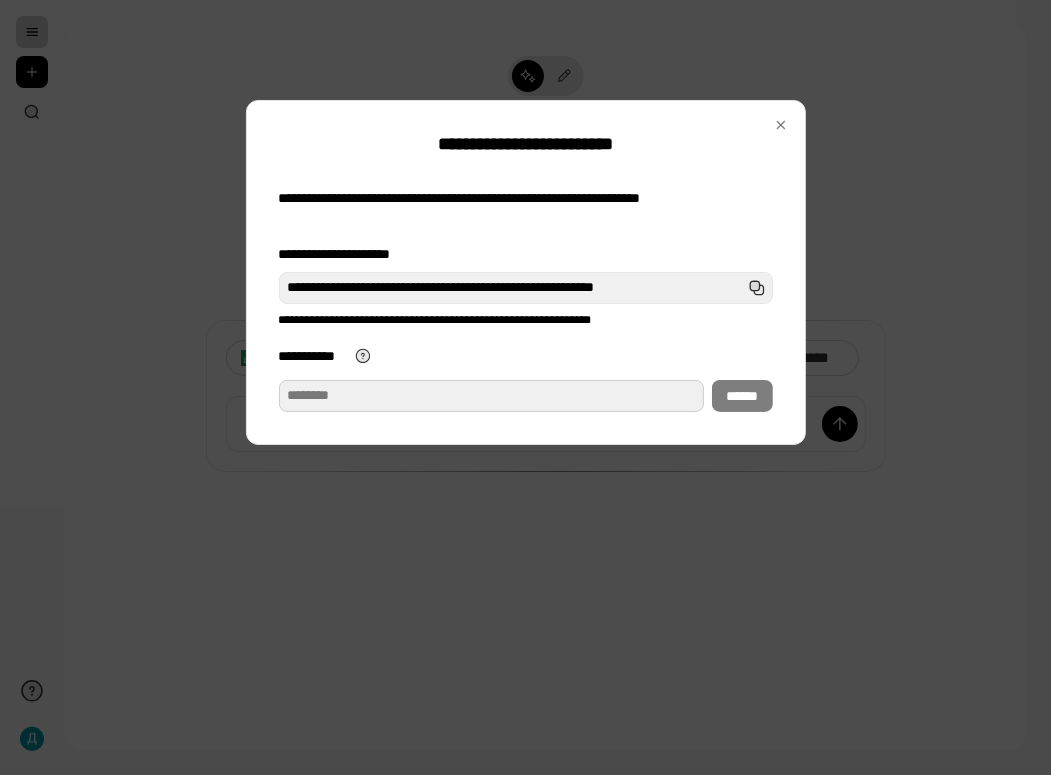 click on "**********" at bounding box center [492, 396] 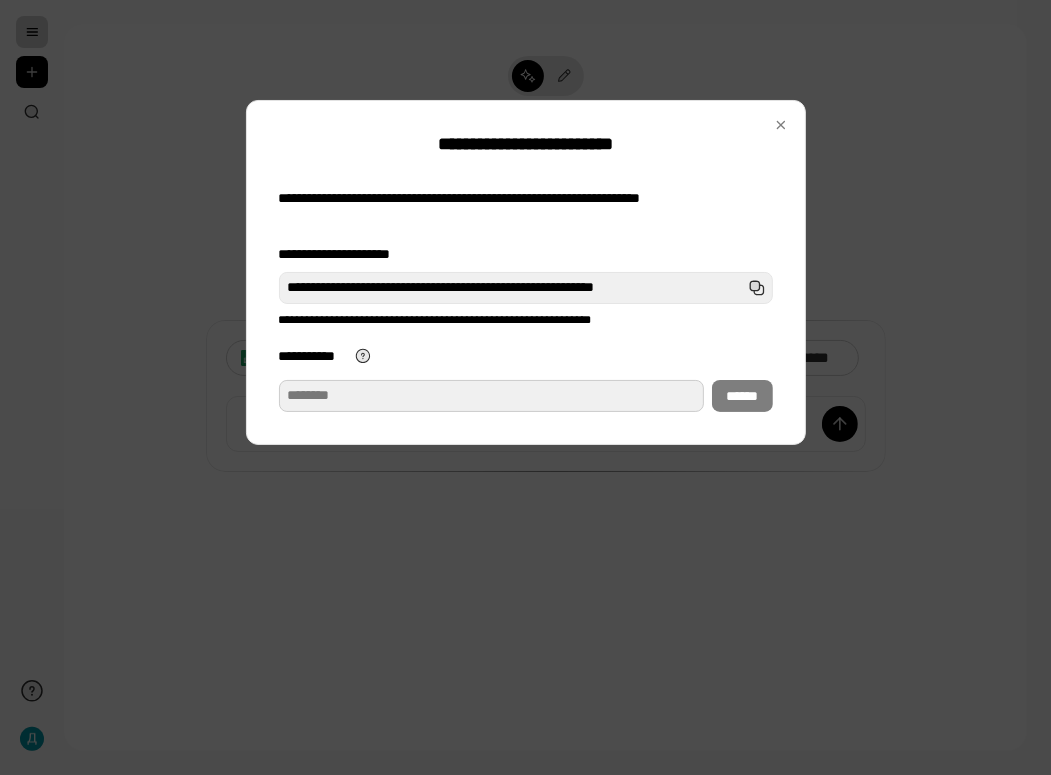 paste on "**********" 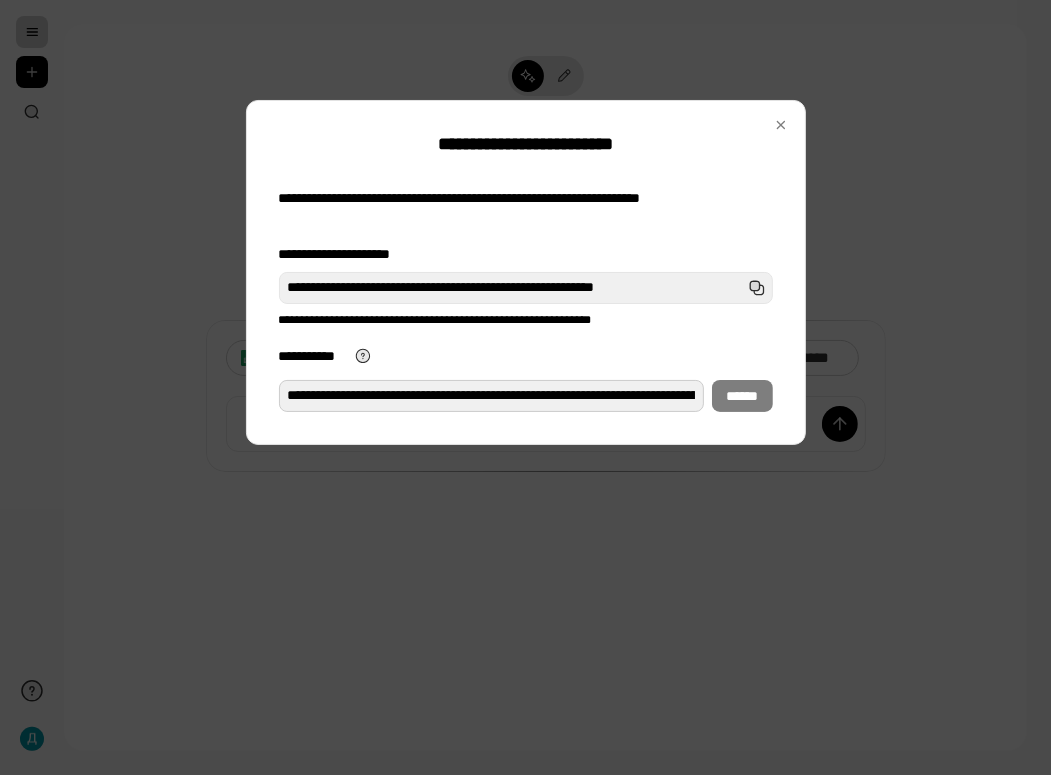 scroll, scrollTop: 0, scrollLeft: 328, axis: horizontal 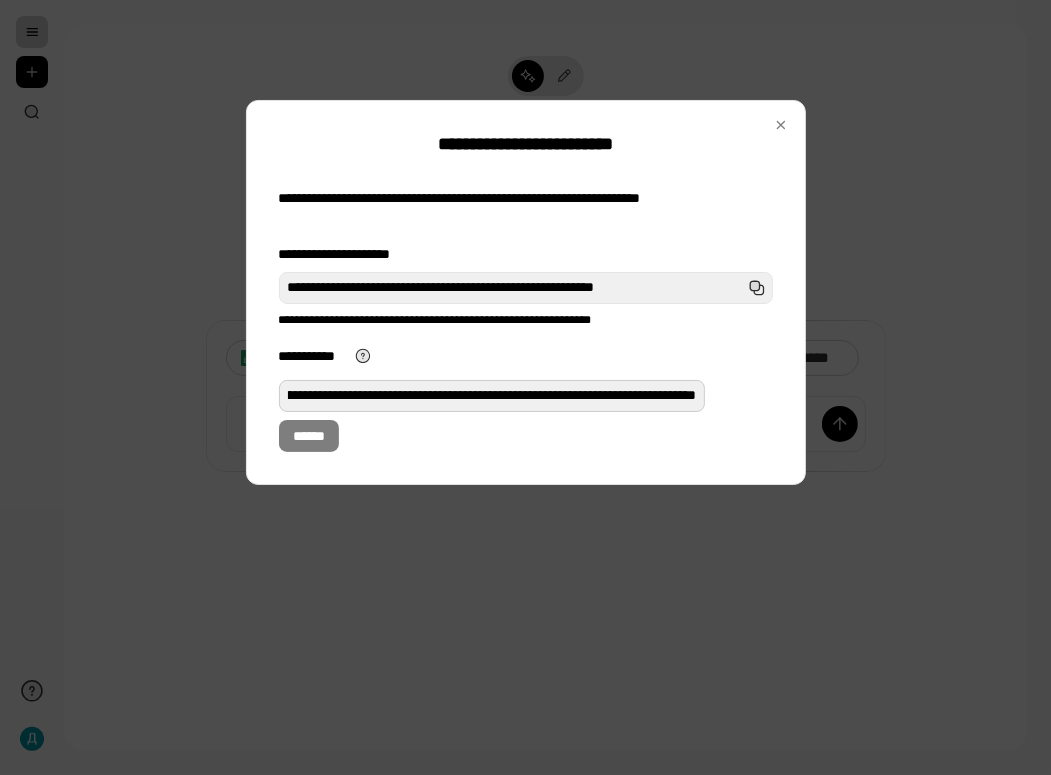 type on "**********" 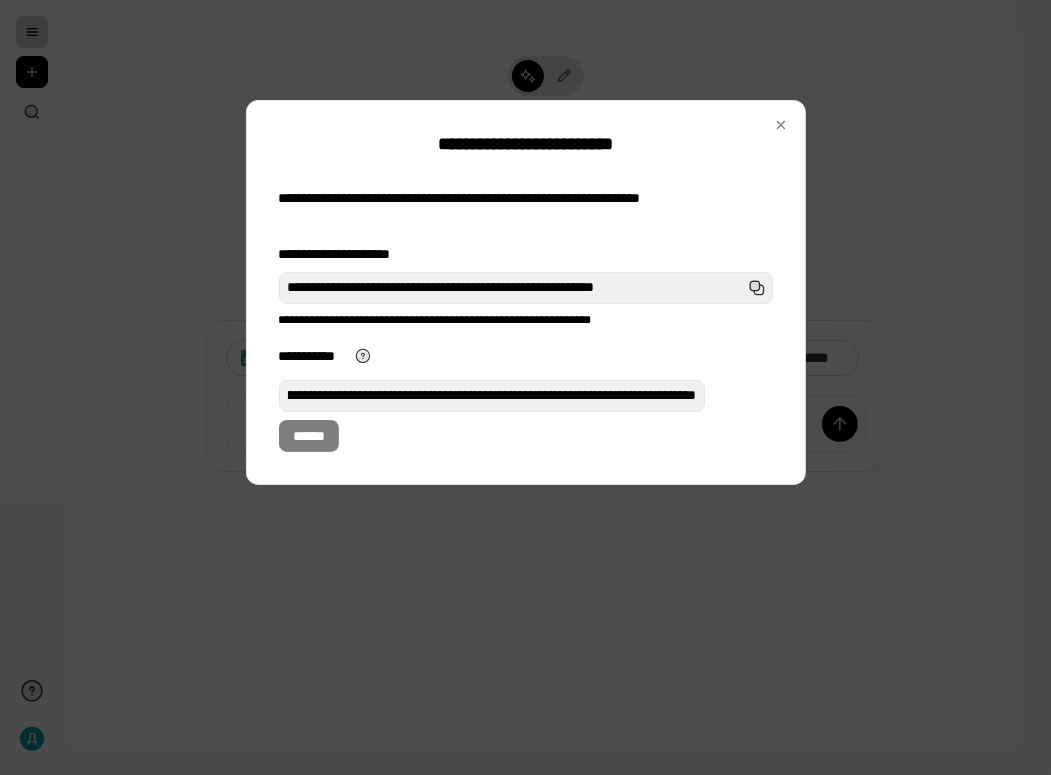 scroll, scrollTop: 0, scrollLeft: 0, axis: both 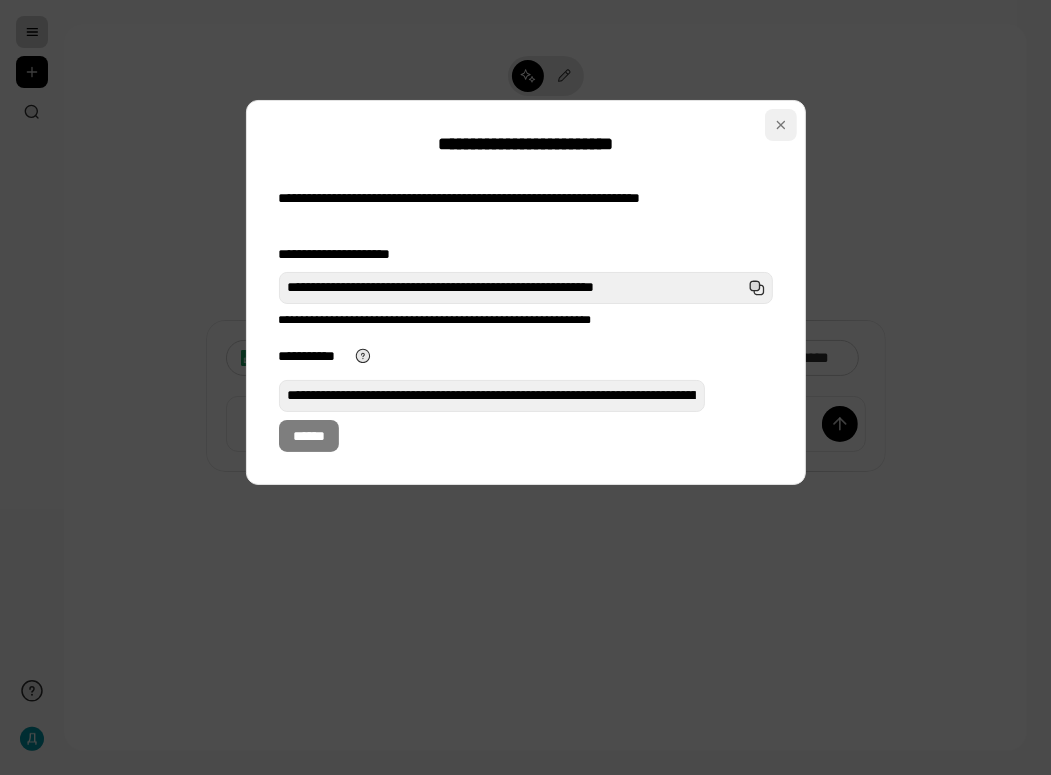 click at bounding box center [781, 125] 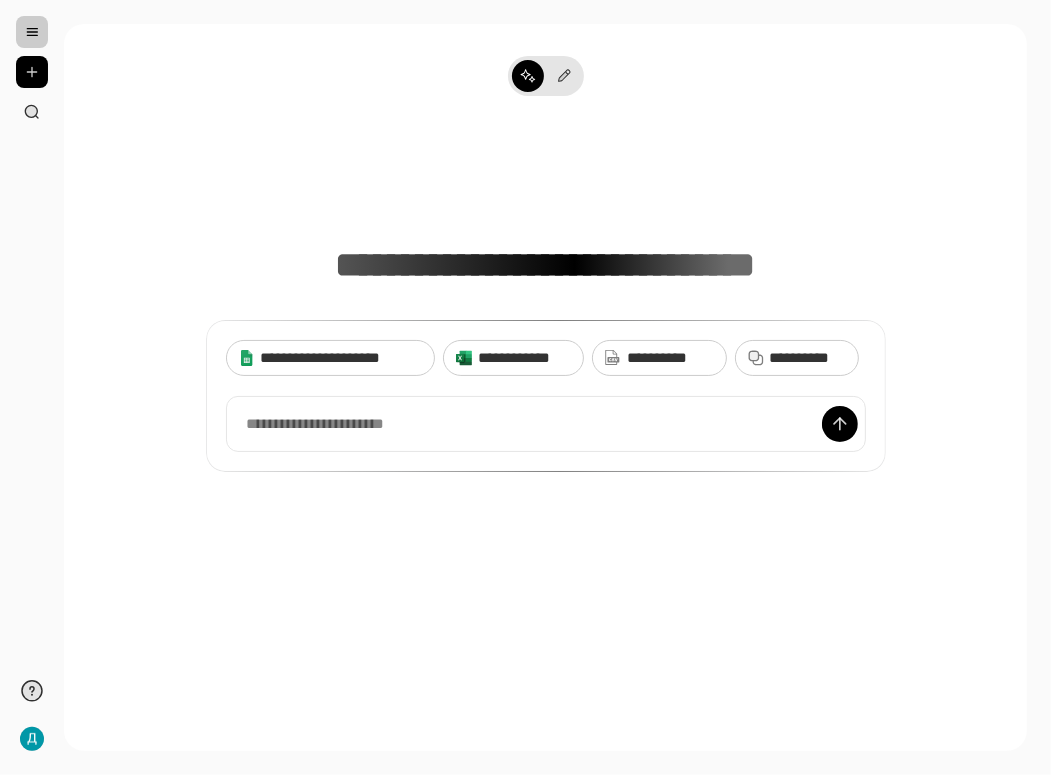 click on "**********" at bounding box center [546, 396] 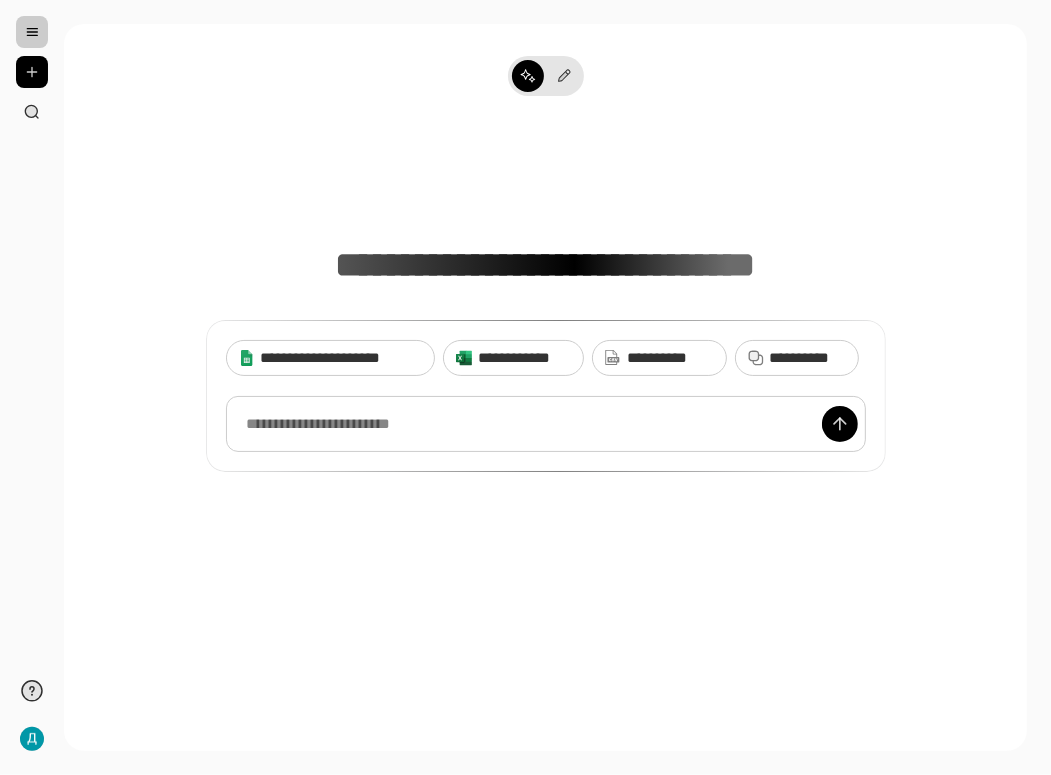 scroll, scrollTop: 15, scrollLeft: 0, axis: vertical 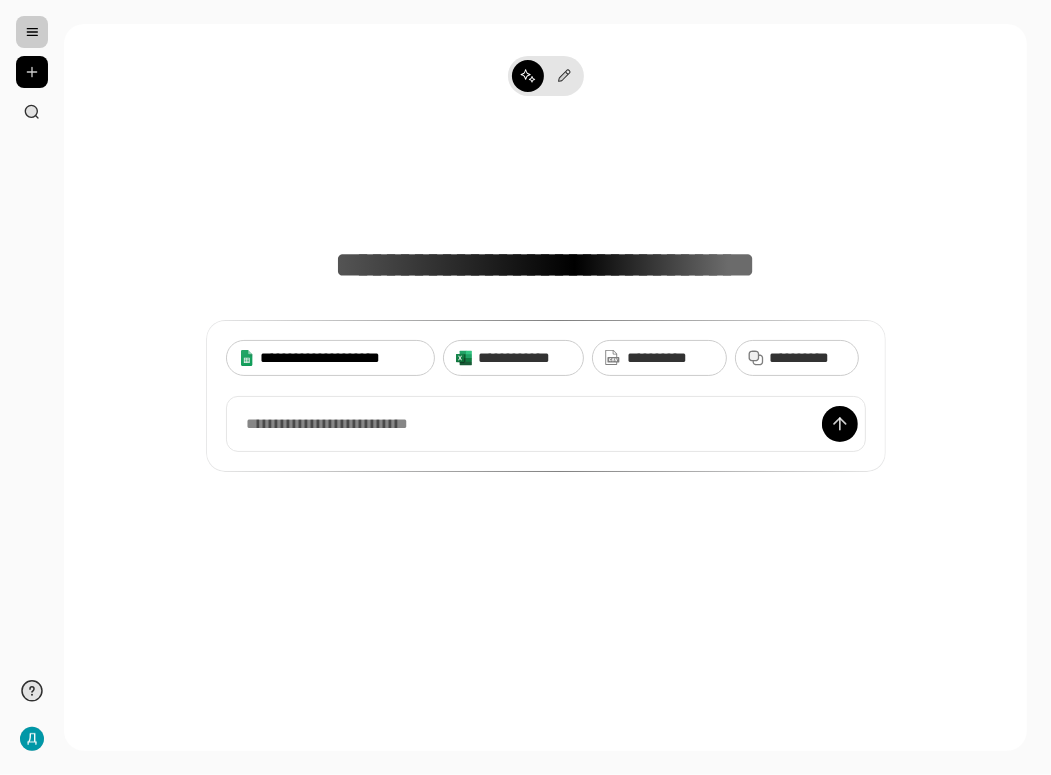 click on "**********" at bounding box center (342, 358) 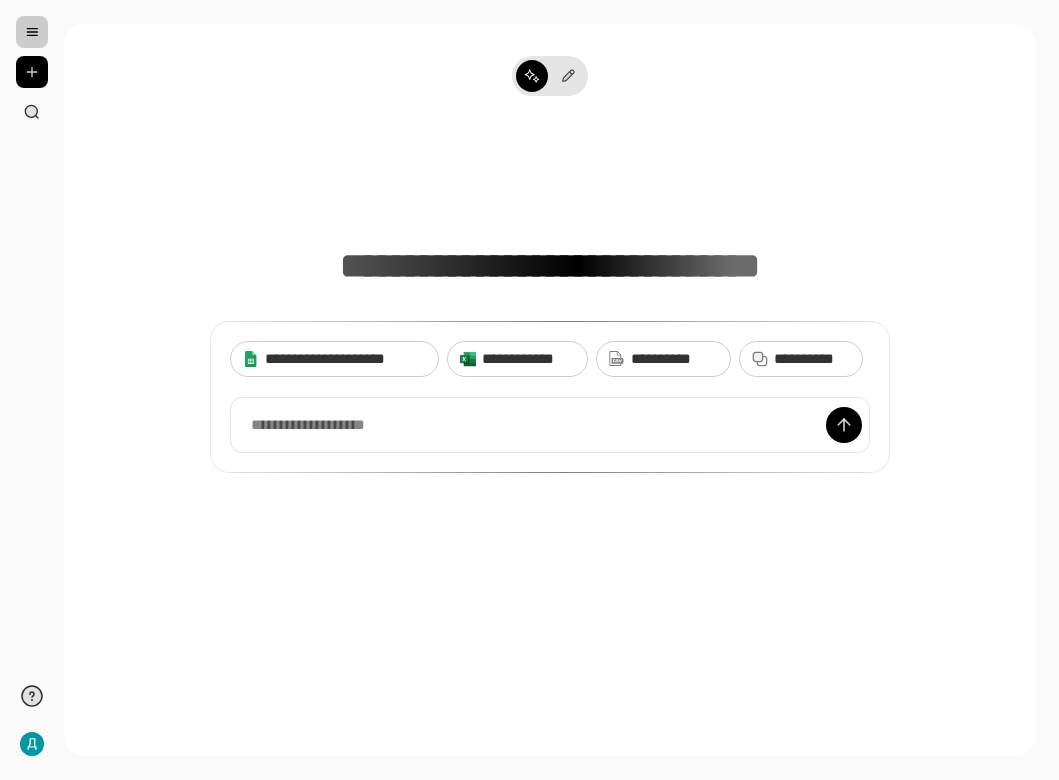 scroll, scrollTop: 0, scrollLeft: 0, axis: both 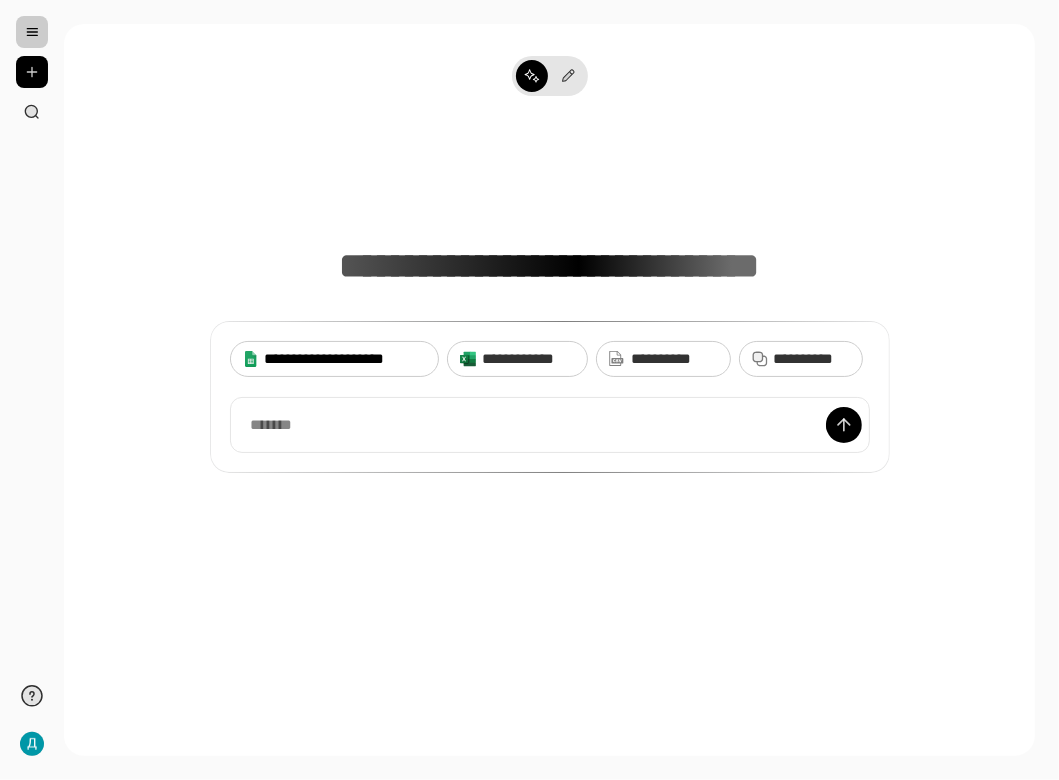 click on "**********" at bounding box center (346, 359) 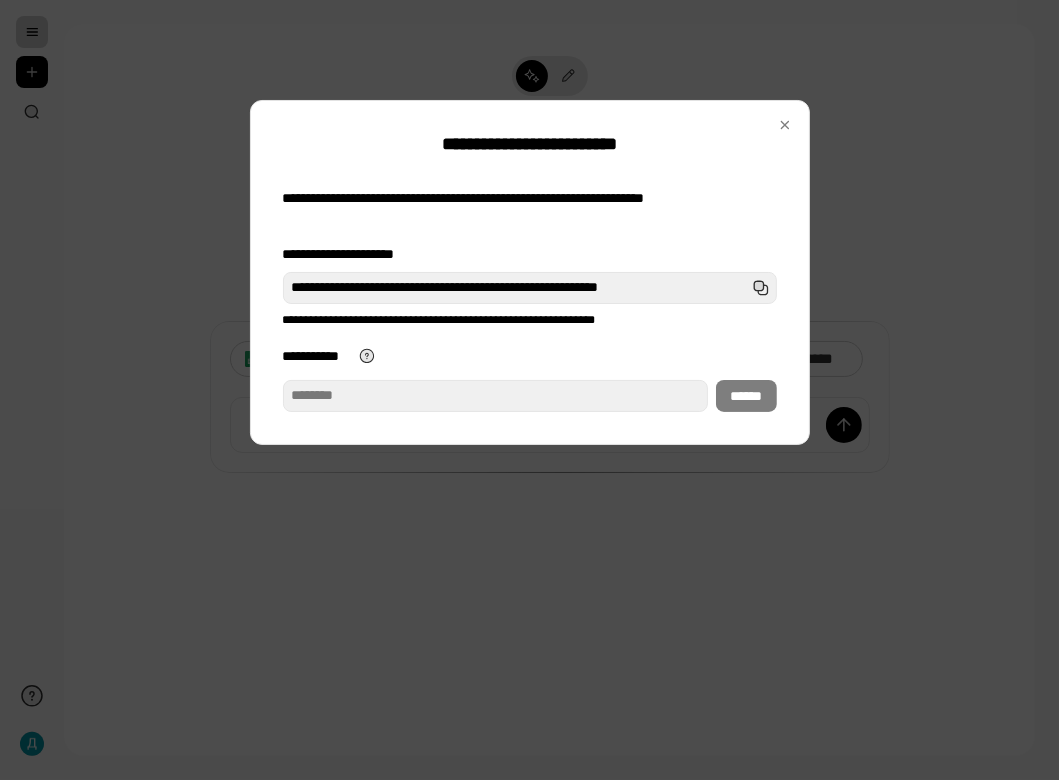 click on "**********" at bounding box center [496, 396] 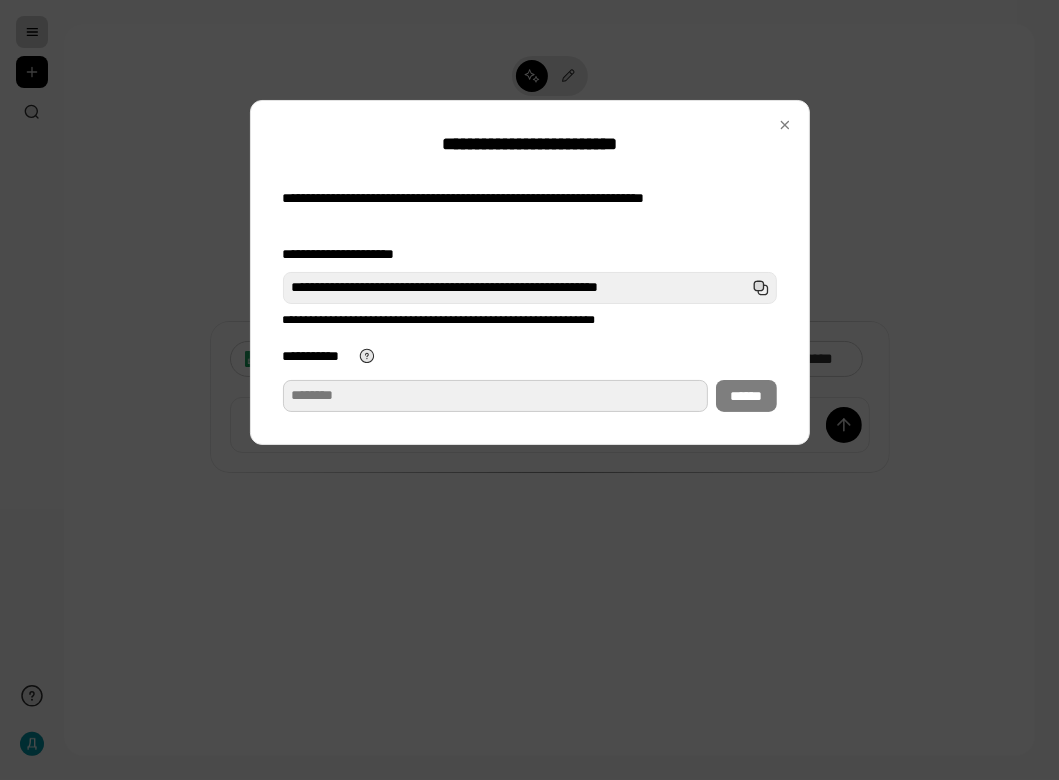 paste on "**********" 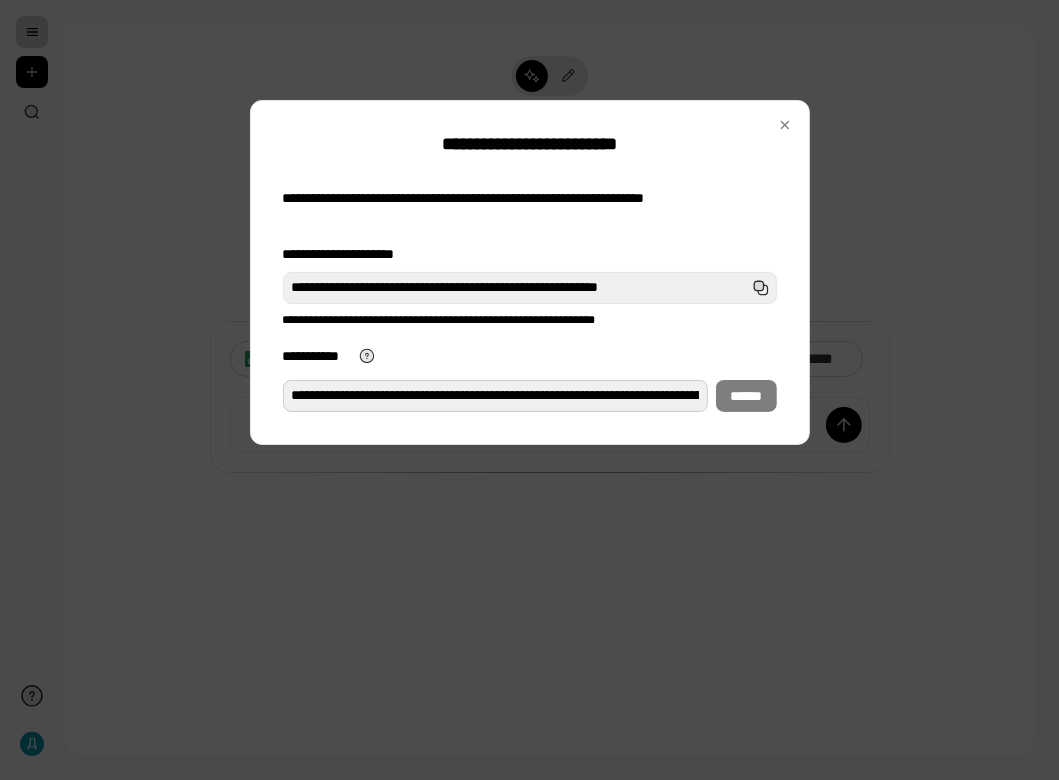scroll, scrollTop: 0, scrollLeft: 370, axis: horizontal 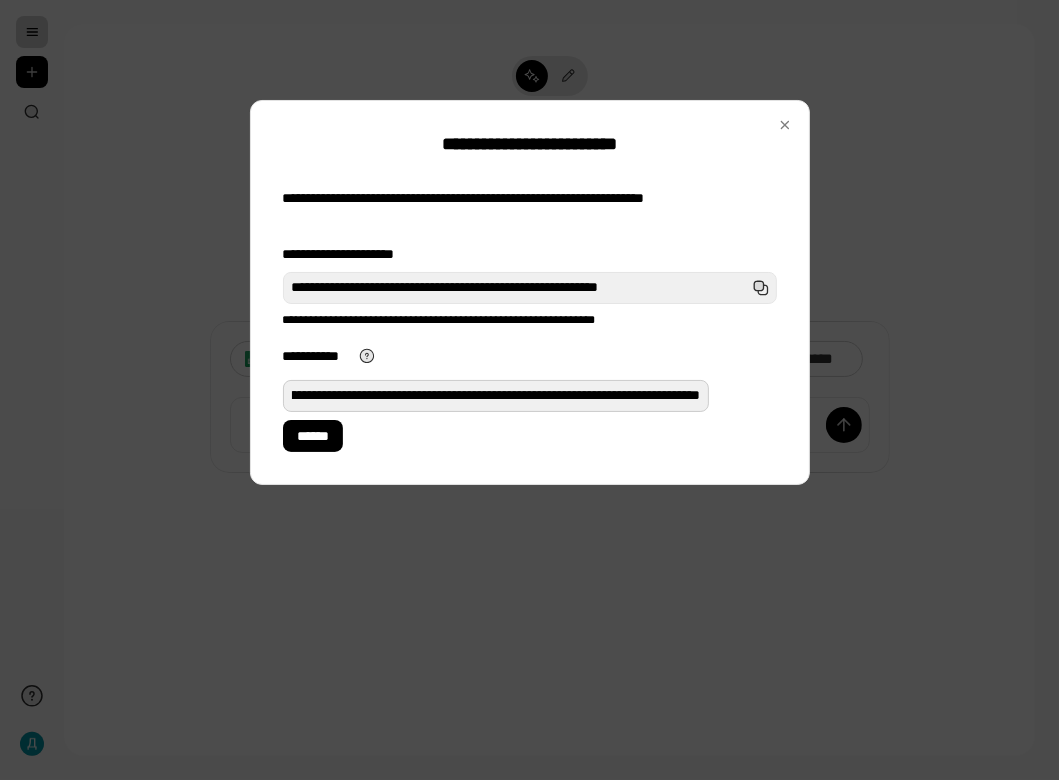 type on "**********" 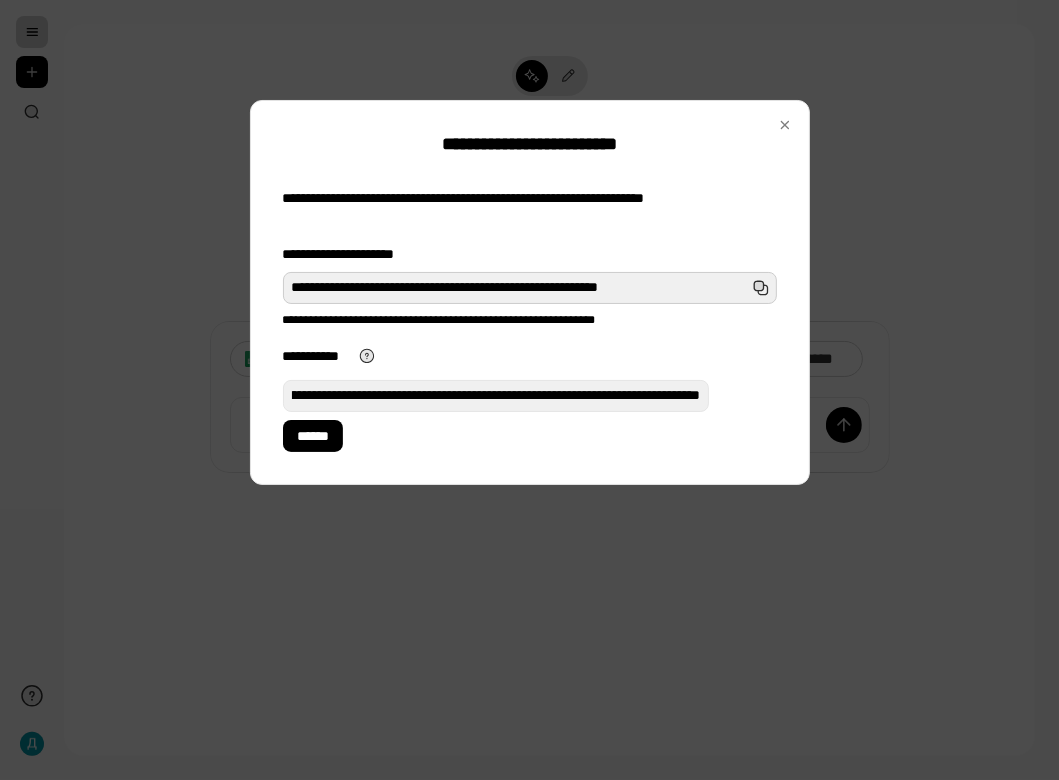 click on "**********" at bounding box center [530, 288] 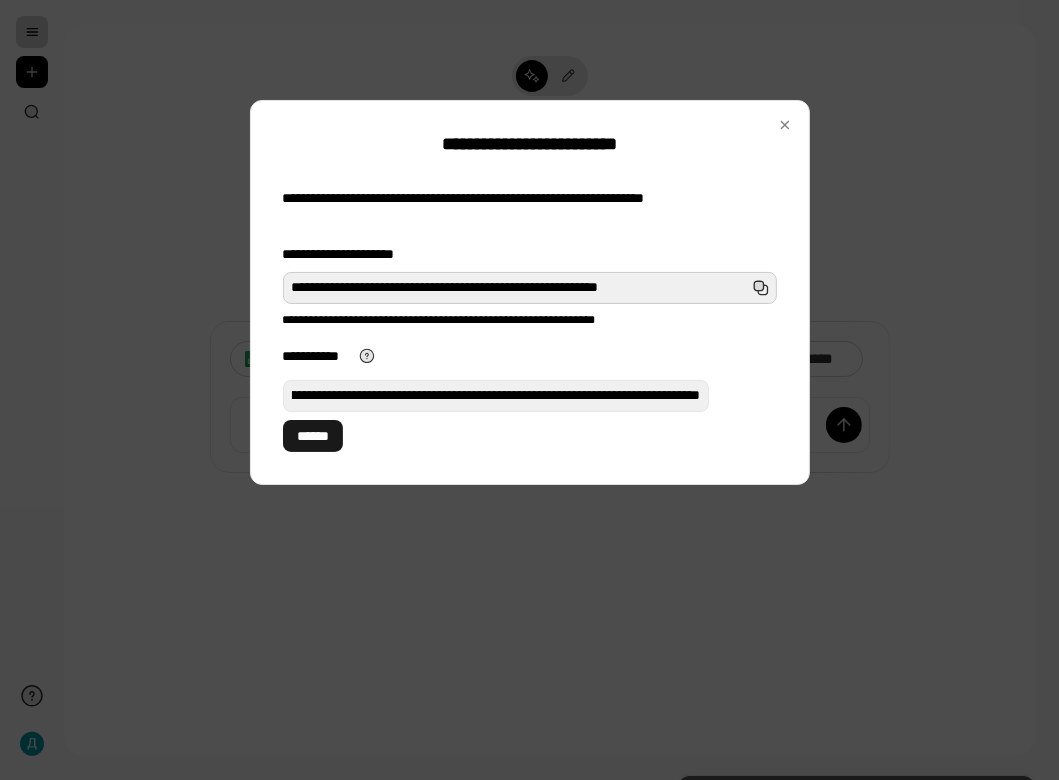 scroll, scrollTop: 0, scrollLeft: 0, axis: both 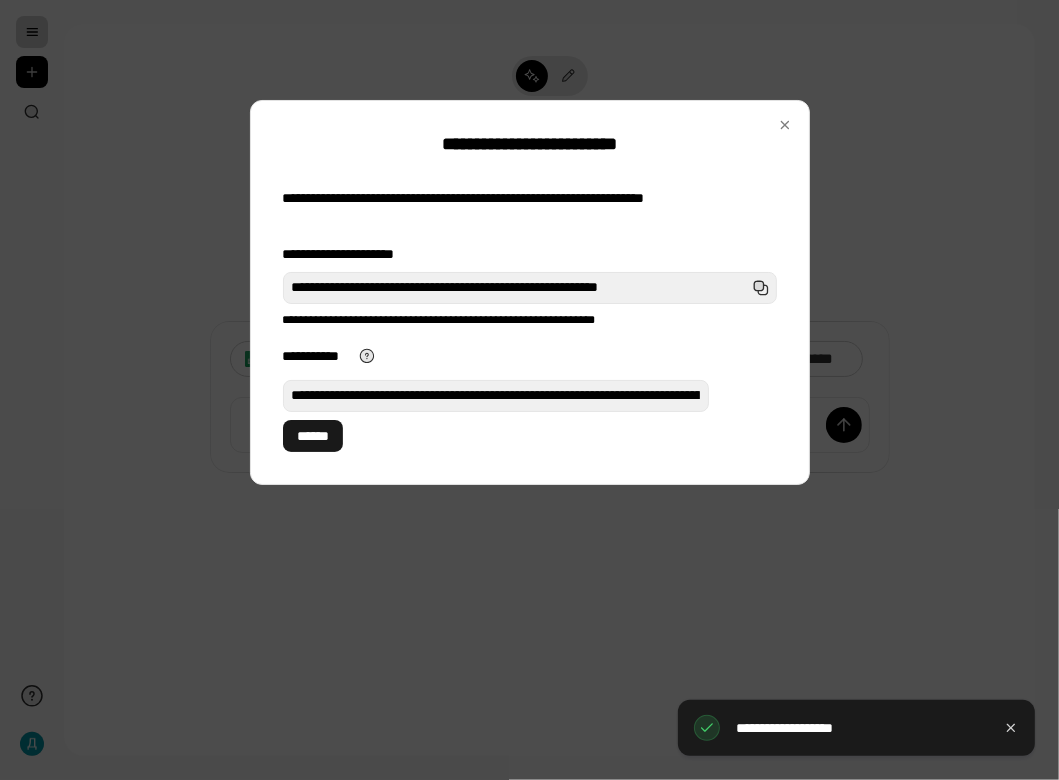 click on "******" at bounding box center (313, 436) 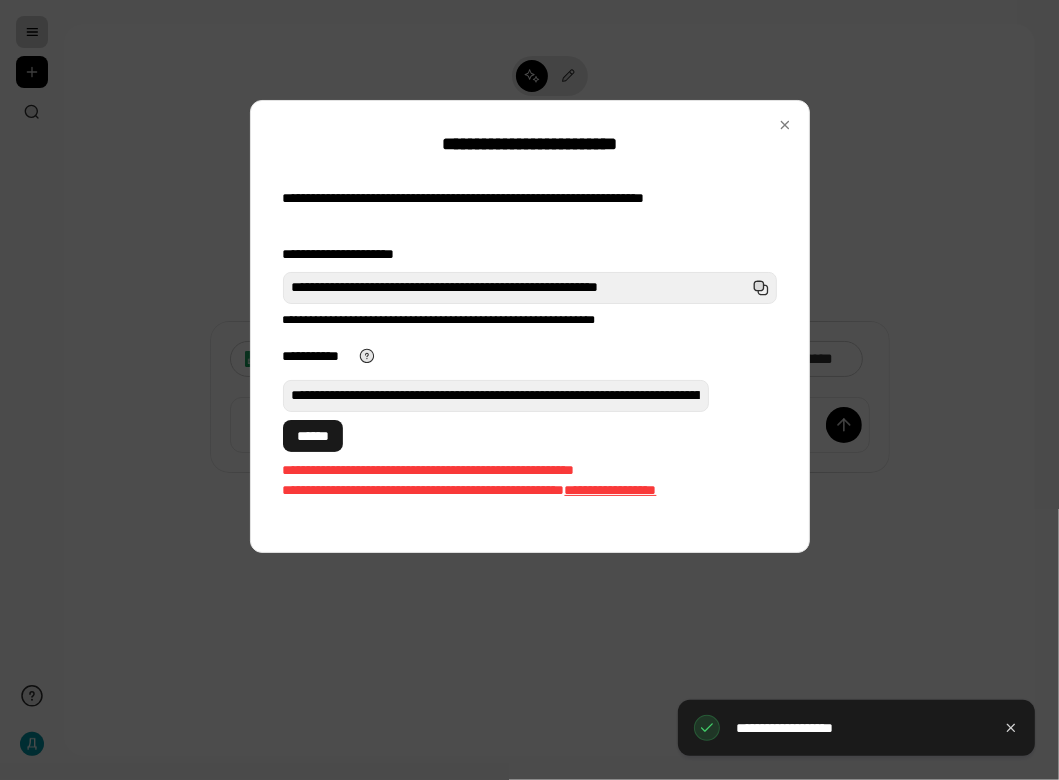 click on "******" at bounding box center (313, 436) 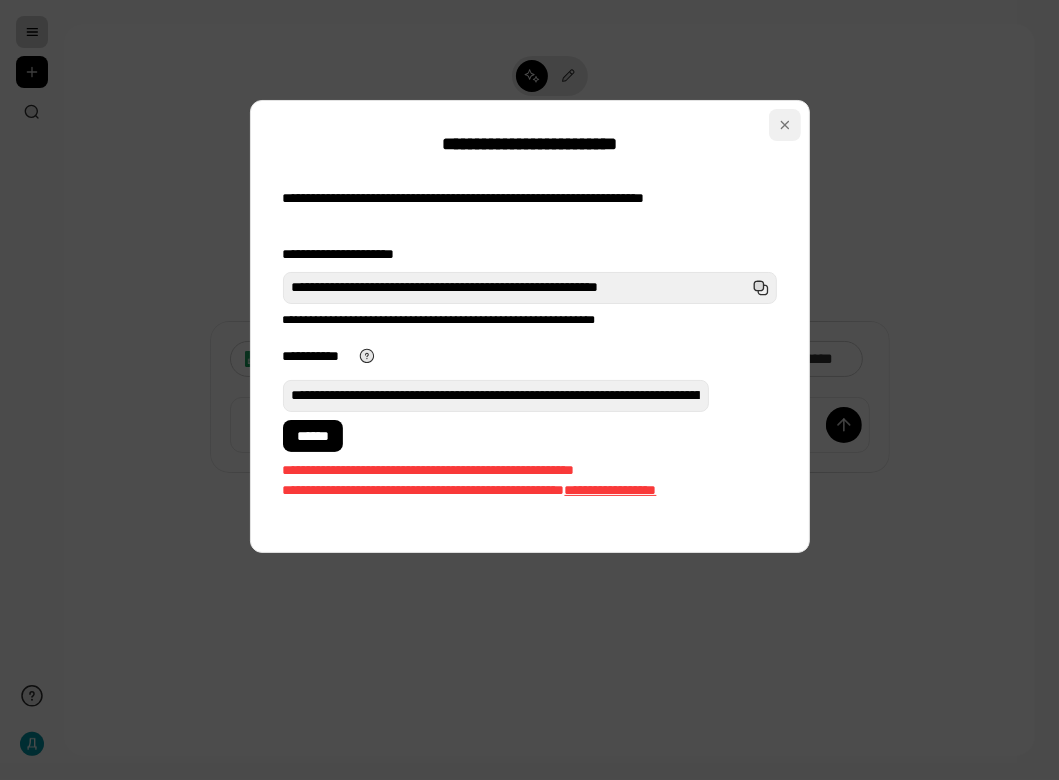 click at bounding box center (785, 125) 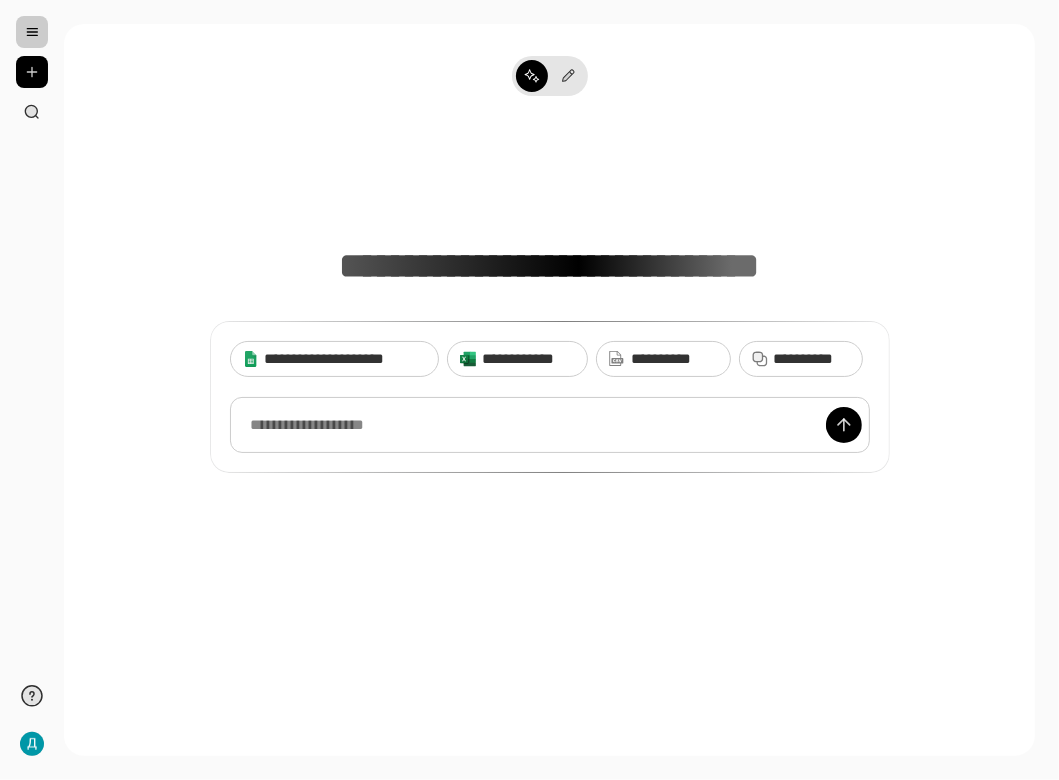 click at bounding box center [550, 425] 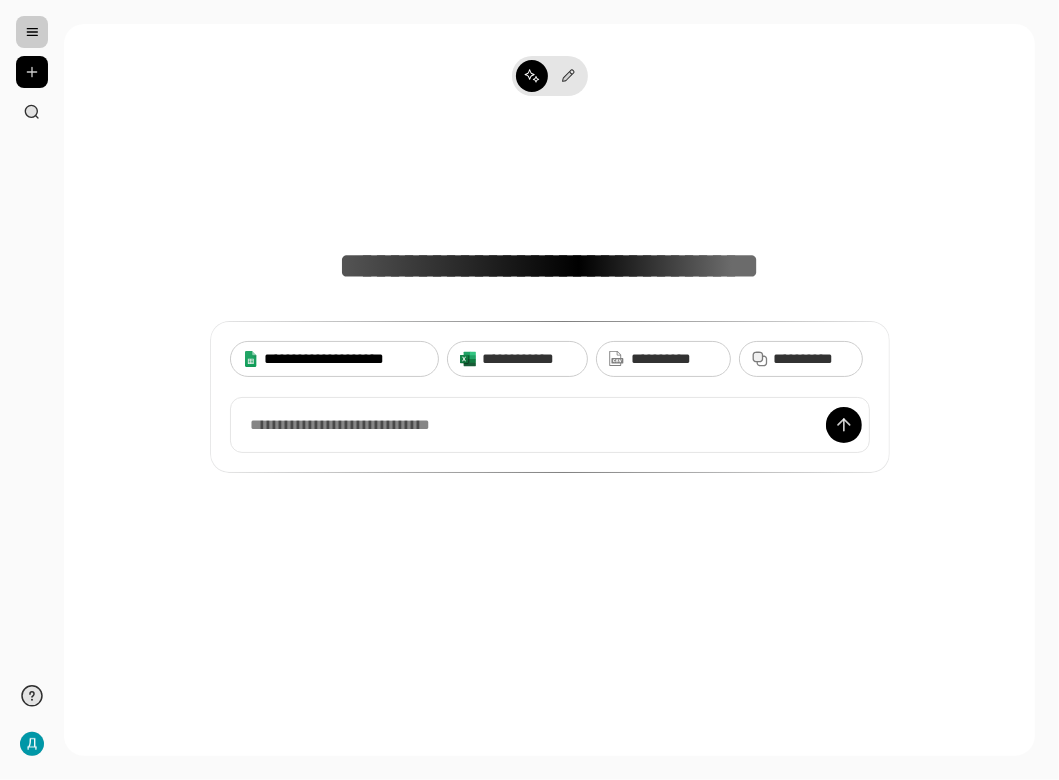 click on "**********" at bounding box center (346, 359) 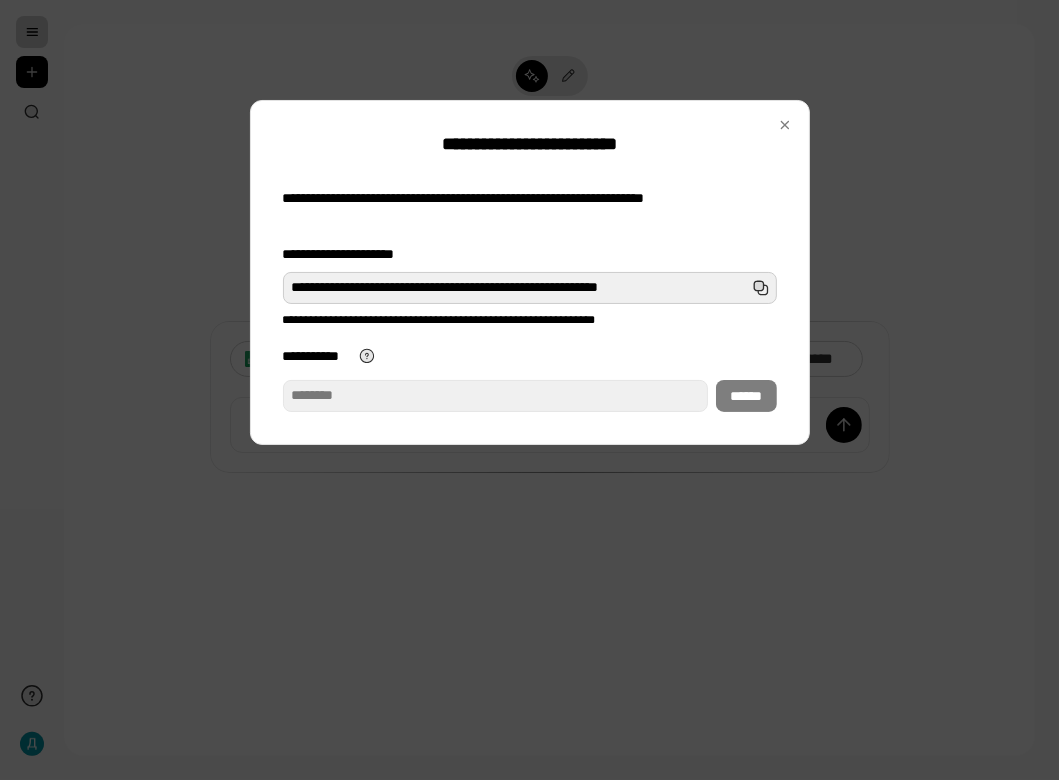 click on "**********" at bounding box center [530, 288] 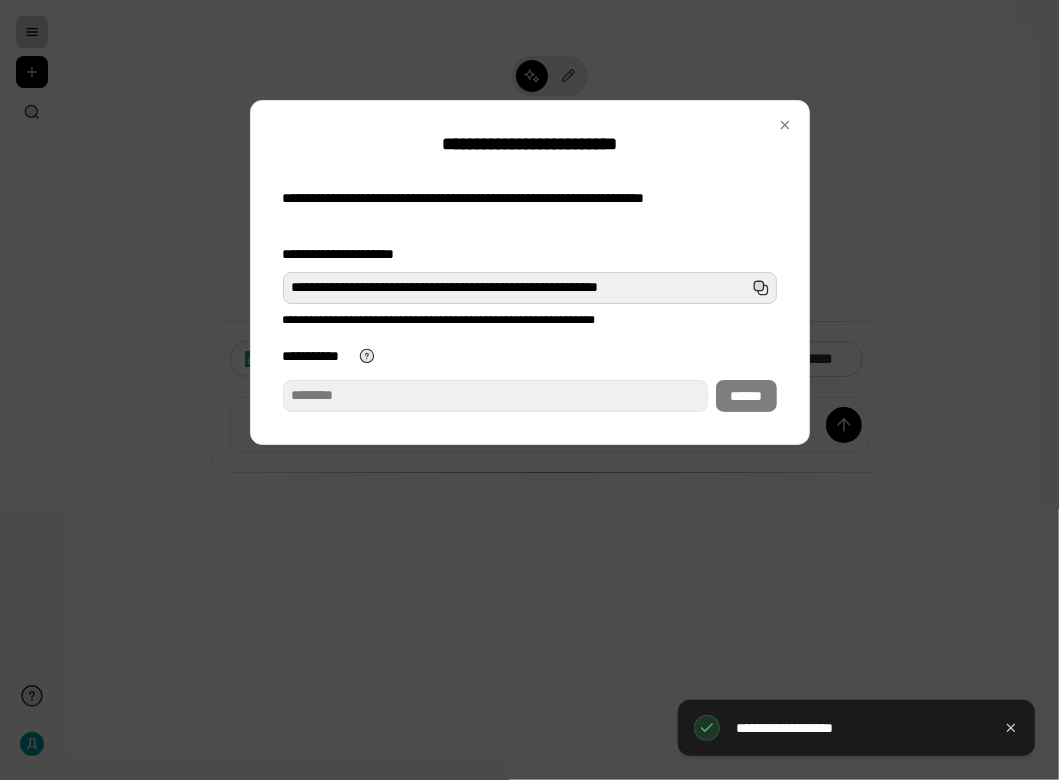 scroll, scrollTop: 0, scrollLeft: 4, axis: horizontal 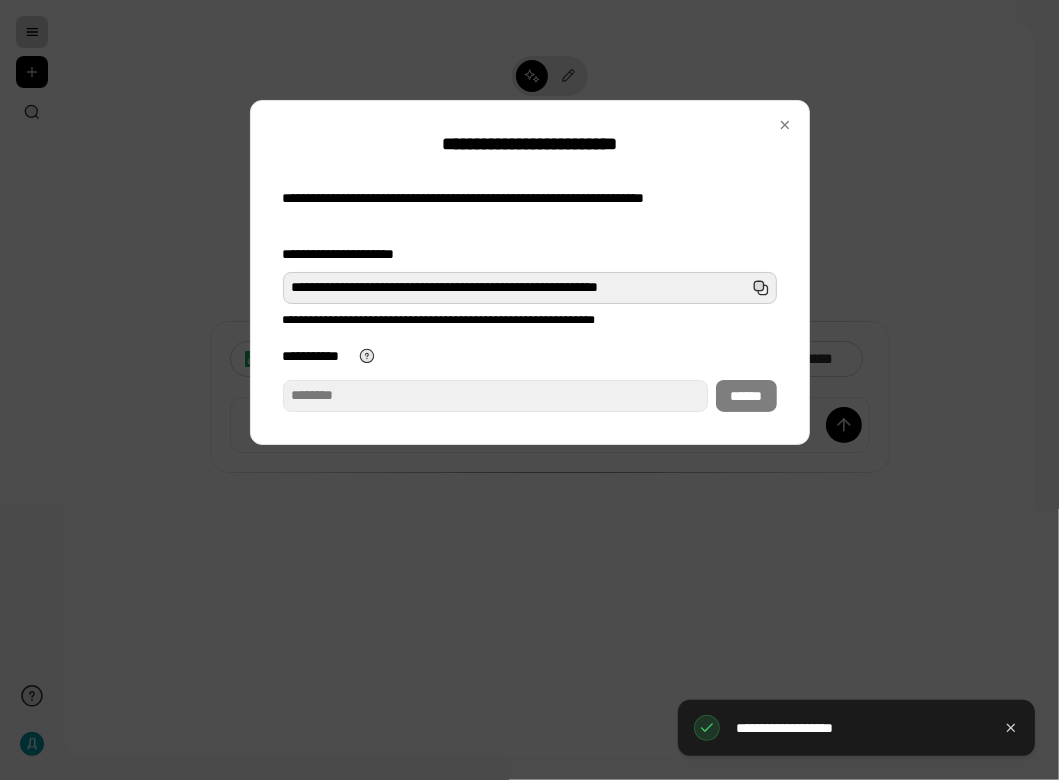 drag, startPoint x: 290, startPoint y: 291, endPoint x: 762, endPoint y: 289, distance: 472.00424 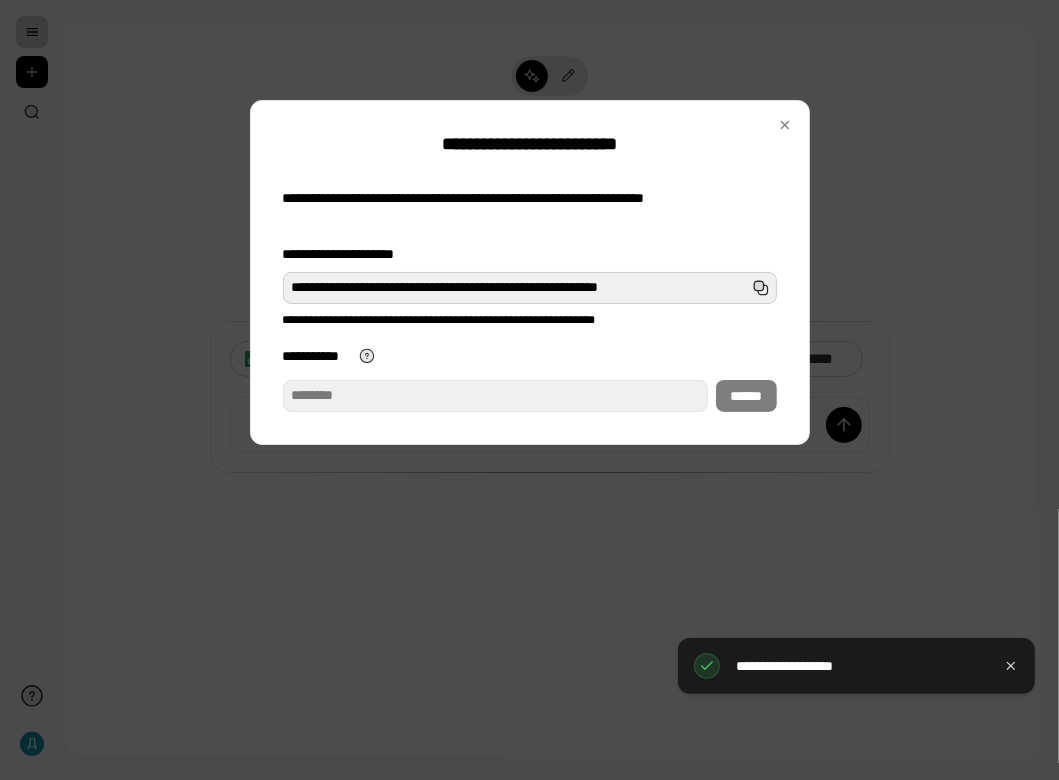 scroll, scrollTop: 0, scrollLeft: 0, axis: both 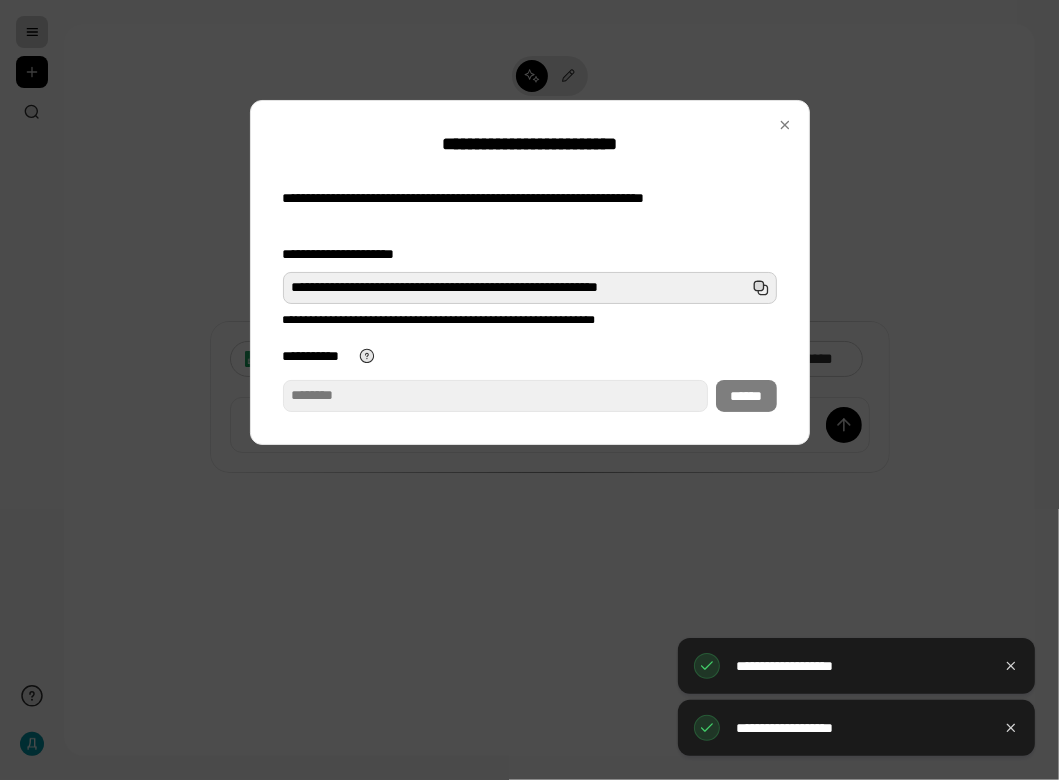 click on "**********" at bounding box center (530, 288) 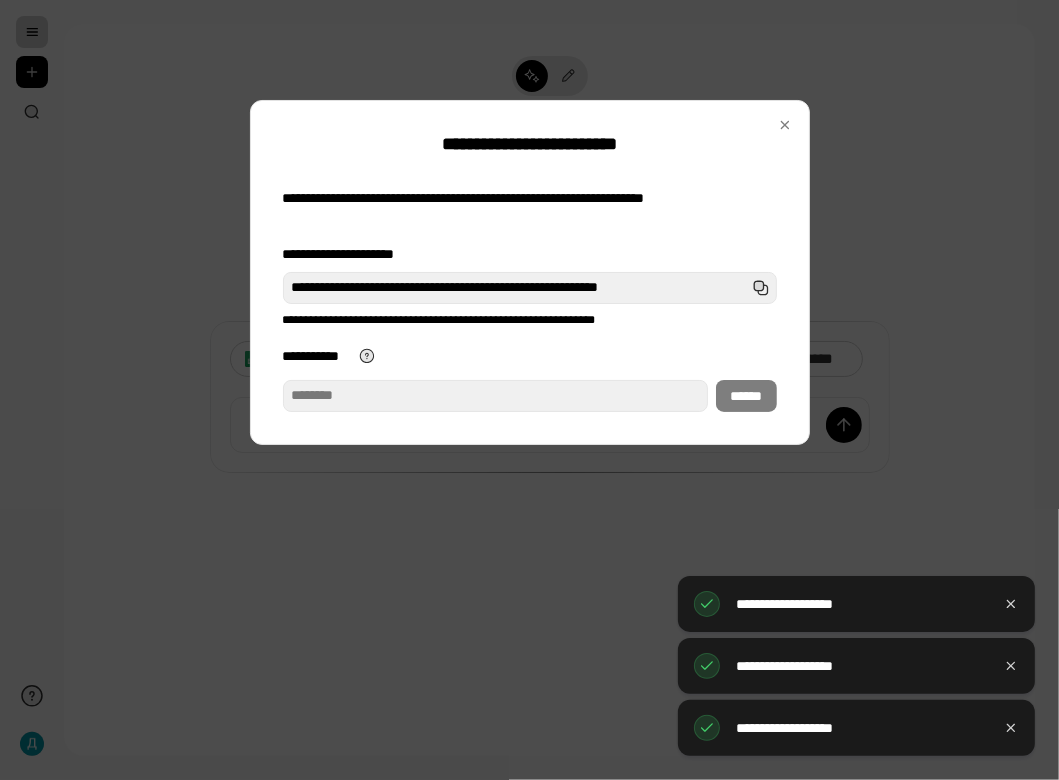 click at bounding box center [529, 390] 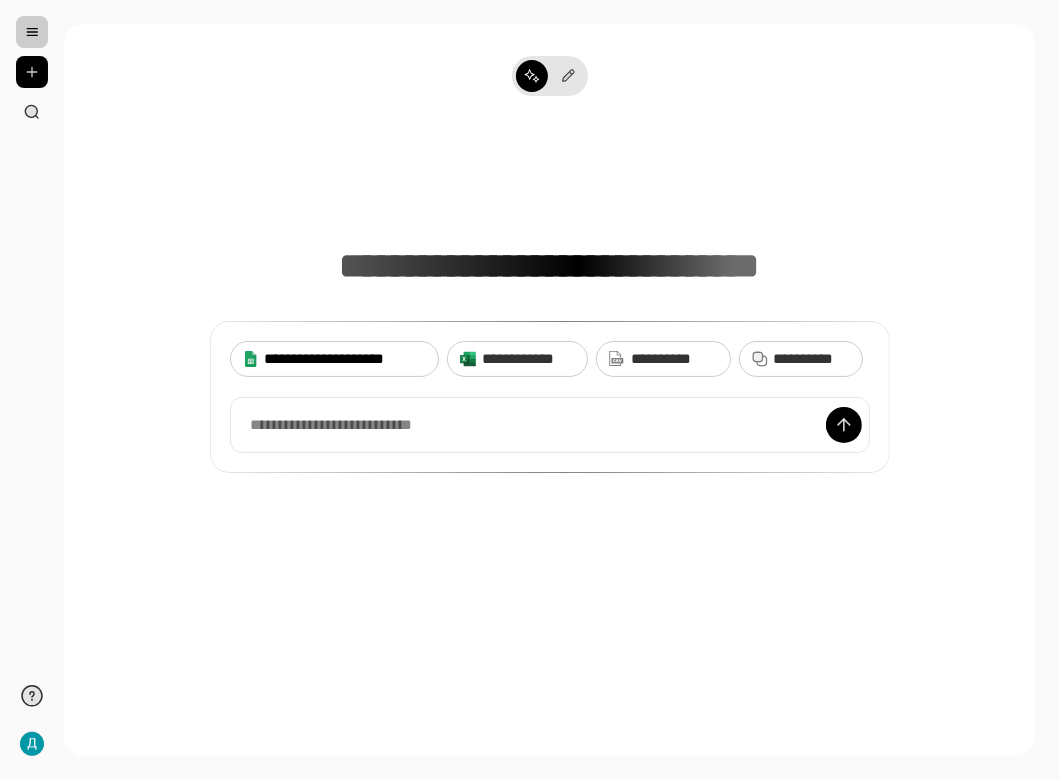 click on "**********" at bounding box center (346, 359) 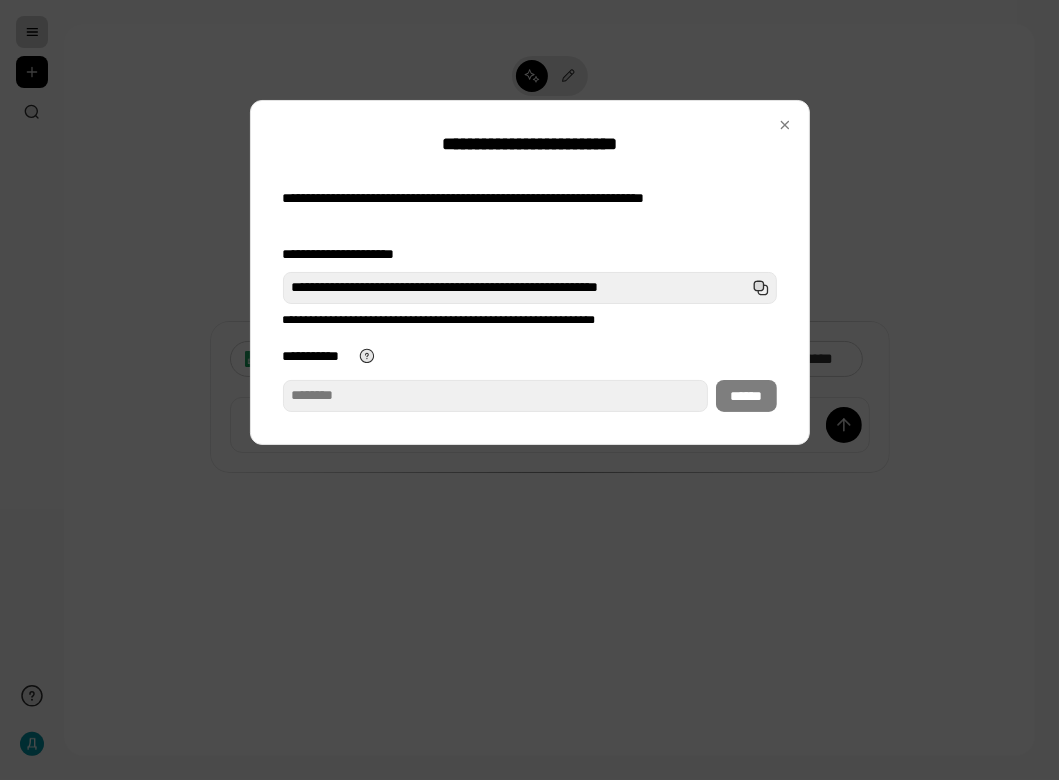click on "**********" at bounding box center [496, 396] 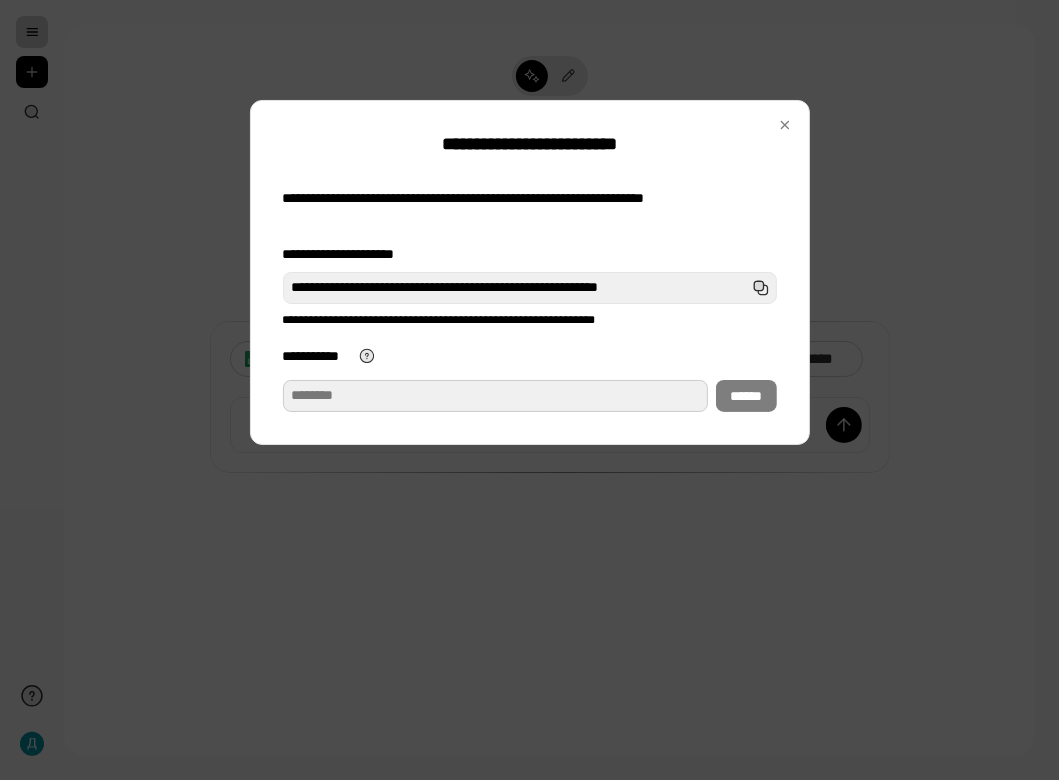 click on "**********" at bounding box center [496, 396] 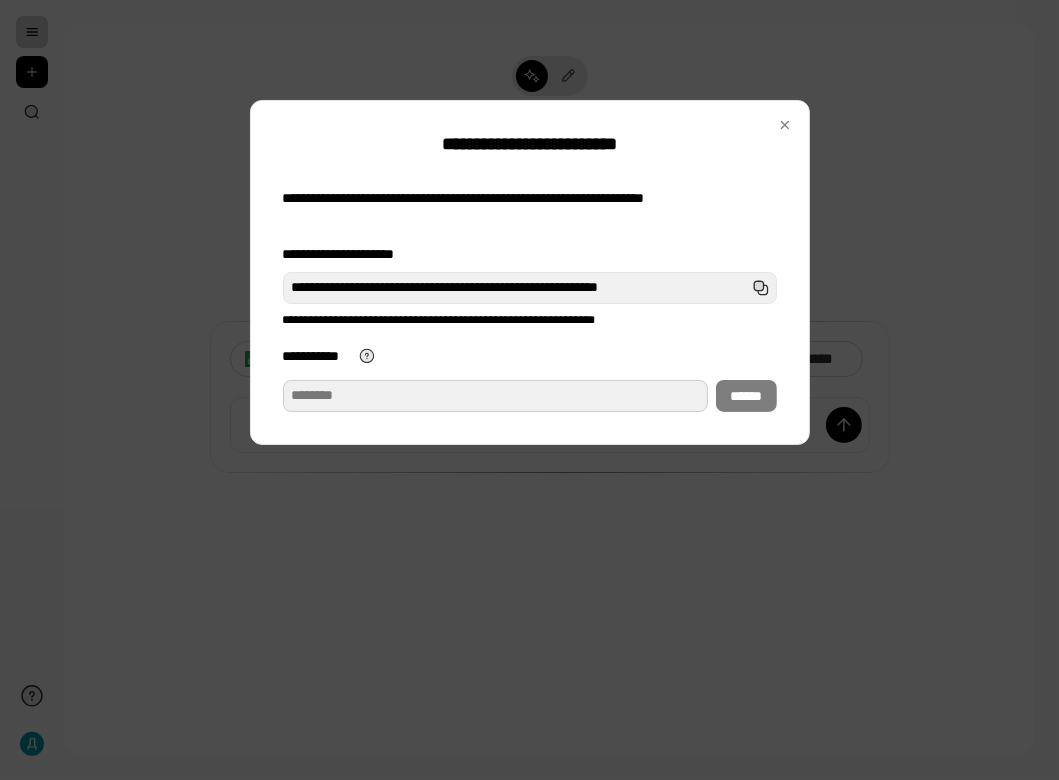 paste on "**********" 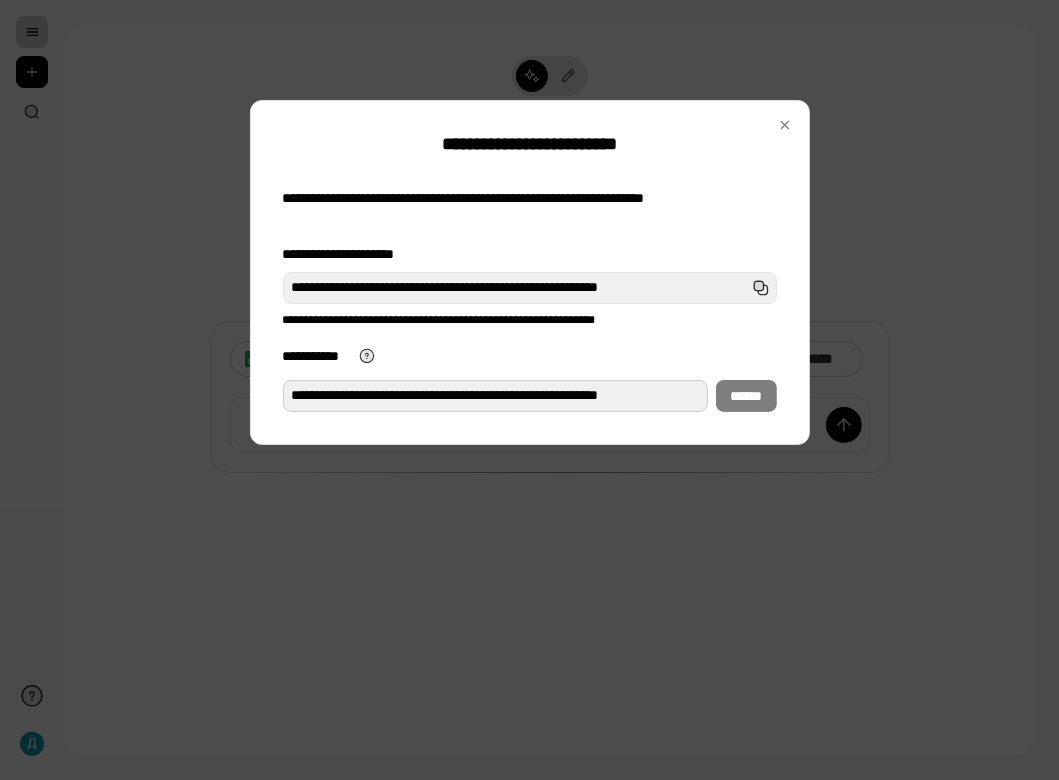 scroll, scrollTop: 0, scrollLeft: 48, axis: horizontal 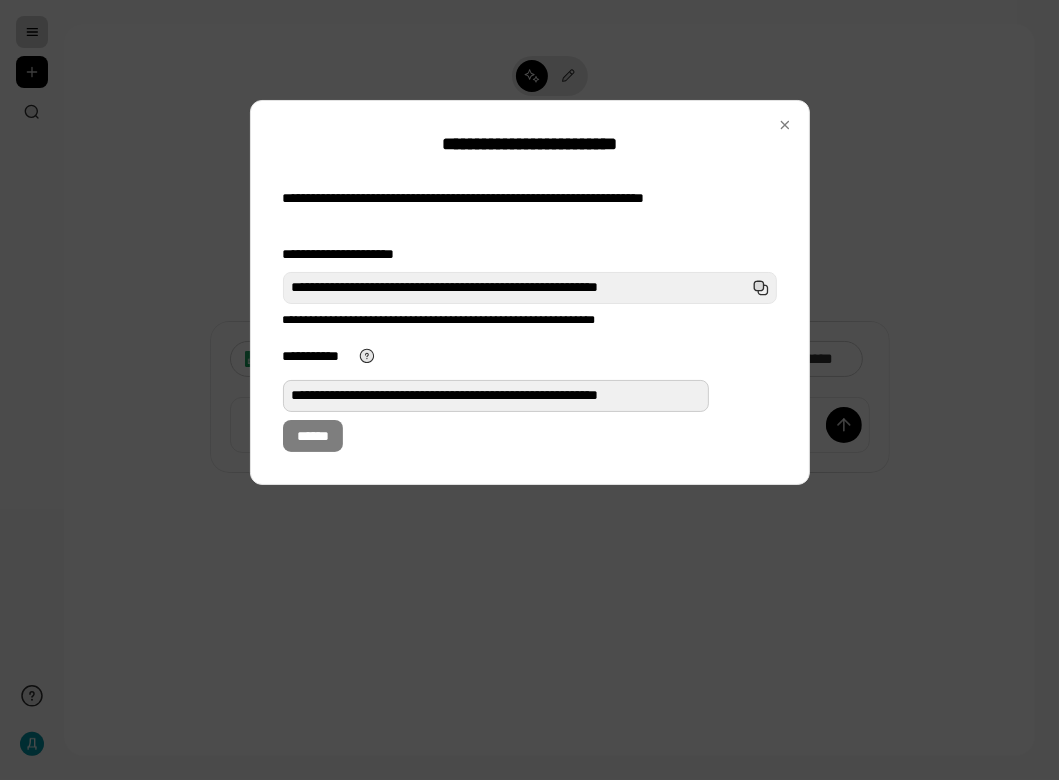 type on "**********" 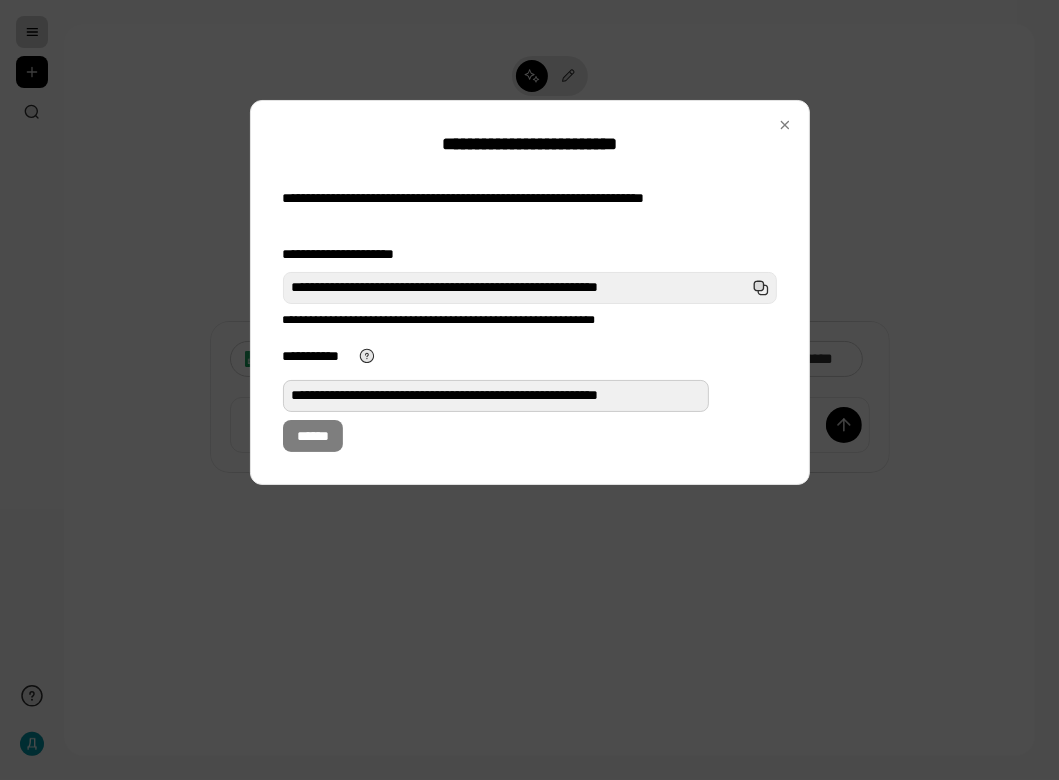 scroll, scrollTop: 0, scrollLeft: 0, axis: both 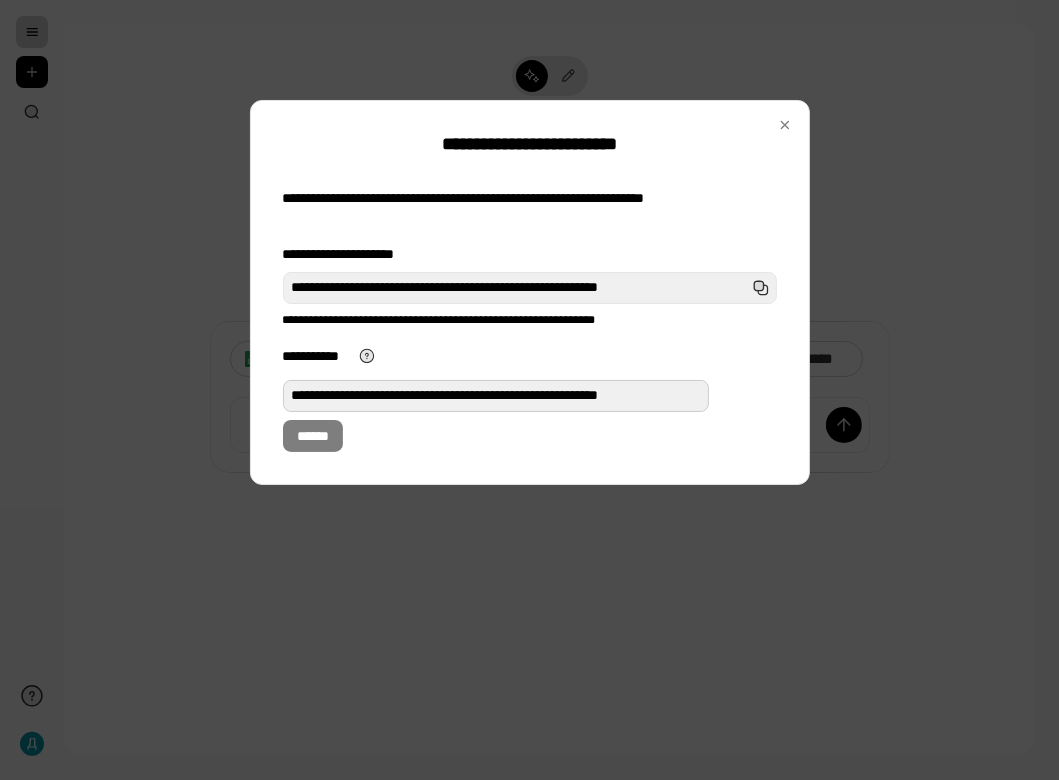 click on "**********" at bounding box center (496, 396) 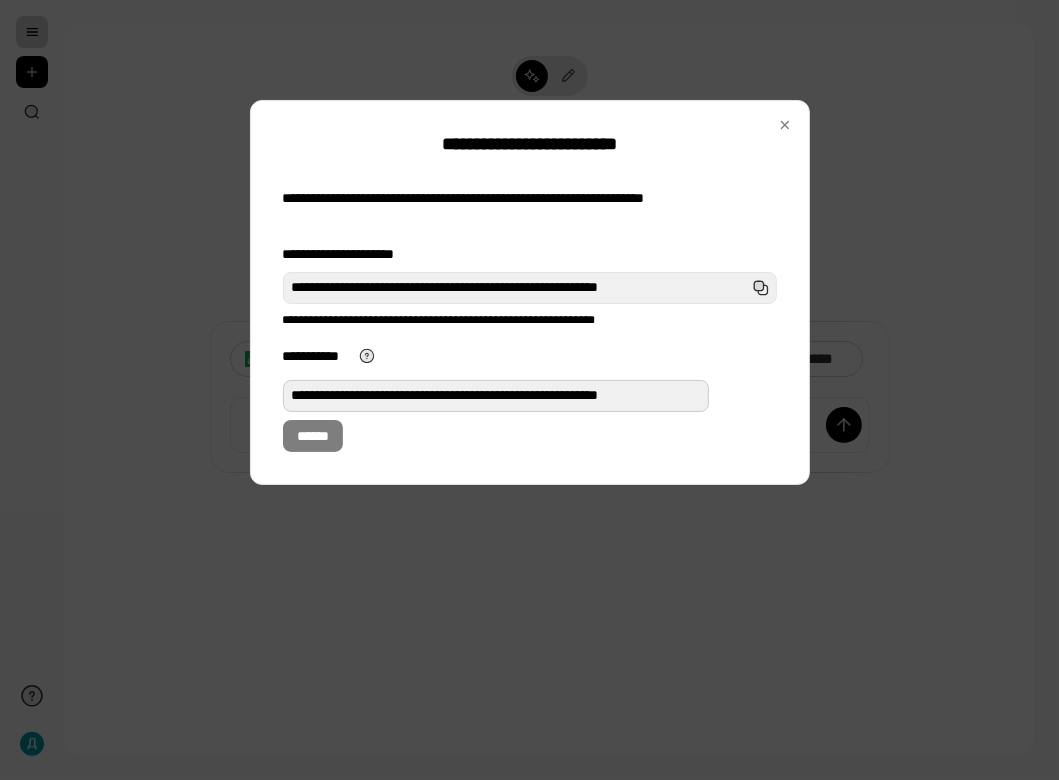 scroll, scrollTop: 0, scrollLeft: 0, axis: both 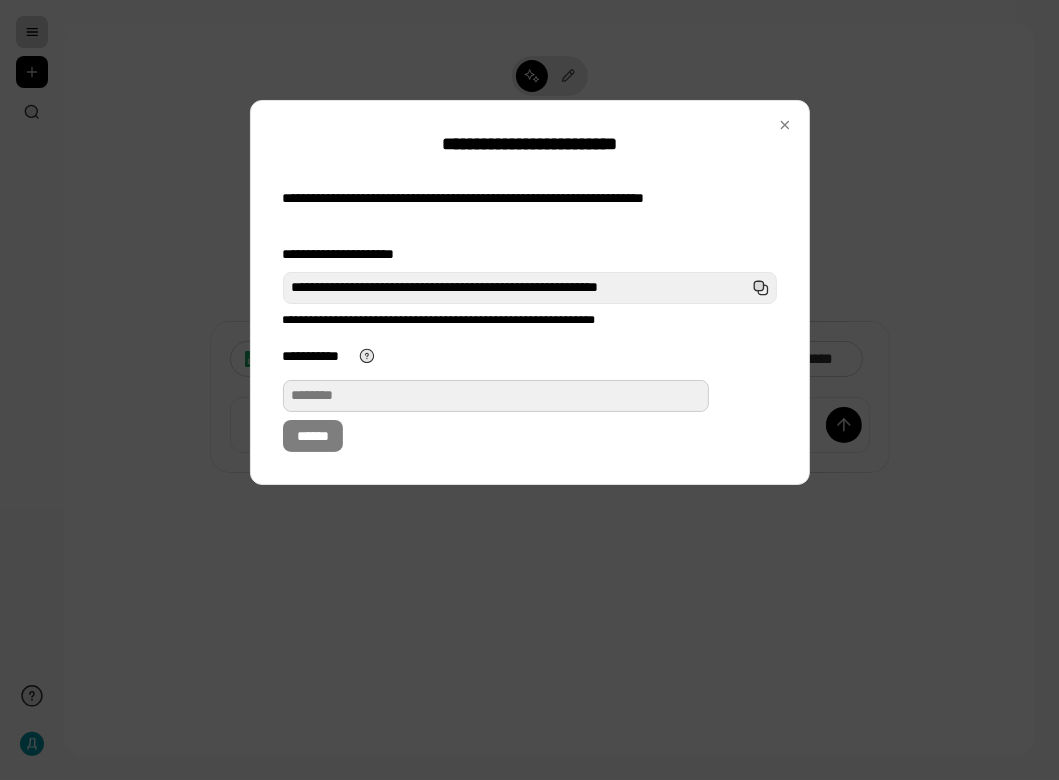click on "**********" at bounding box center [496, 396] 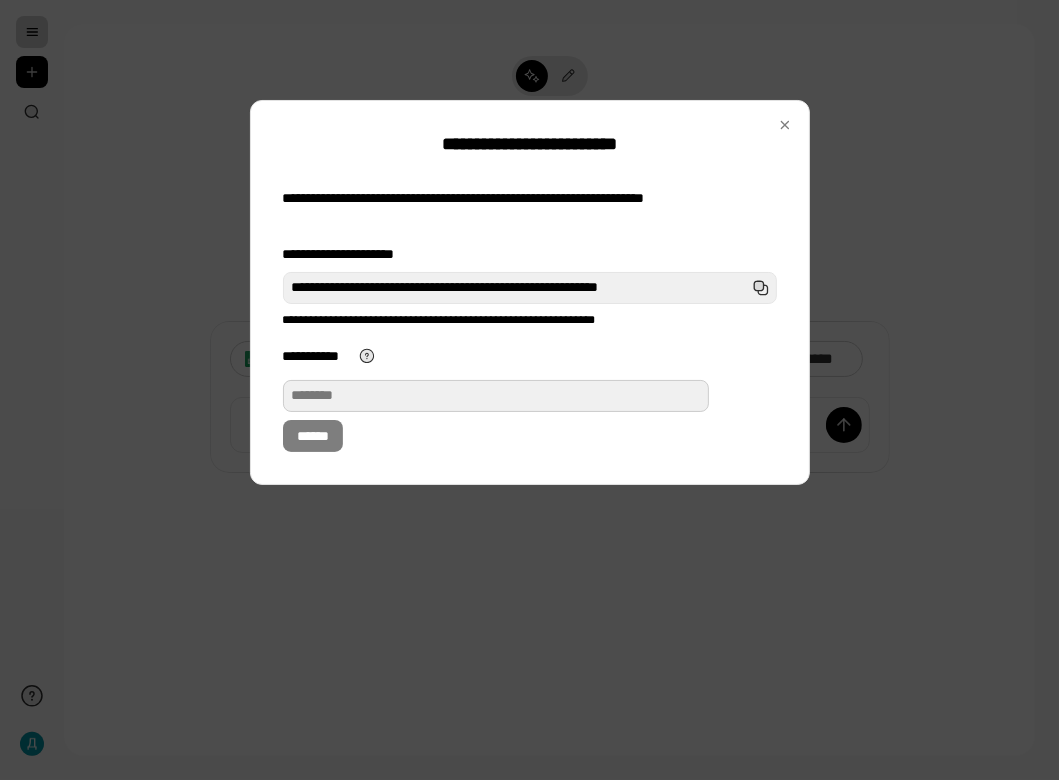 paste on "**********" 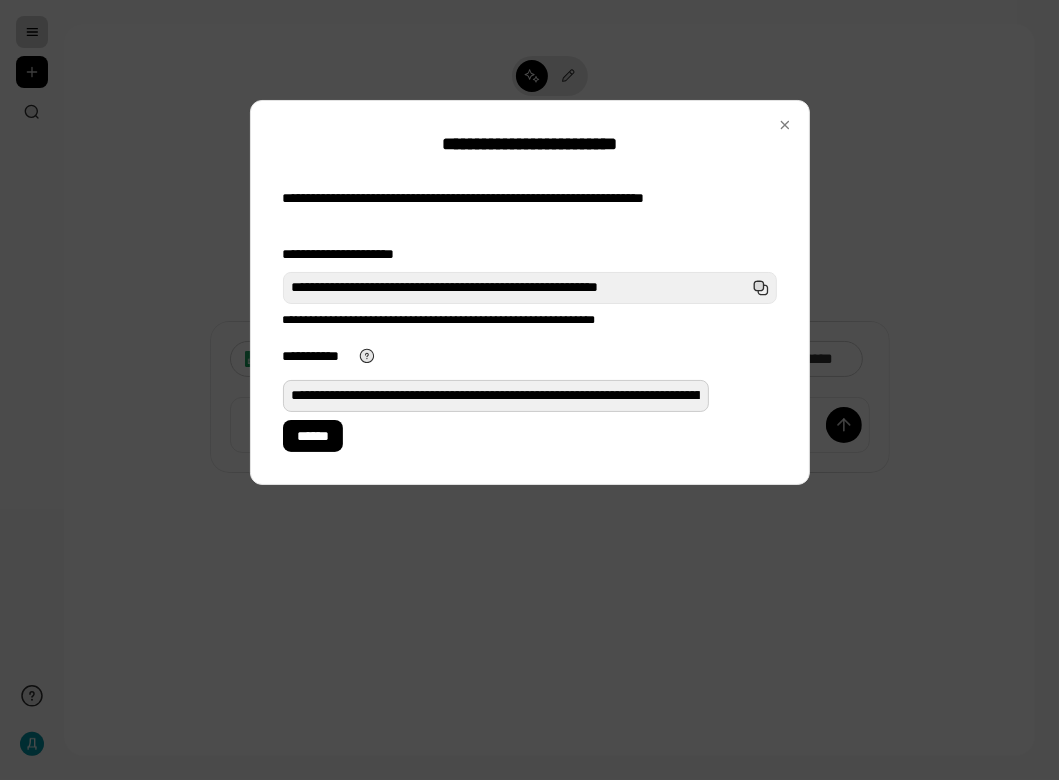 scroll, scrollTop: 0, scrollLeft: 370, axis: horizontal 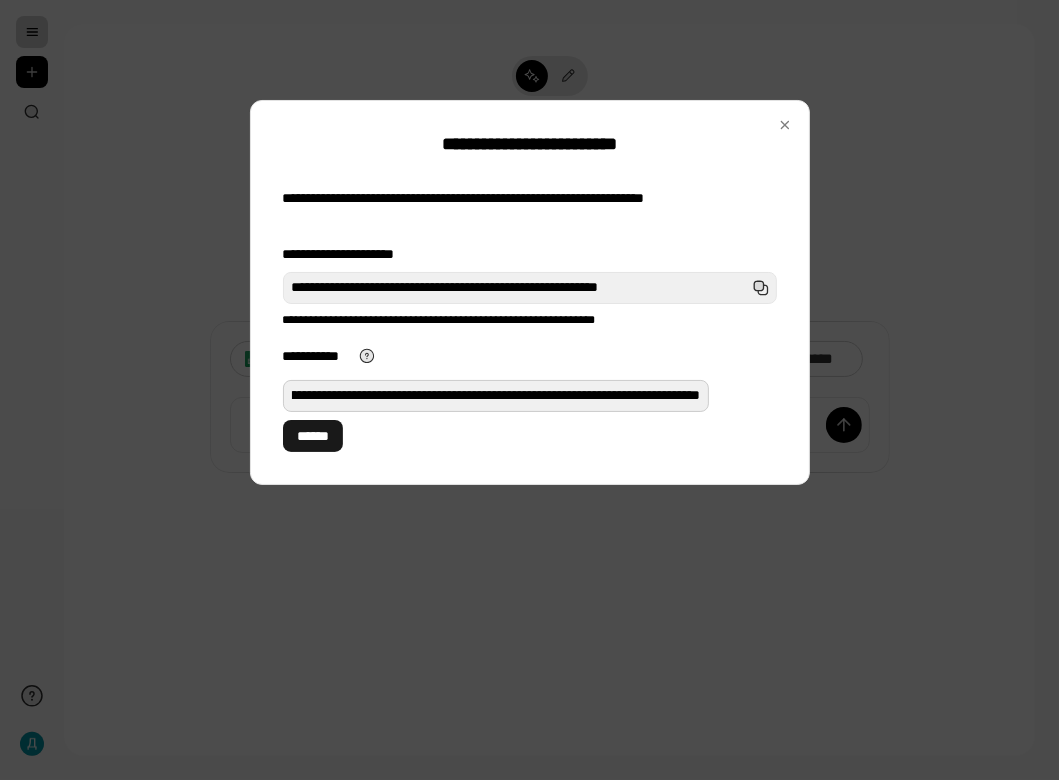 type on "**********" 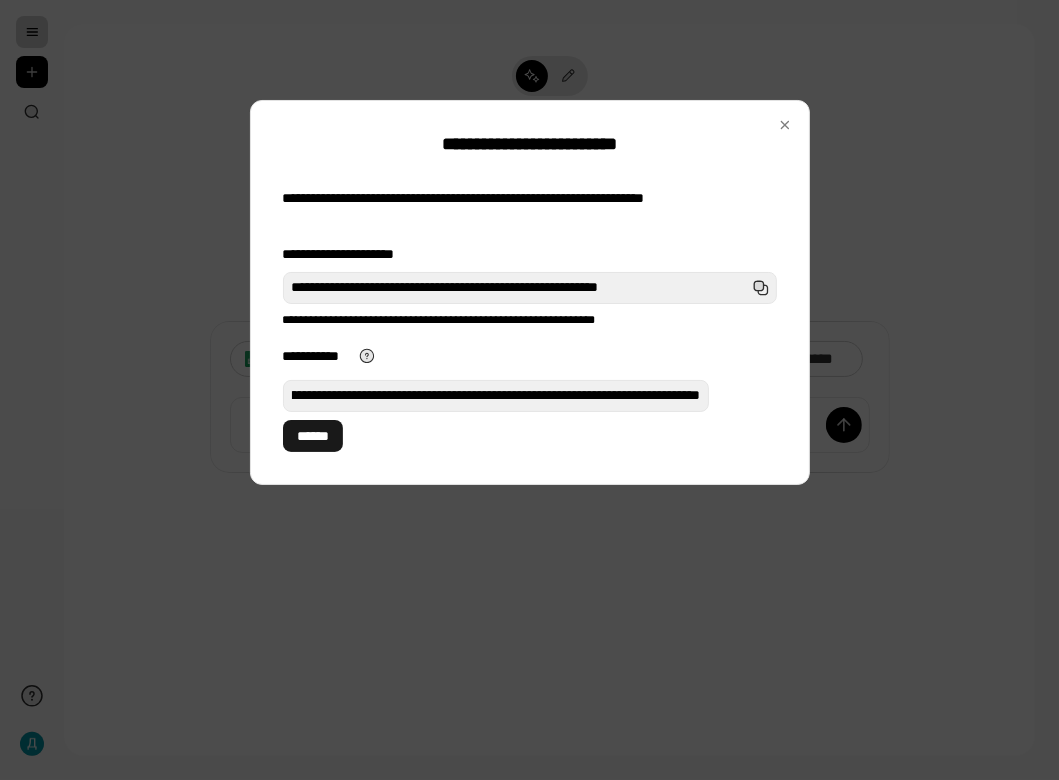 click on "******" at bounding box center [313, 436] 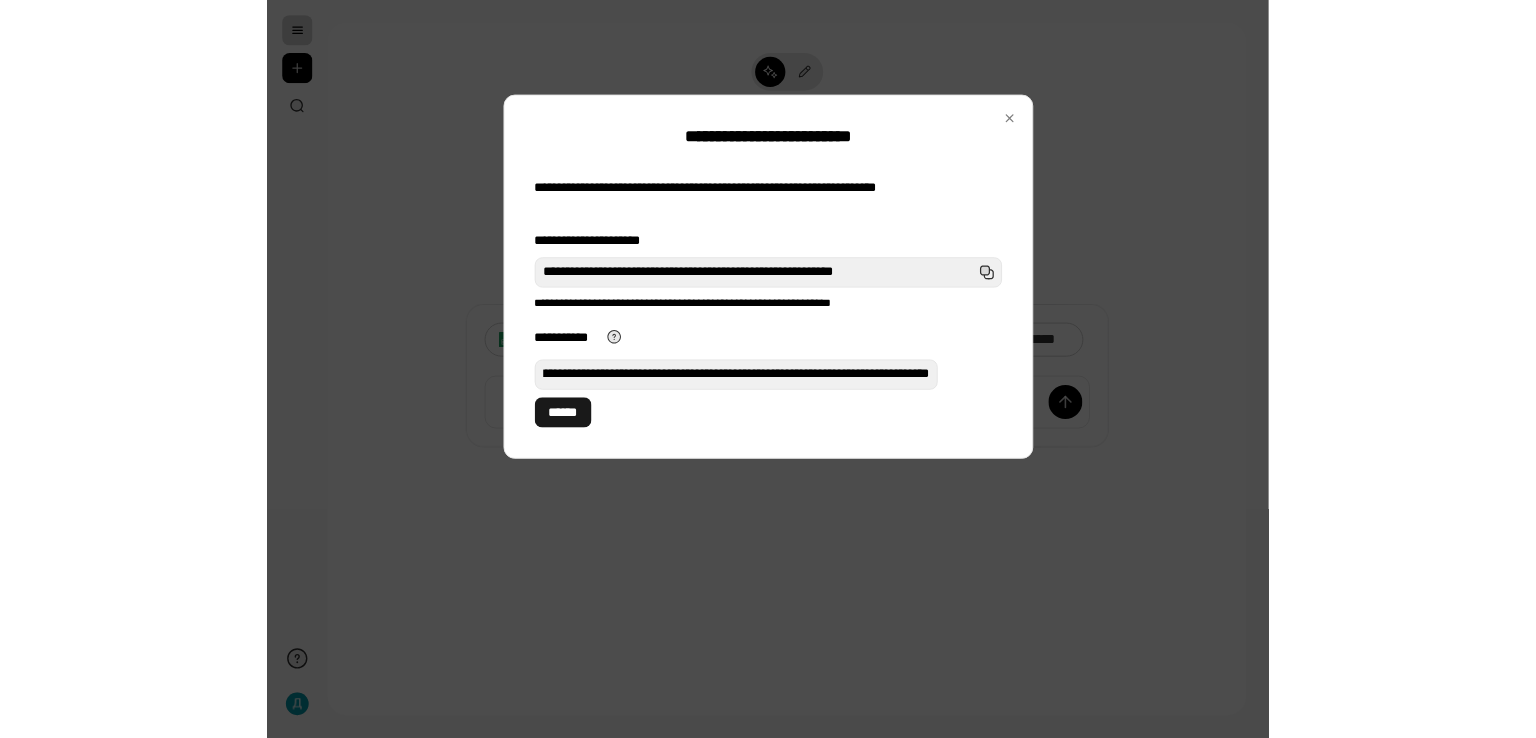 scroll, scrollTop: 0, scrollLeft: 0, axis: both 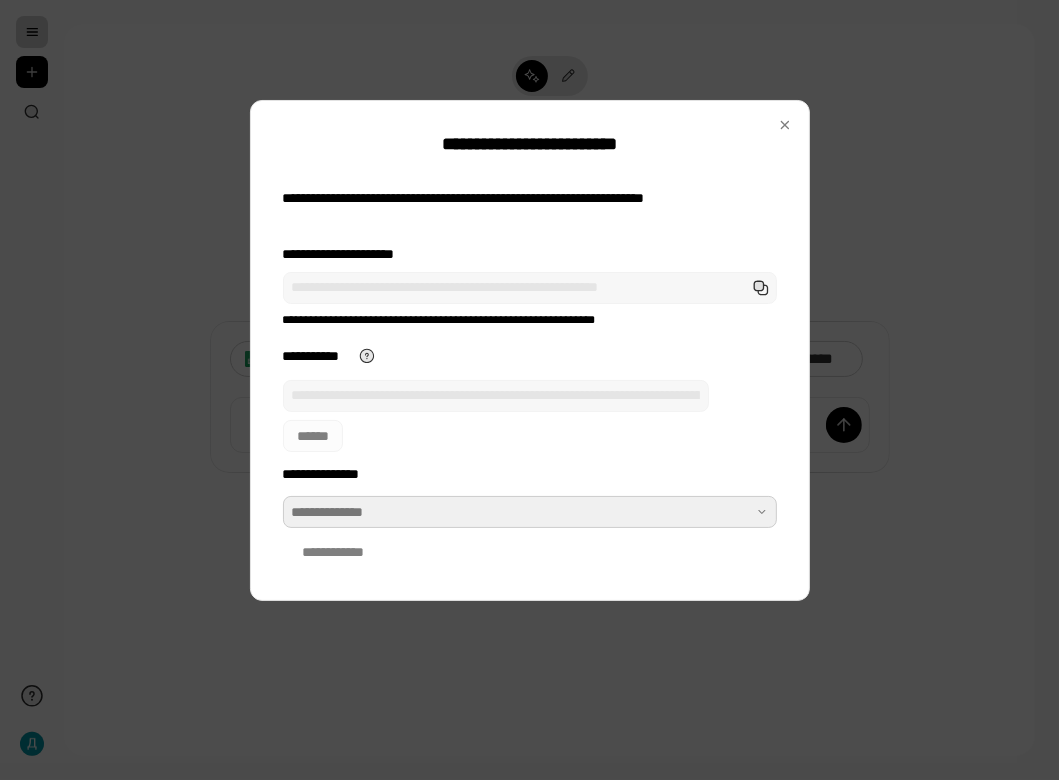 click at bounding box center (530, 512) 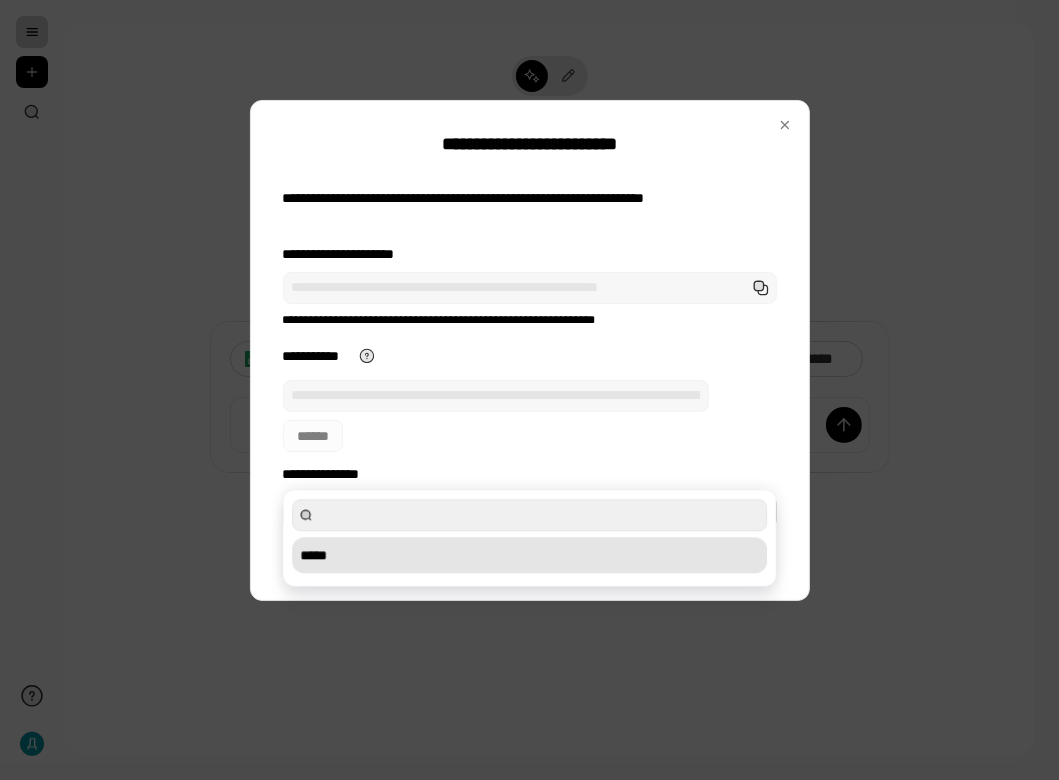 click on "*****" at bounding box center (529, 555) 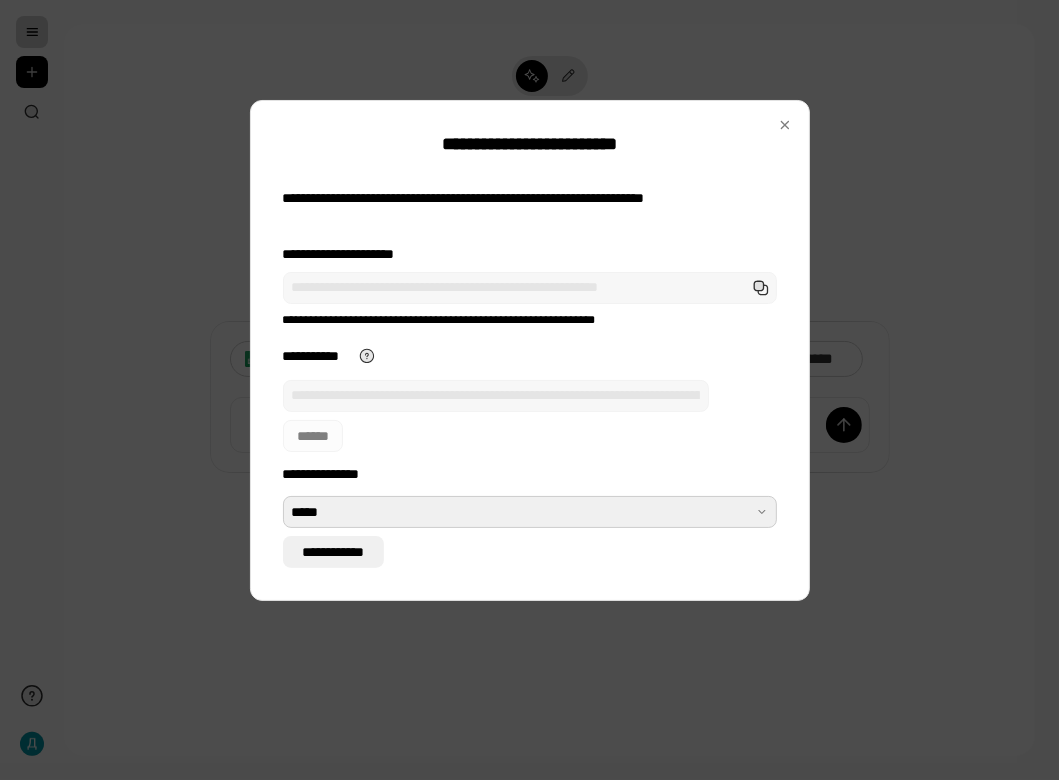 click on "**********" at bounding box center [334, 552] 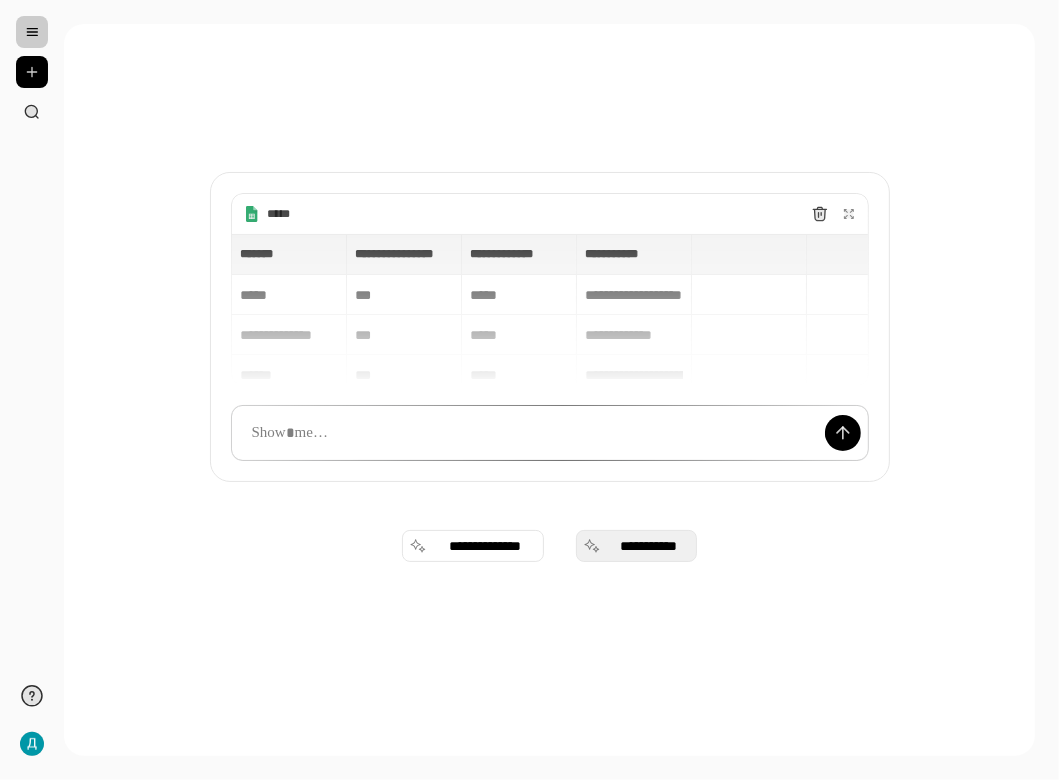 click on "**********" at bounding box center (648, 546) 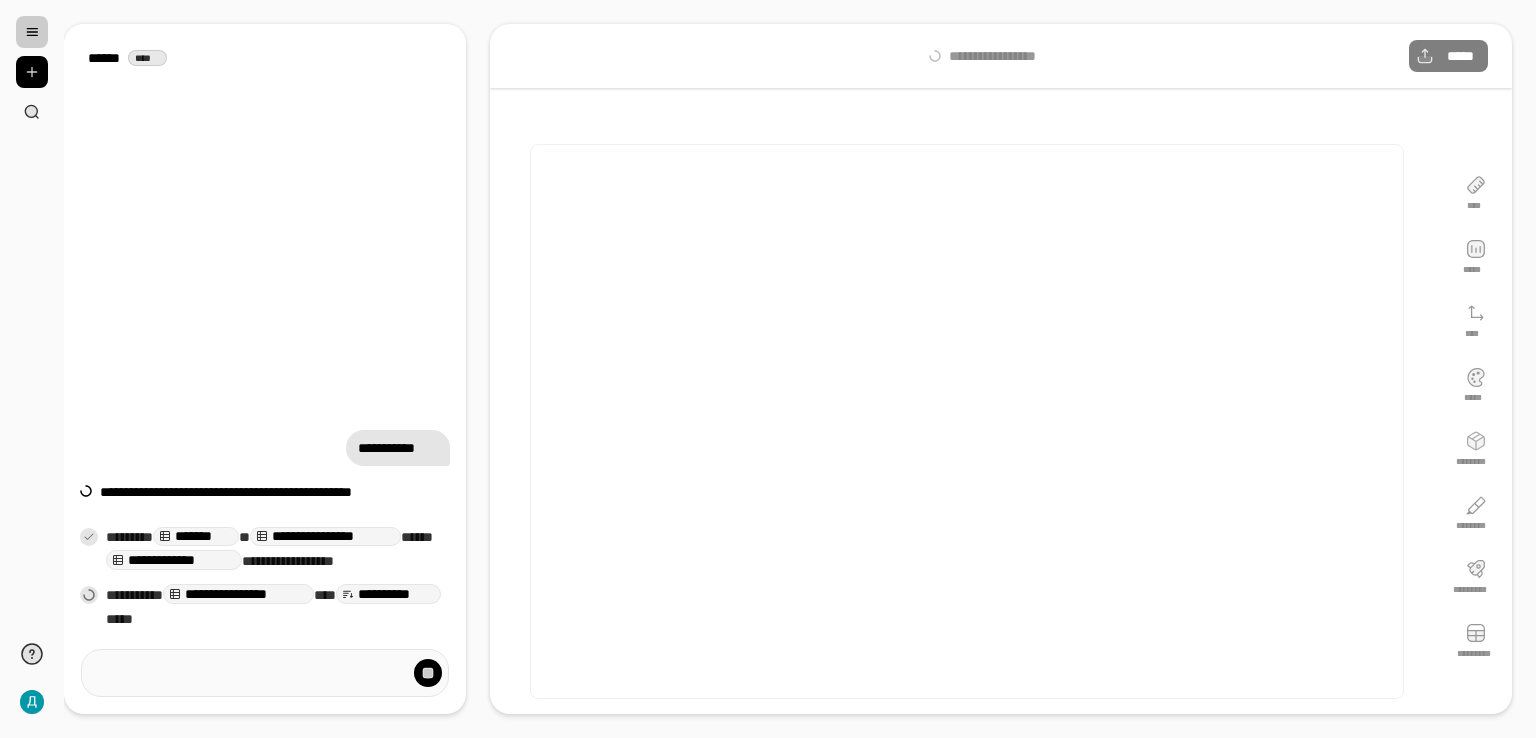 click on "**********" at bounding box center (265, 336) 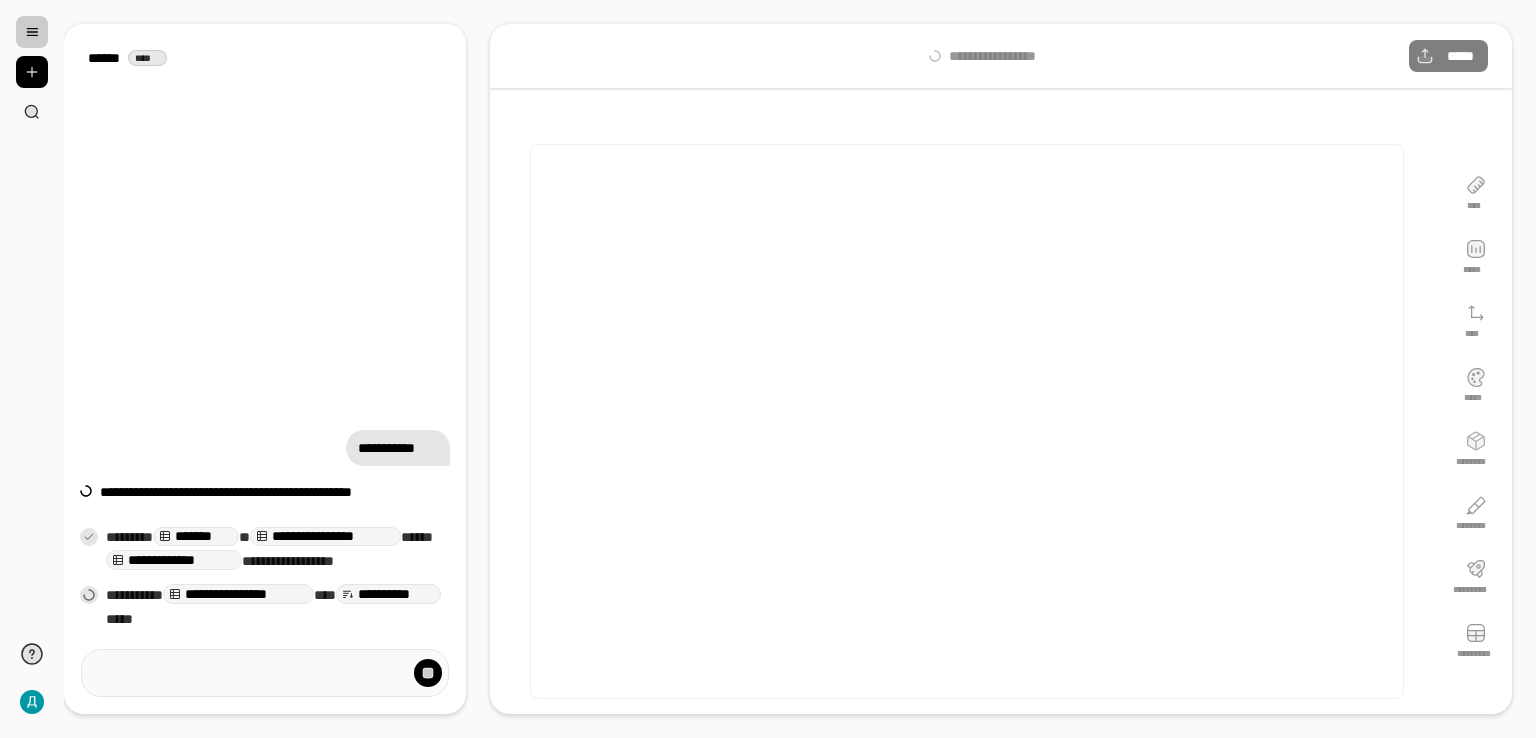 click on "**********" at bounding box center (1001, 56) 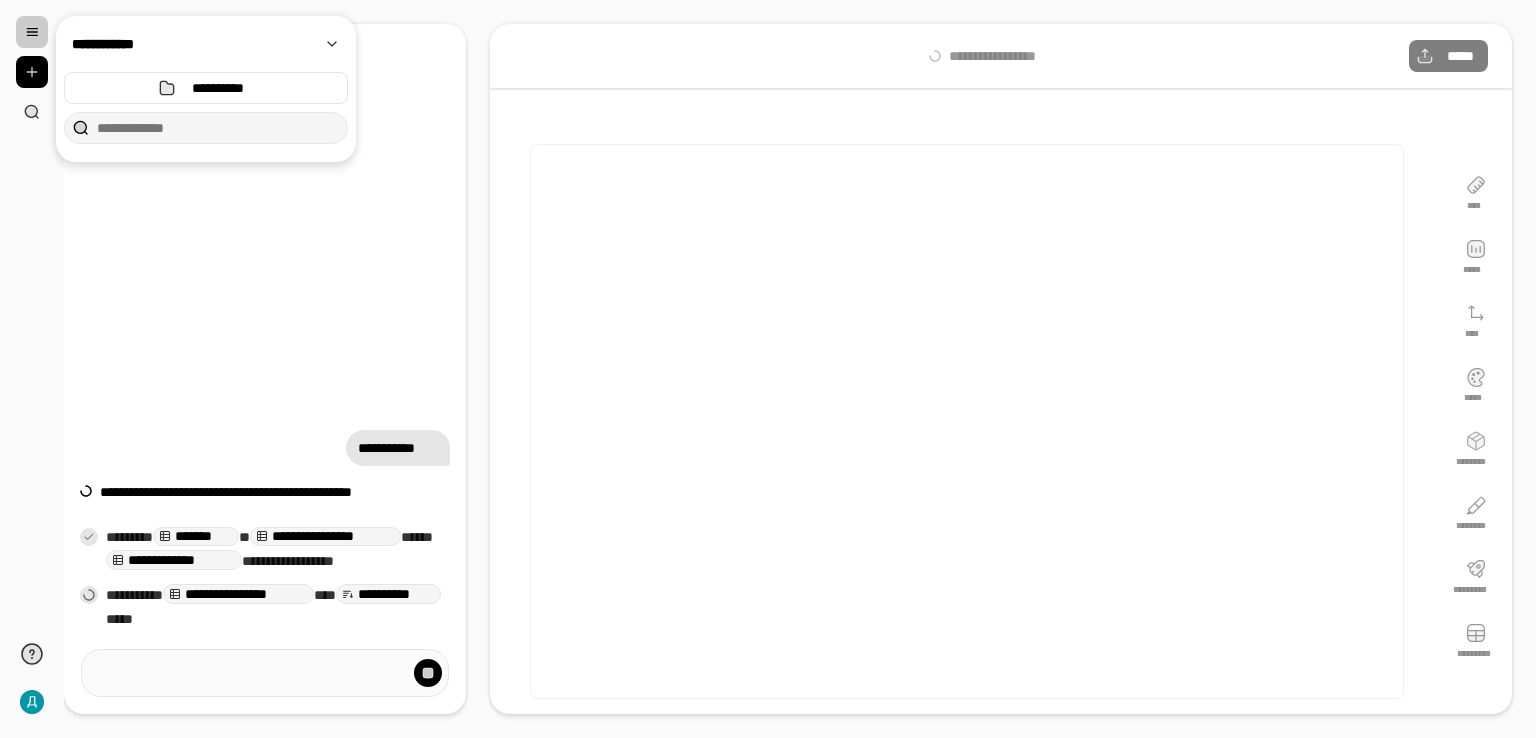 click at bounding box center [32, 32] 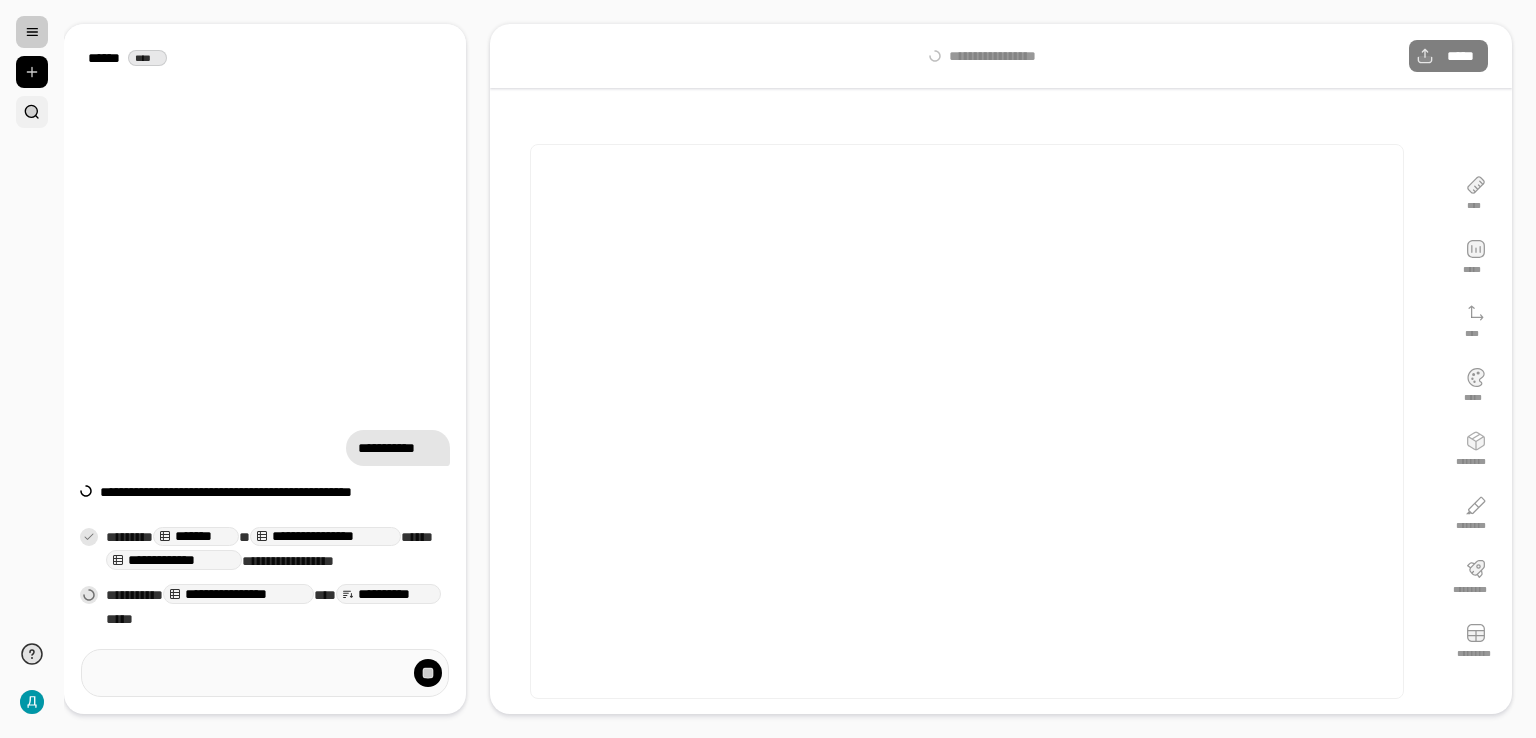 click at bounding box center [32, 112] 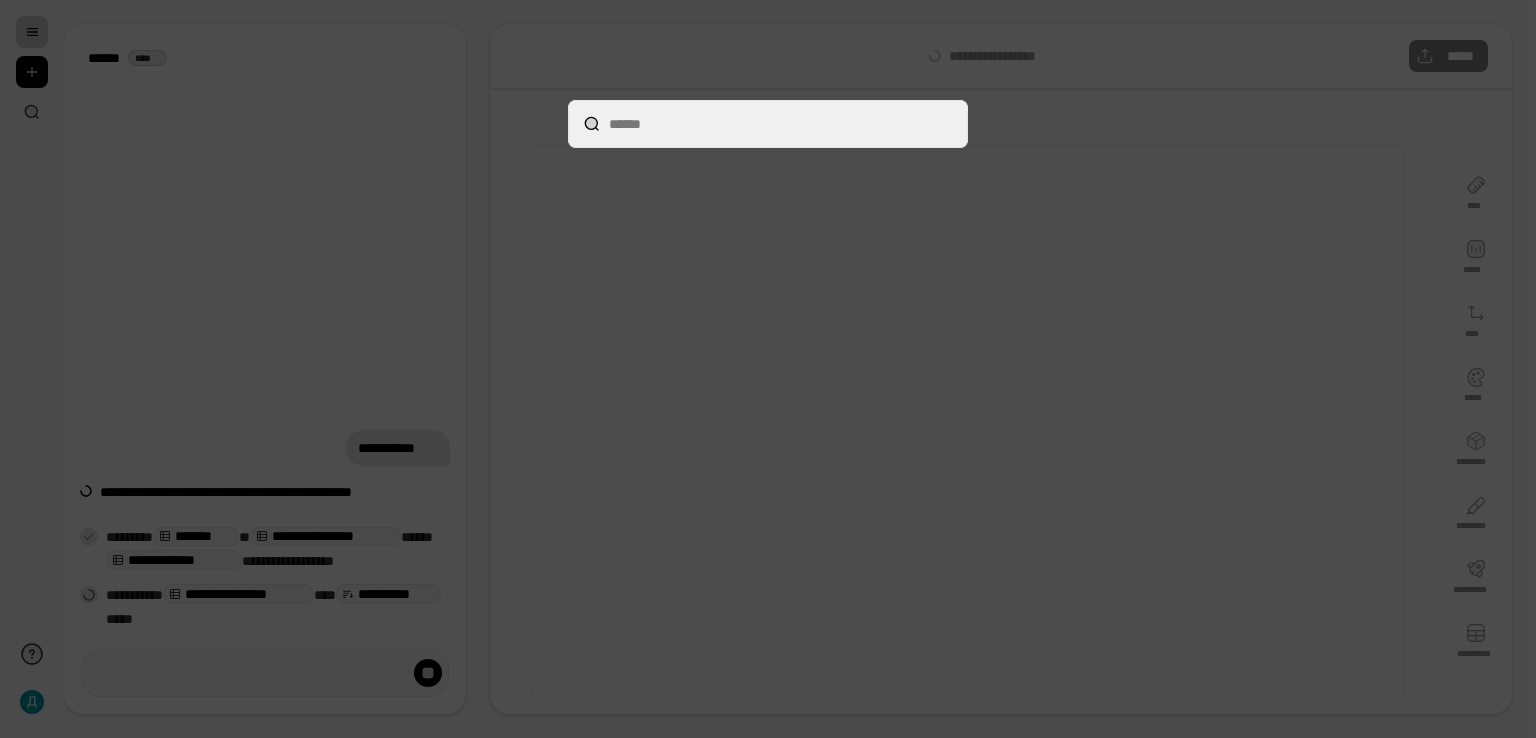 click at bounding box center (768, 369) 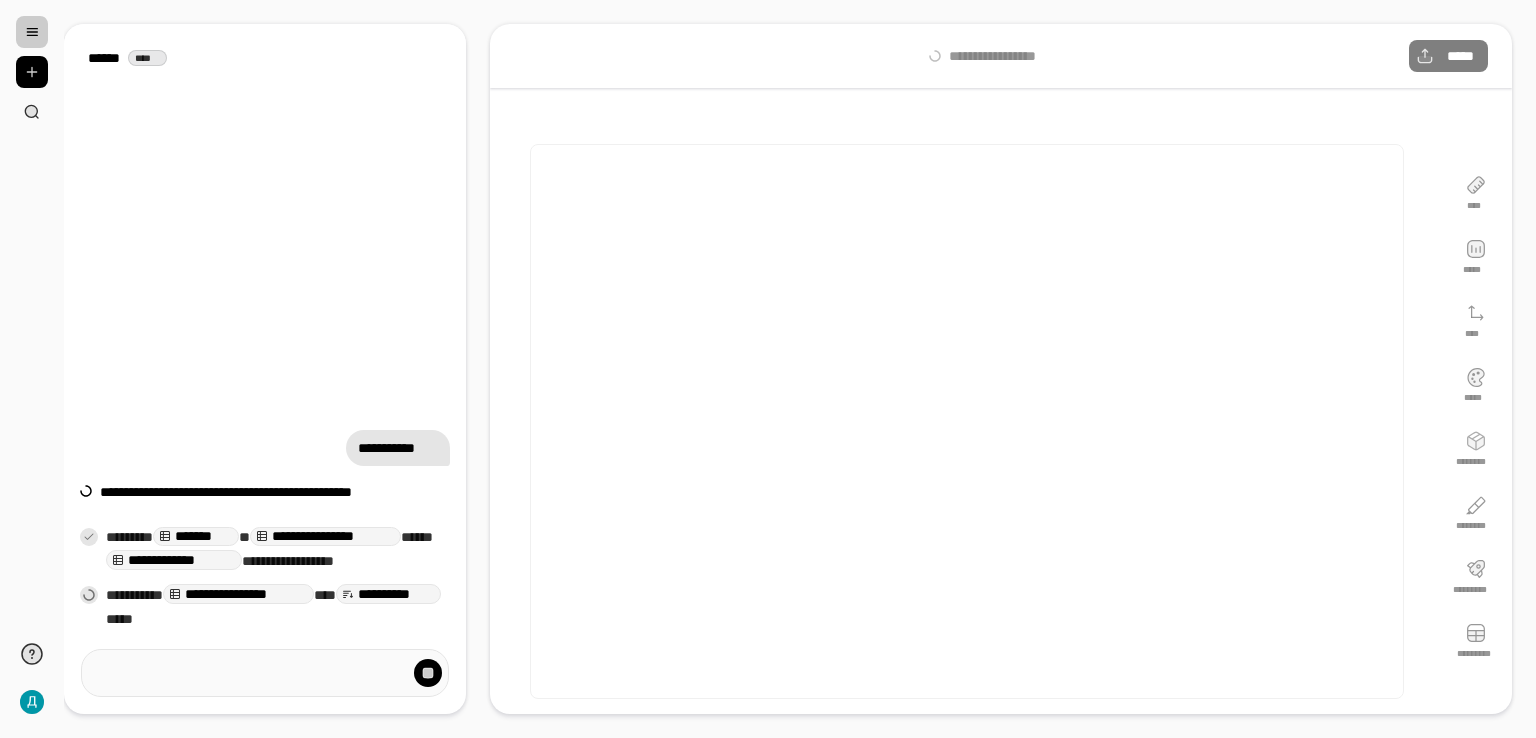 drag, startPoint x: 93, startPoint y: 433, endPoint x: 179, endPoint y: 33, distance: 409.14056 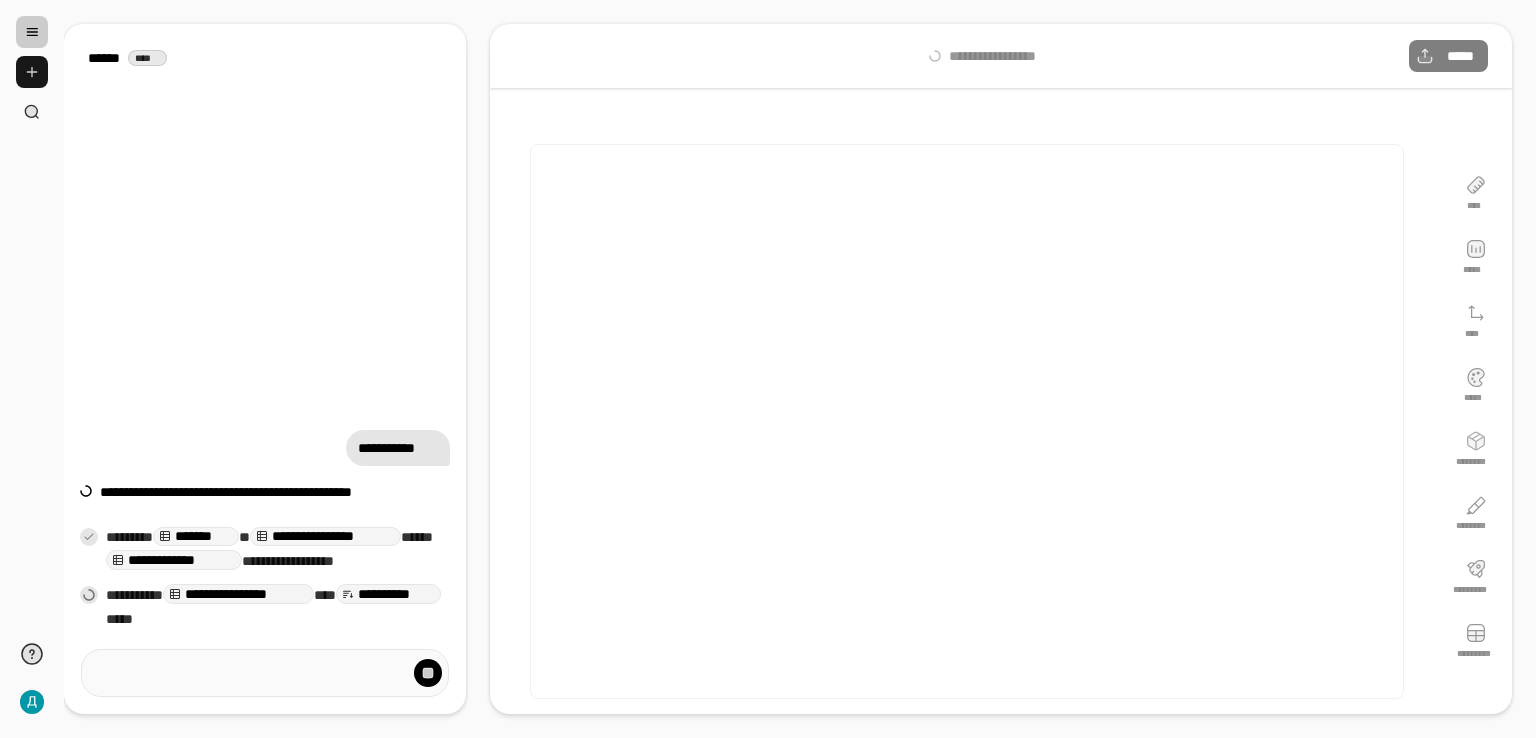 click at bounding box center (32, 72) 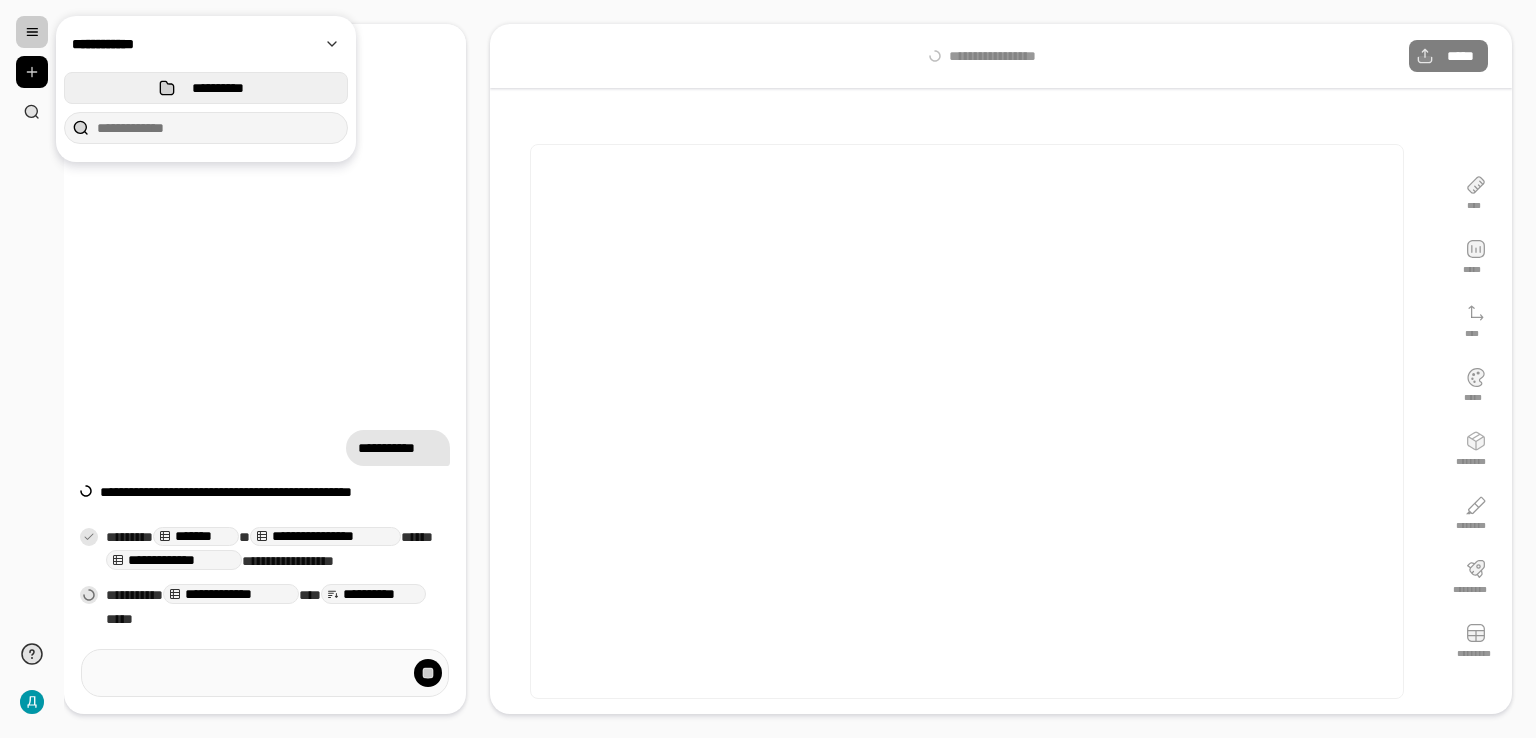 click on "**********" at bounding box center (206, 88) 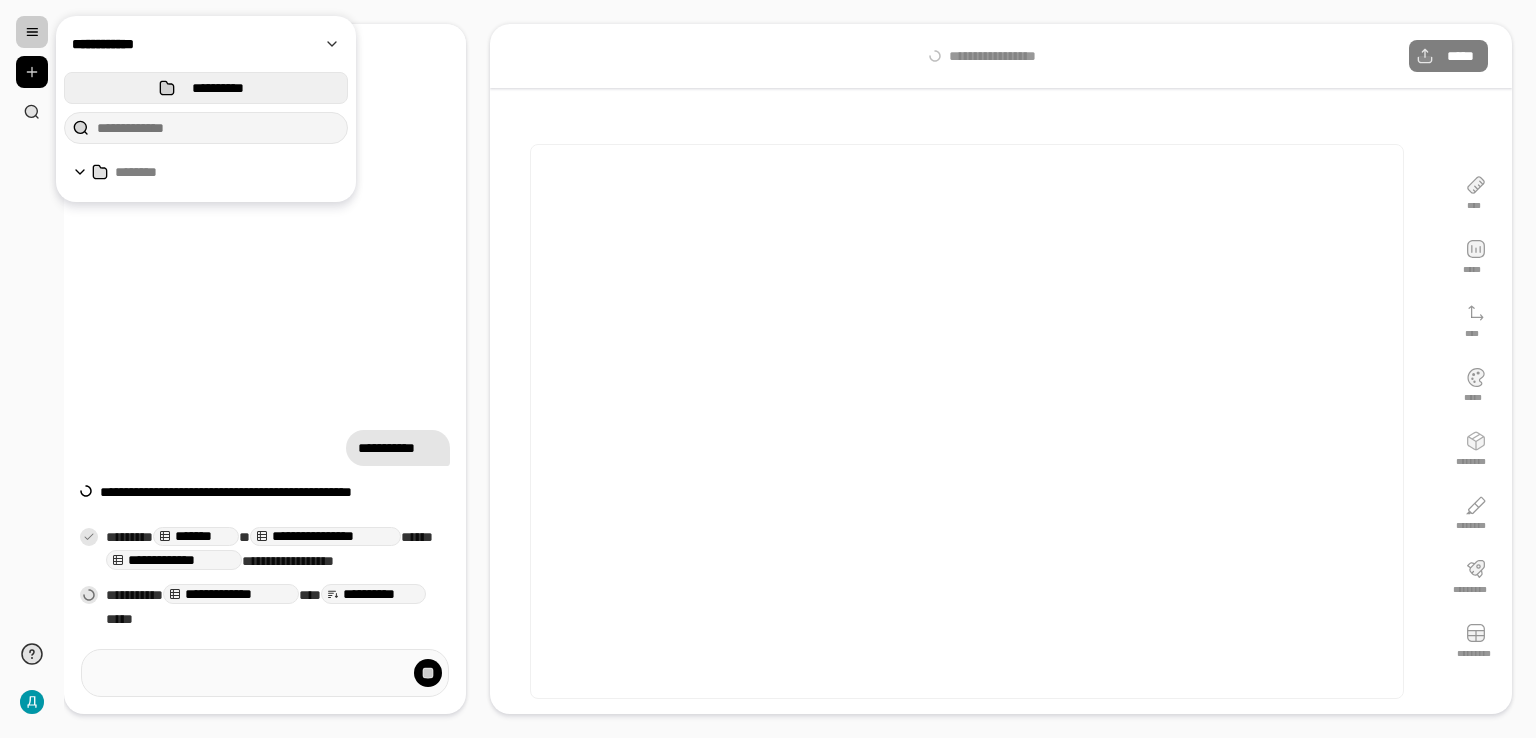 click on "**********" at bounding box center [206, 88] 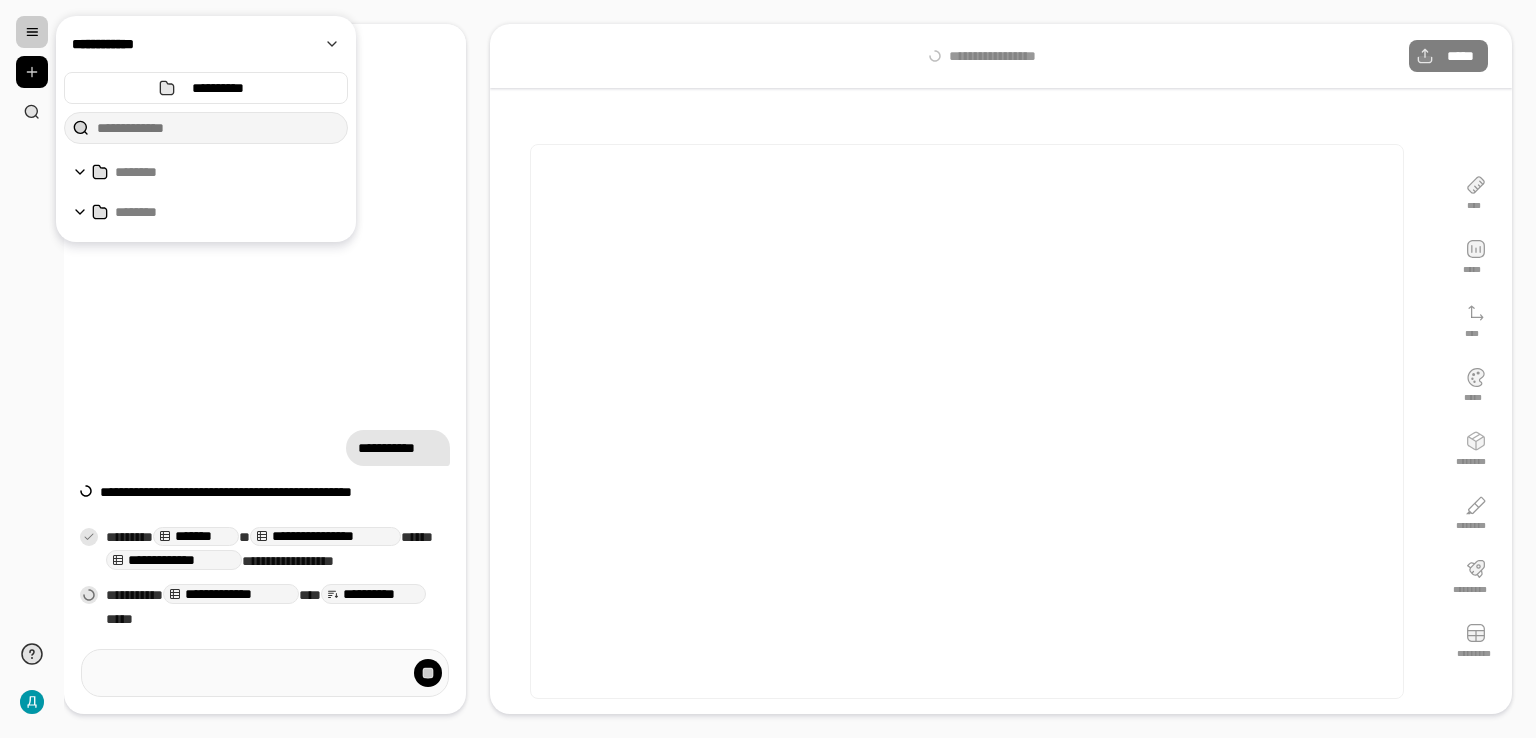 click at bounding box center (32, 32) 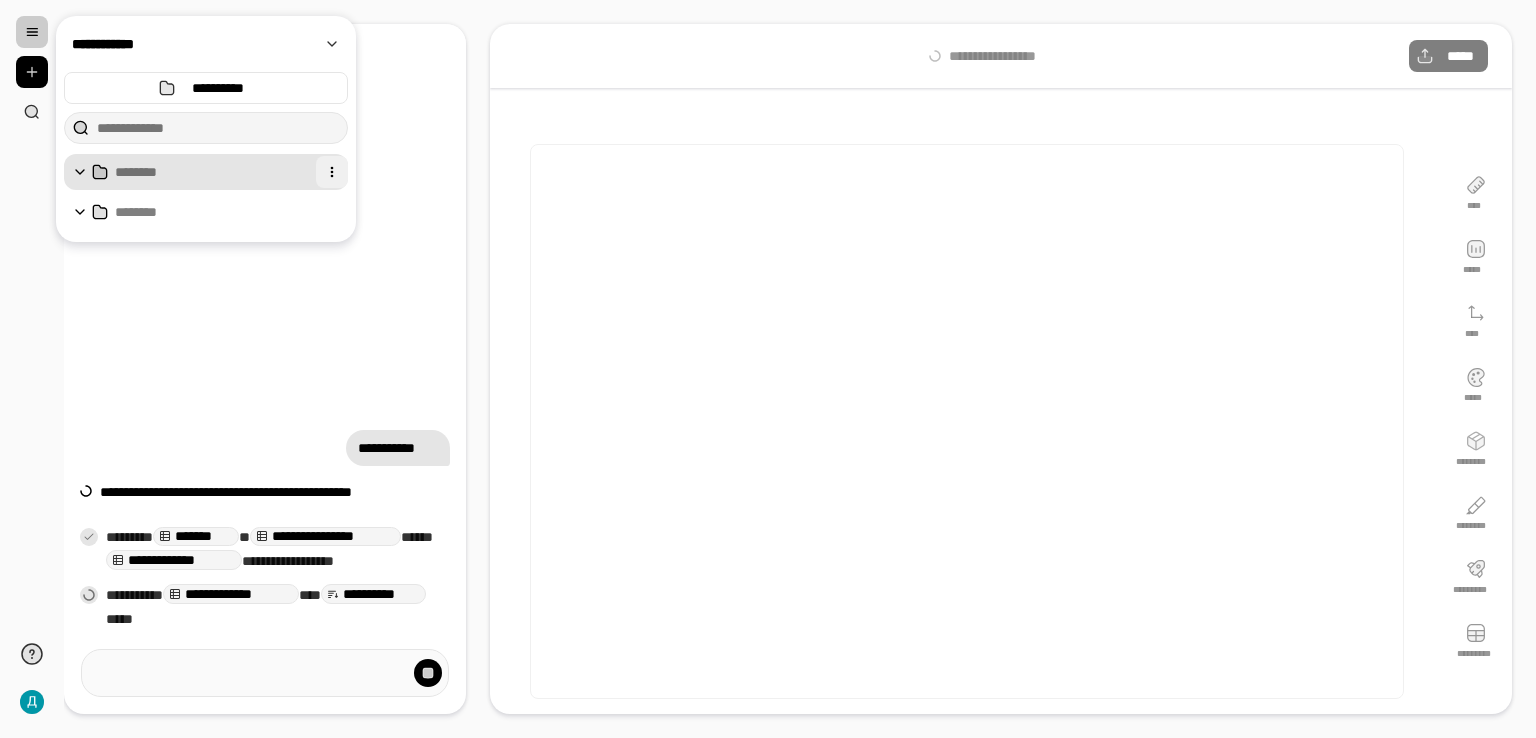 click at bounding box center [332, 172] 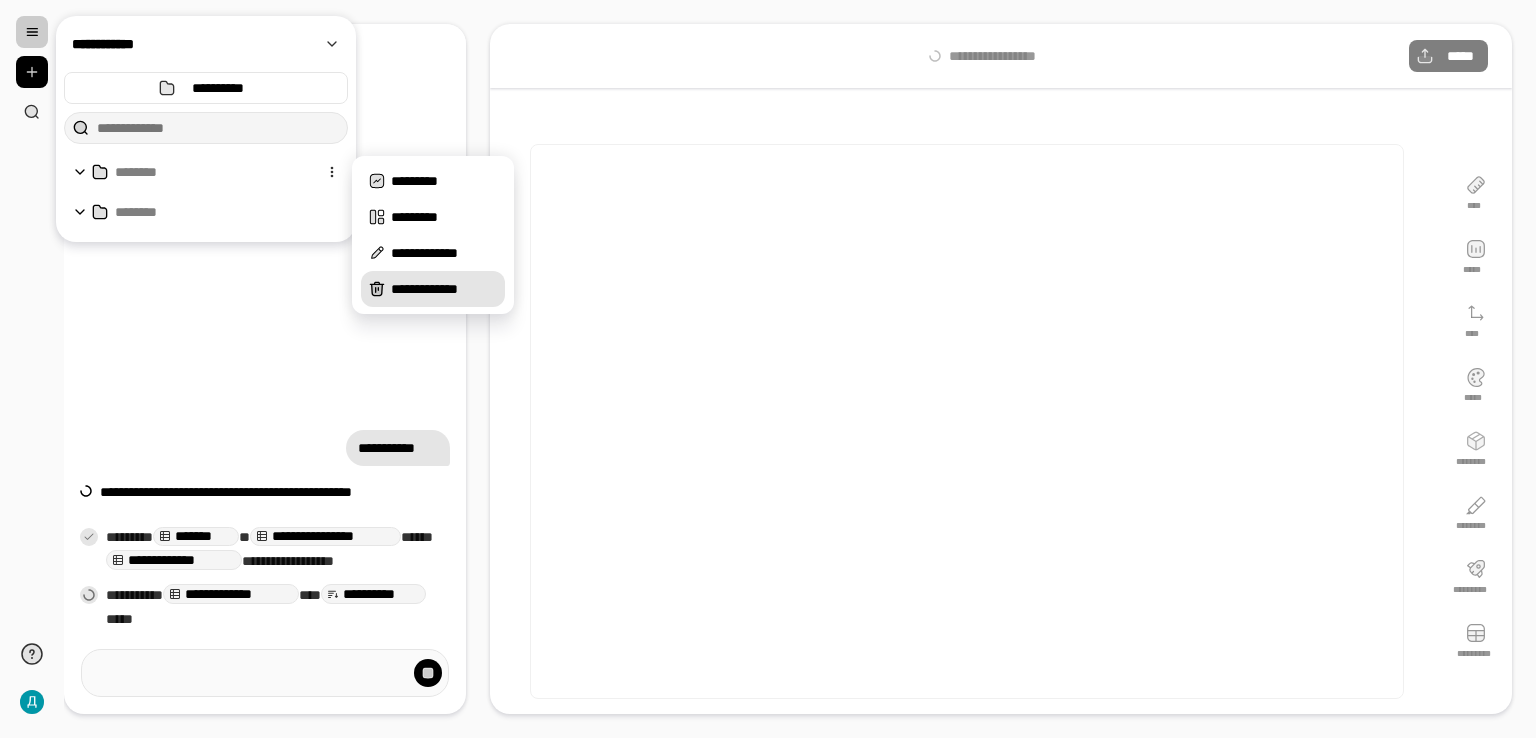 click on "**********" at bounding box center (444, 289) 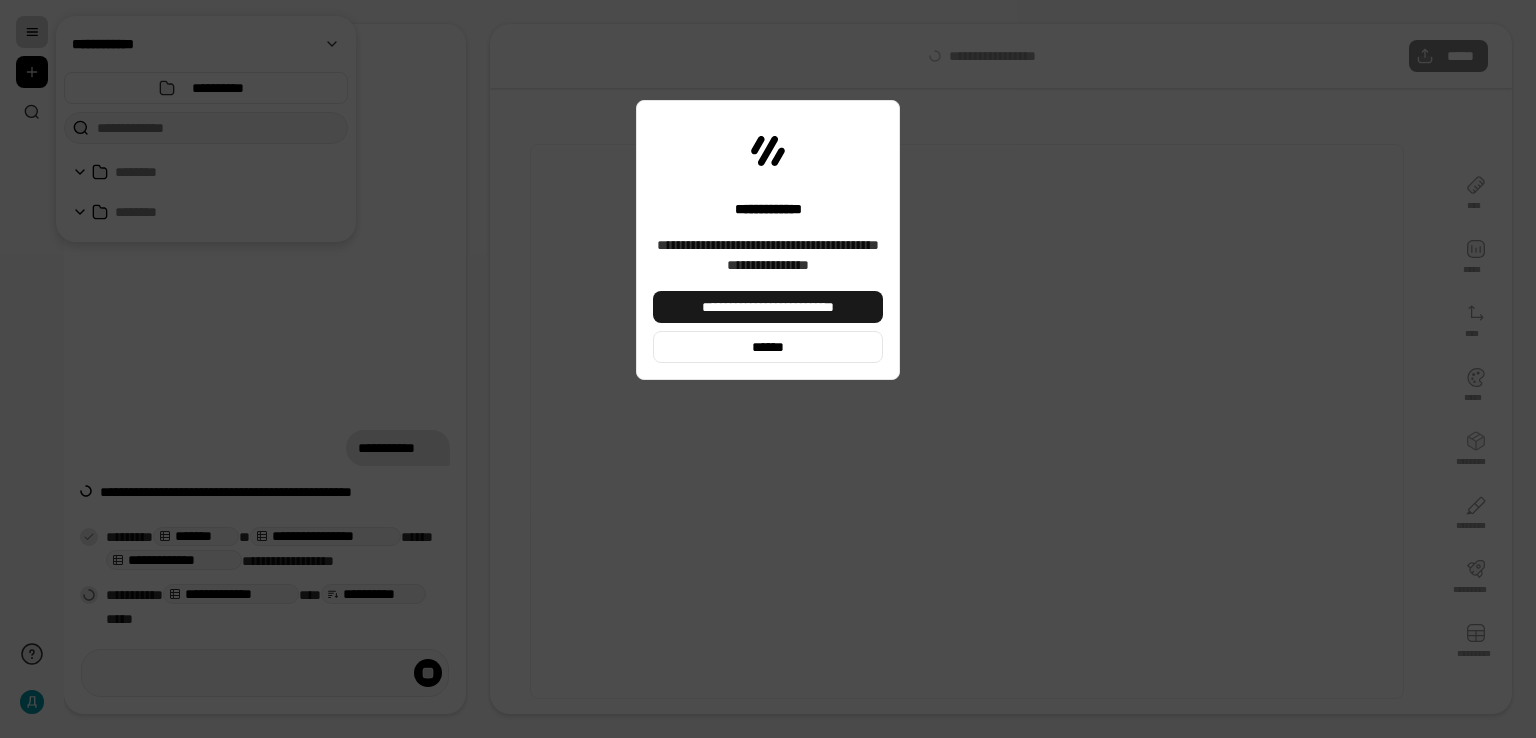 click on "**********" at bounding box center (768, 307) 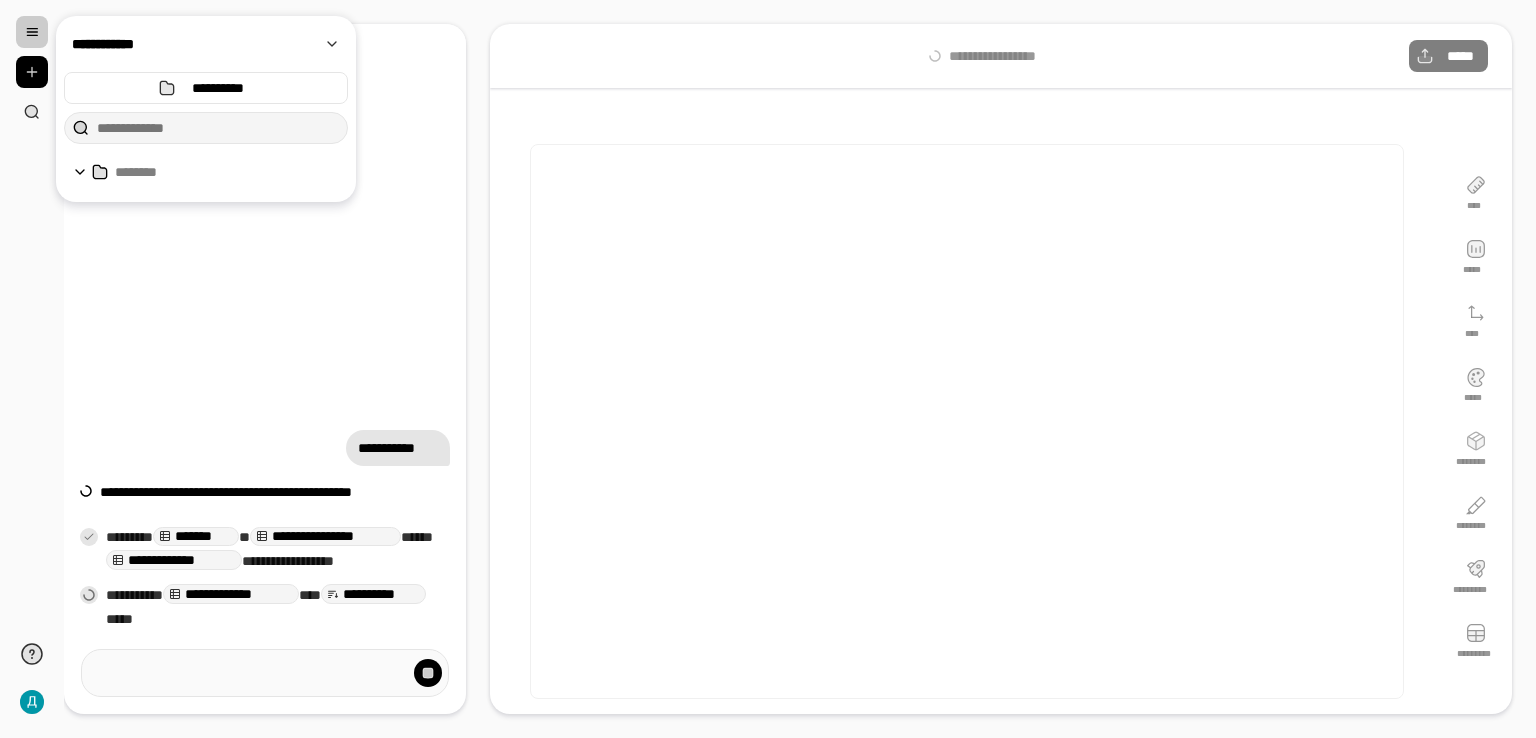 click at bounding box center (32, 32) 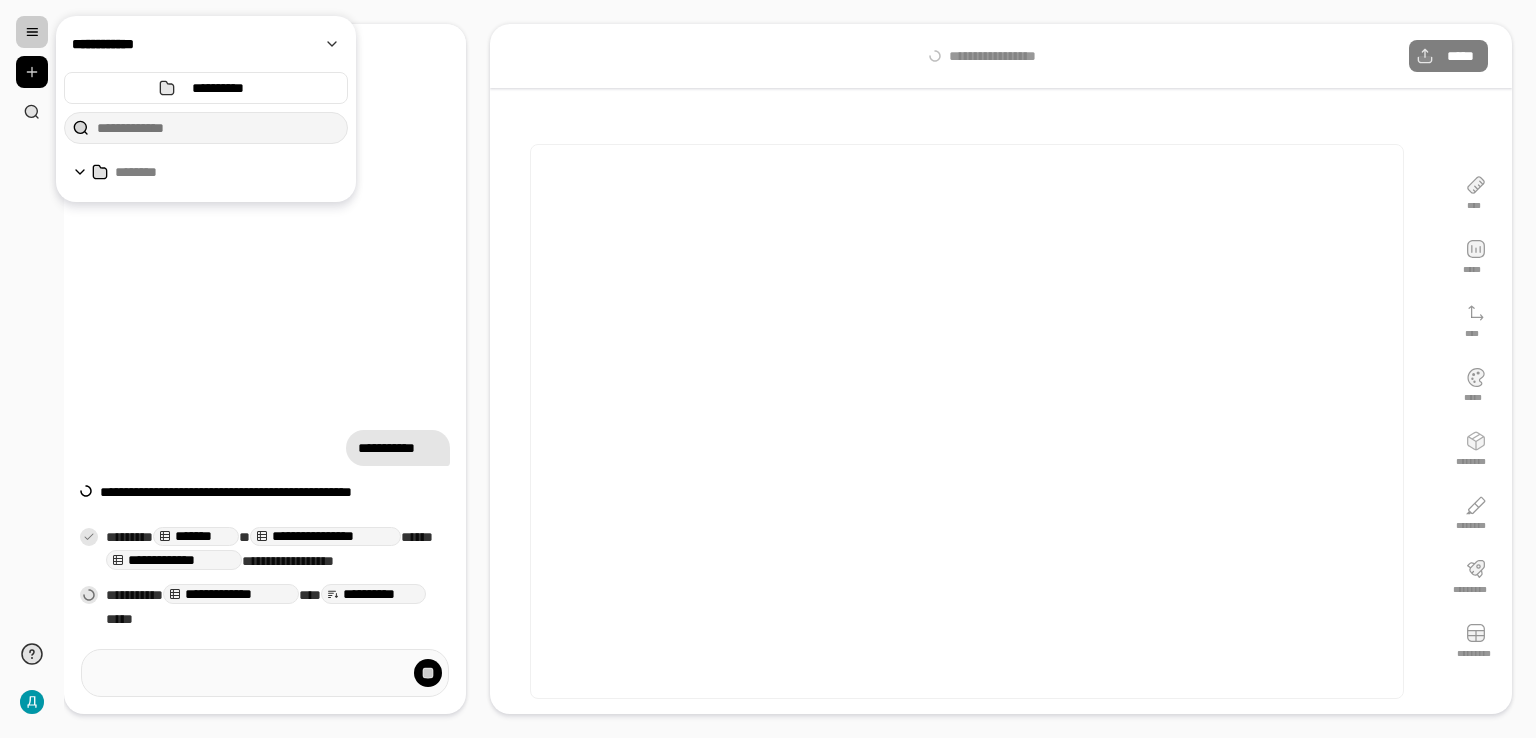 click at bounding box center (32, 32) 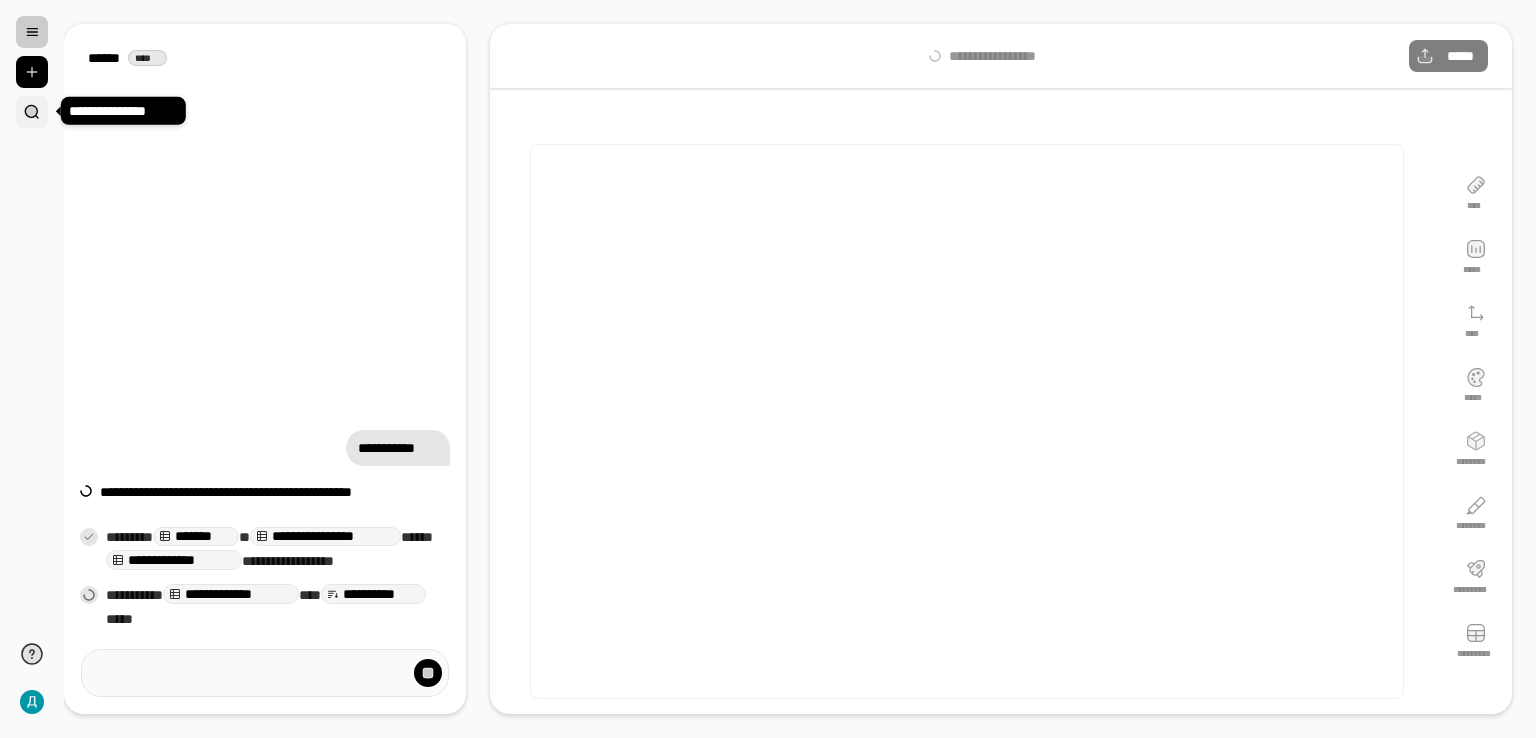click at bounding box center (32, 112) 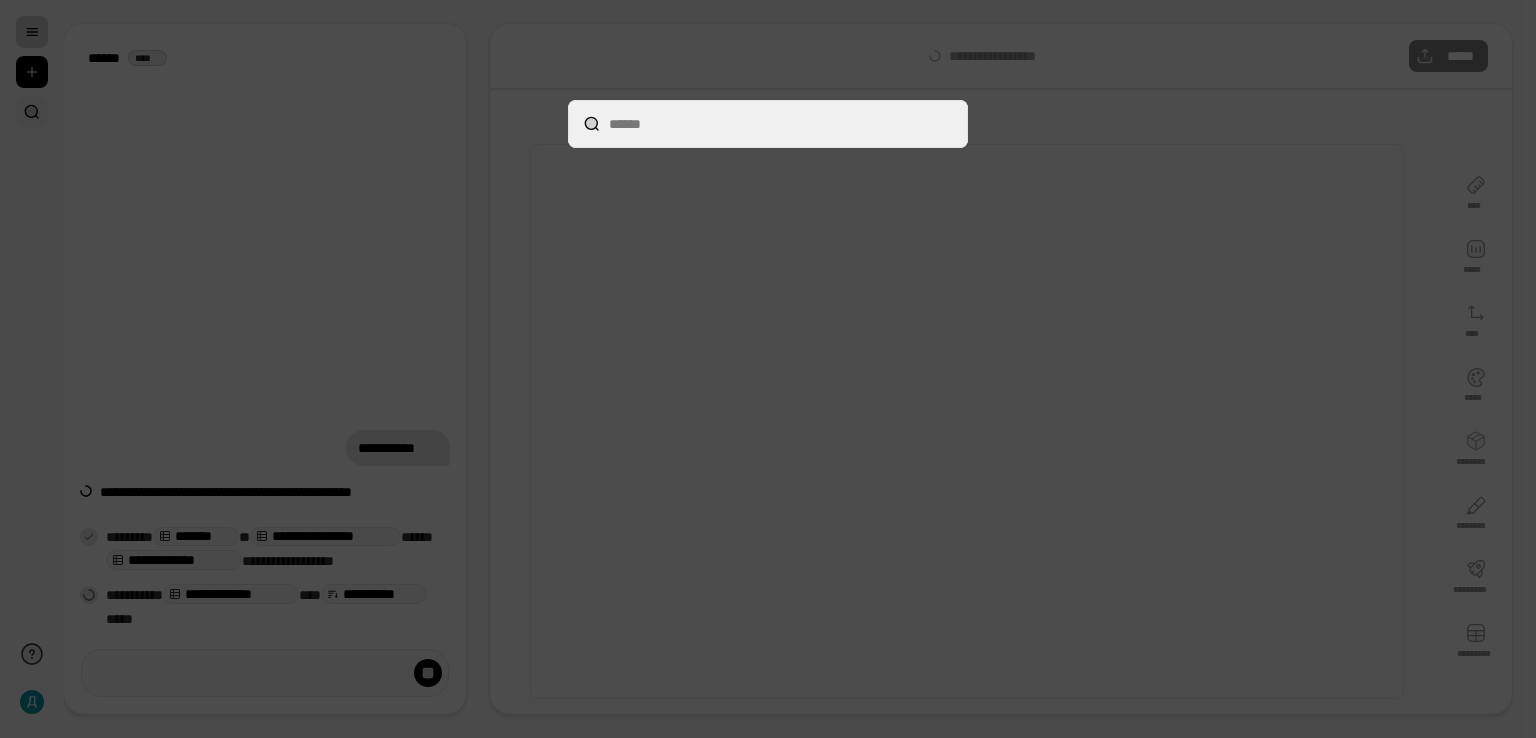 click at bounding box center (768, 124) 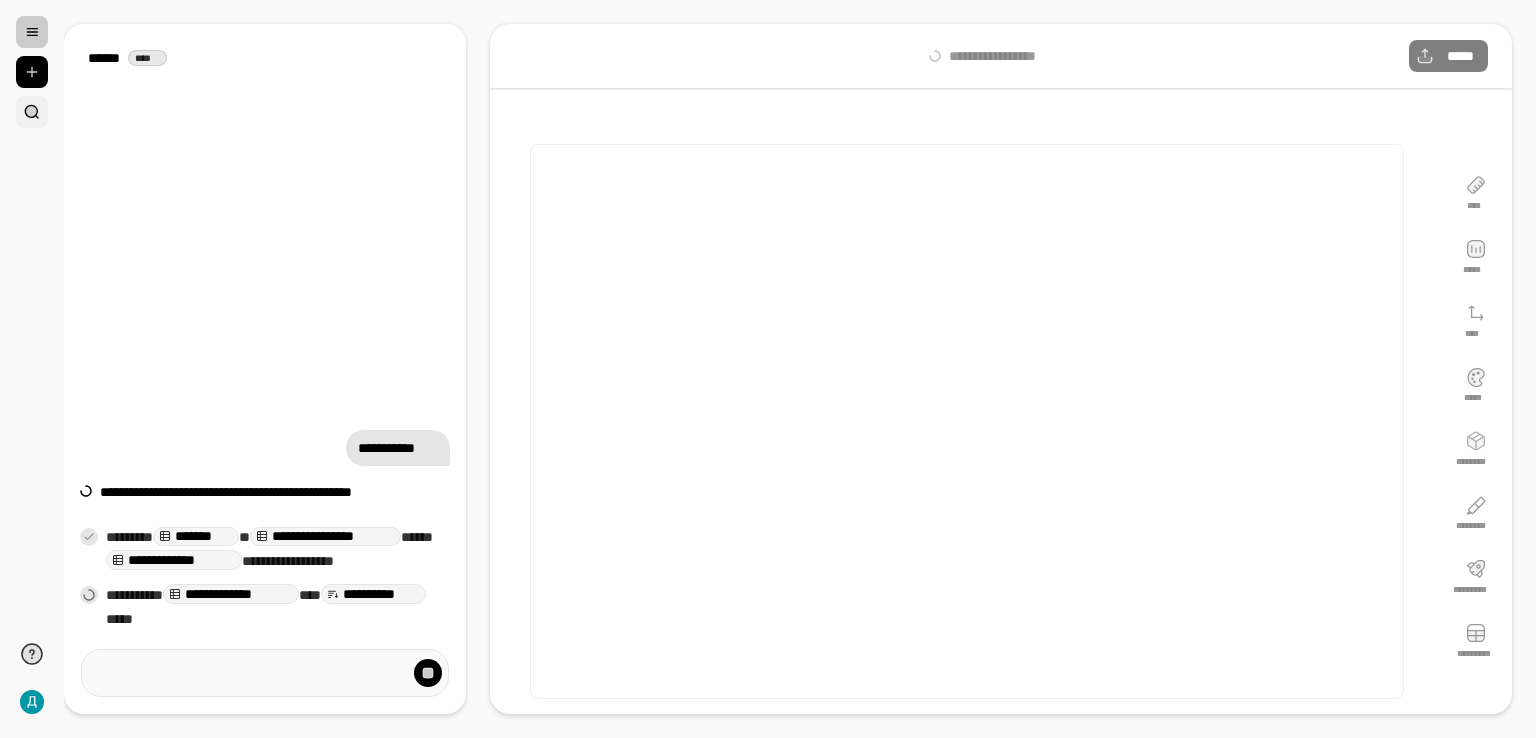 click at bounding box center [32, 112] 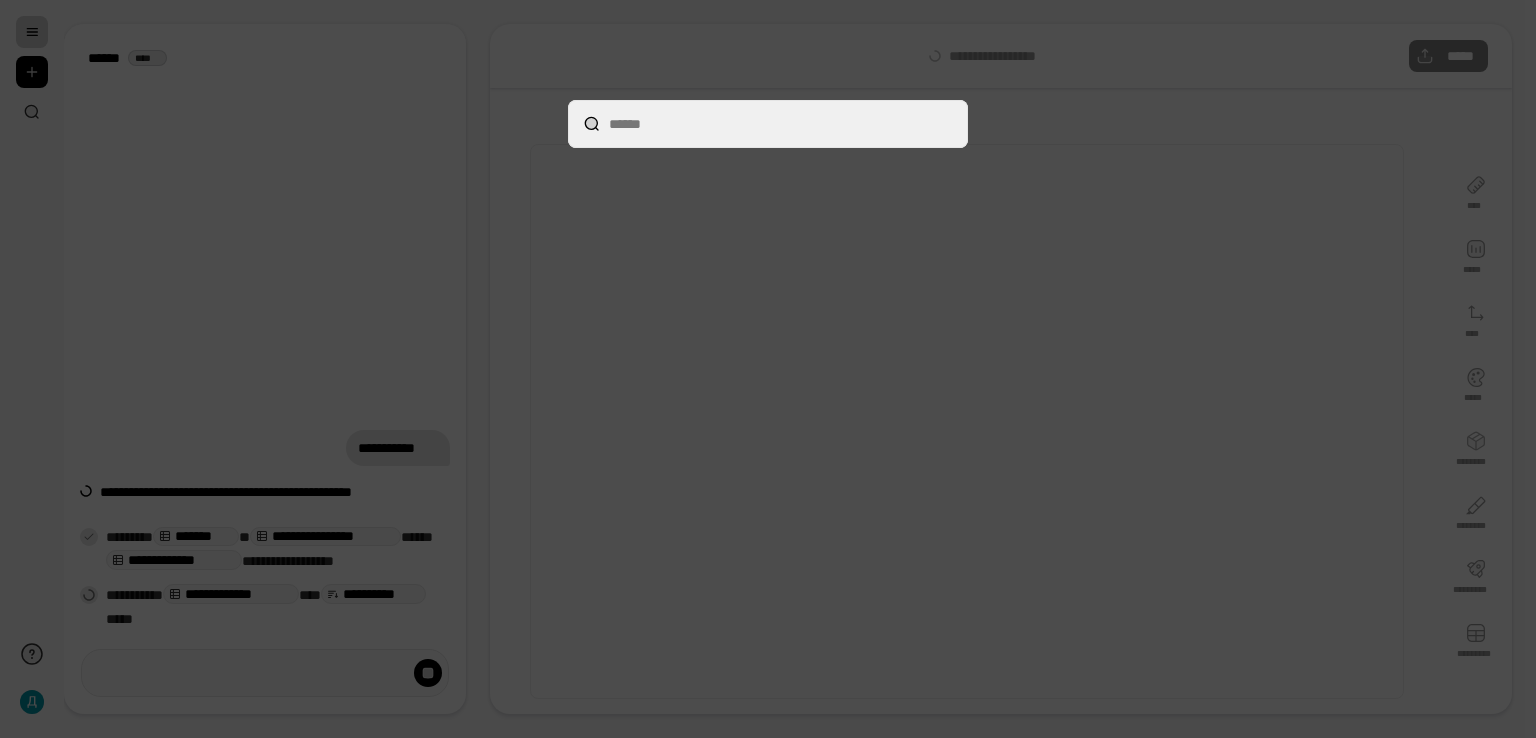 click at bounding box center (768, 124) 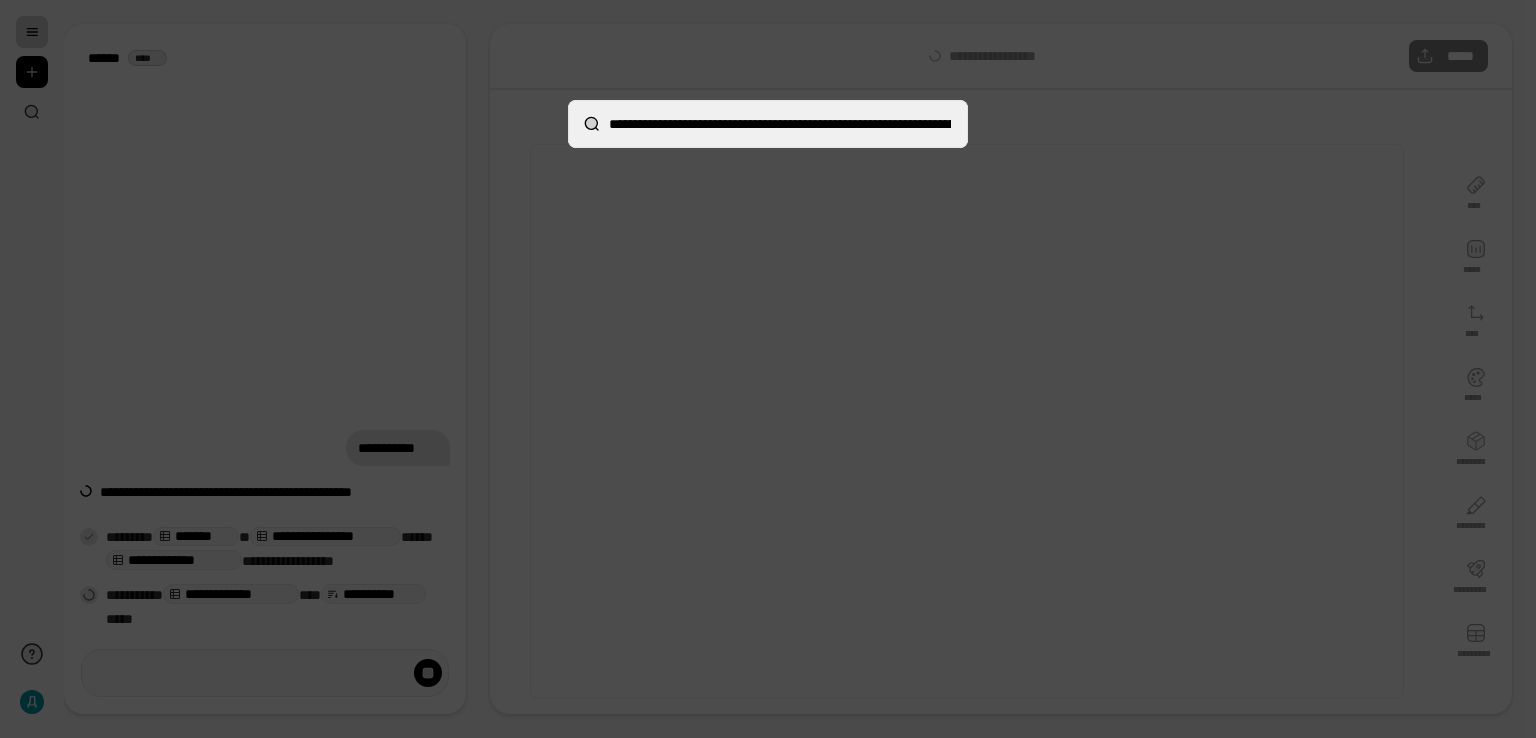 scroll, scrollTop: 0, scrollLeft: 444, axis: horizontal 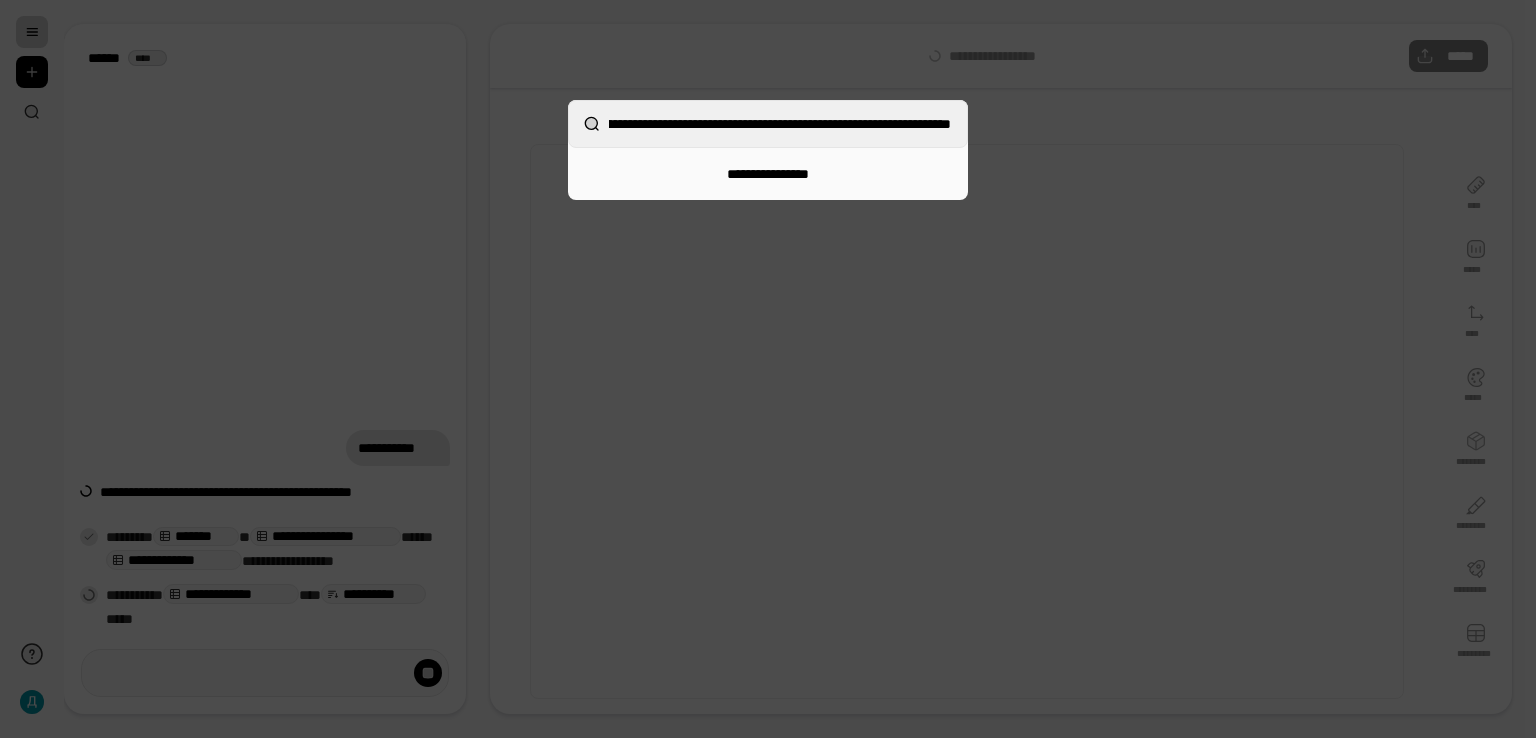 type on "**********" 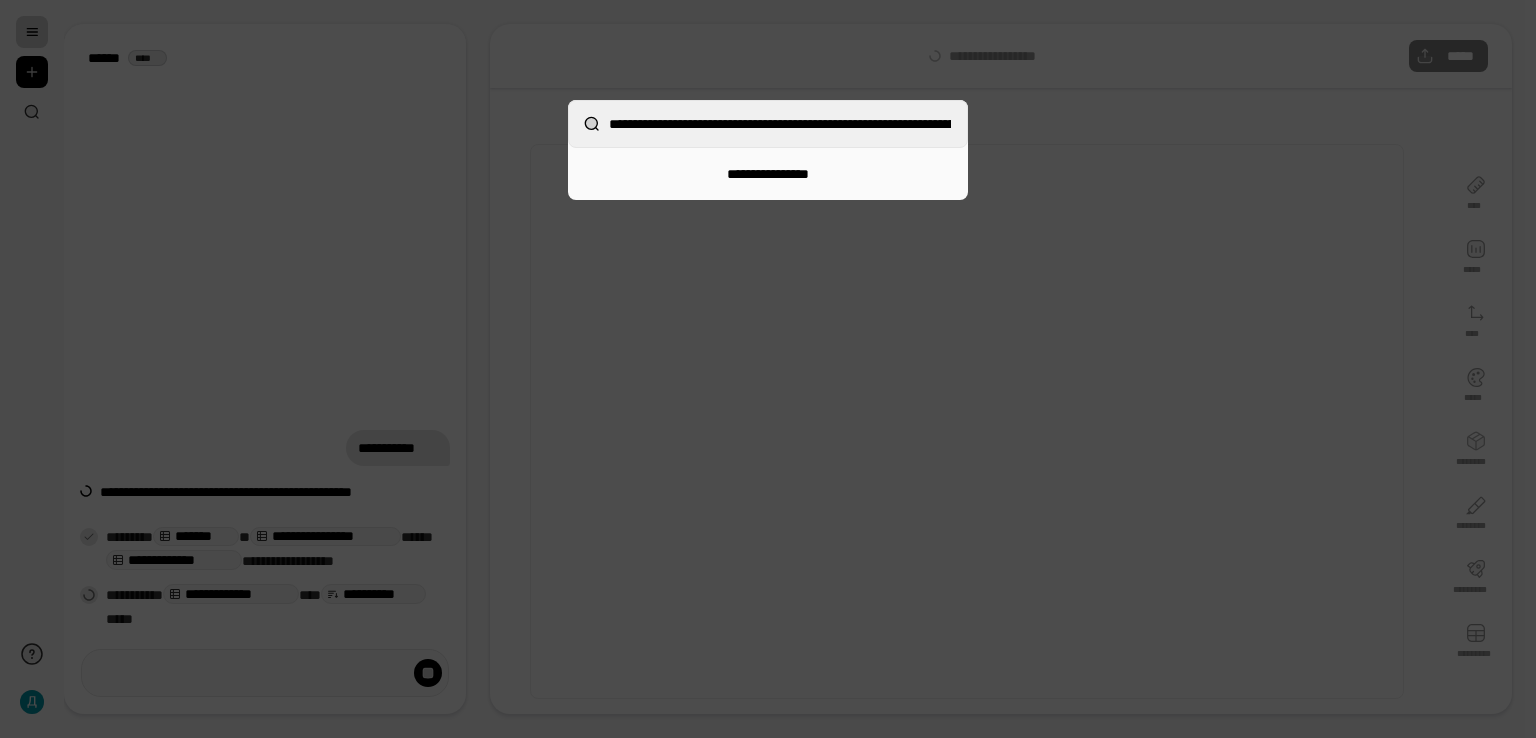 drag, startPoint x: 696, startPoint y: 376, endPoint x: 928, endPoint y: 196, distance: 293.63922 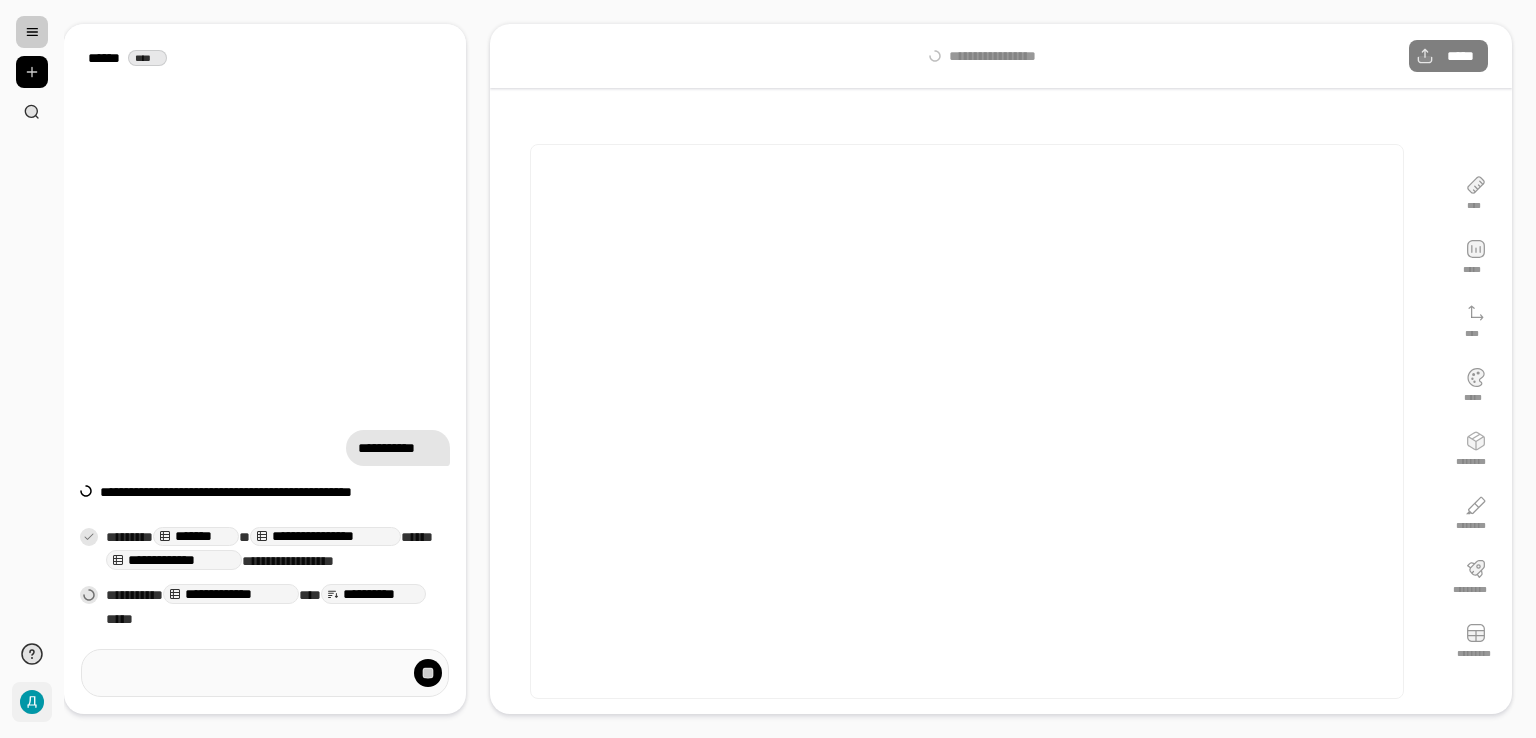 click on "**" at bounding box center [32, 702] 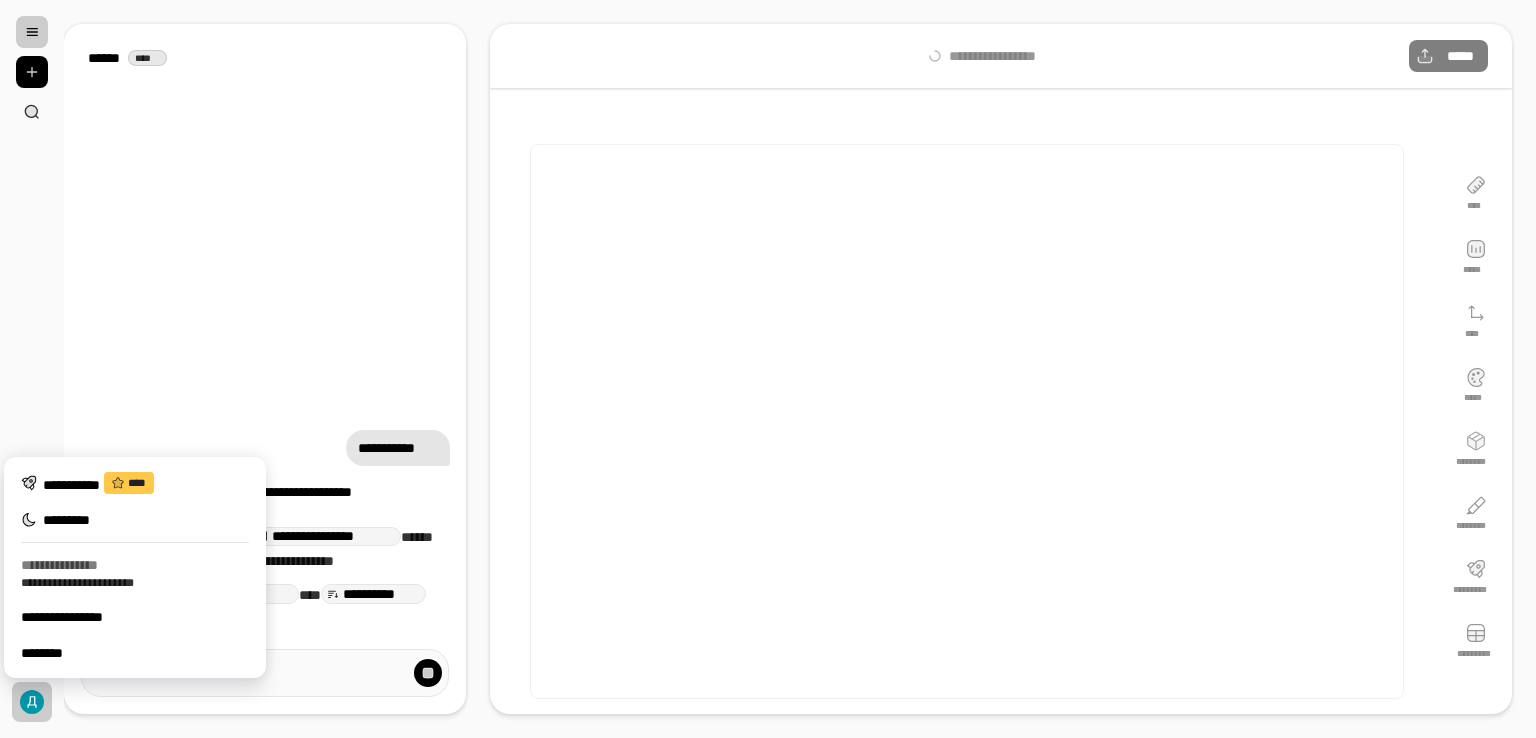click on "**" at bounding box center (32, 702) 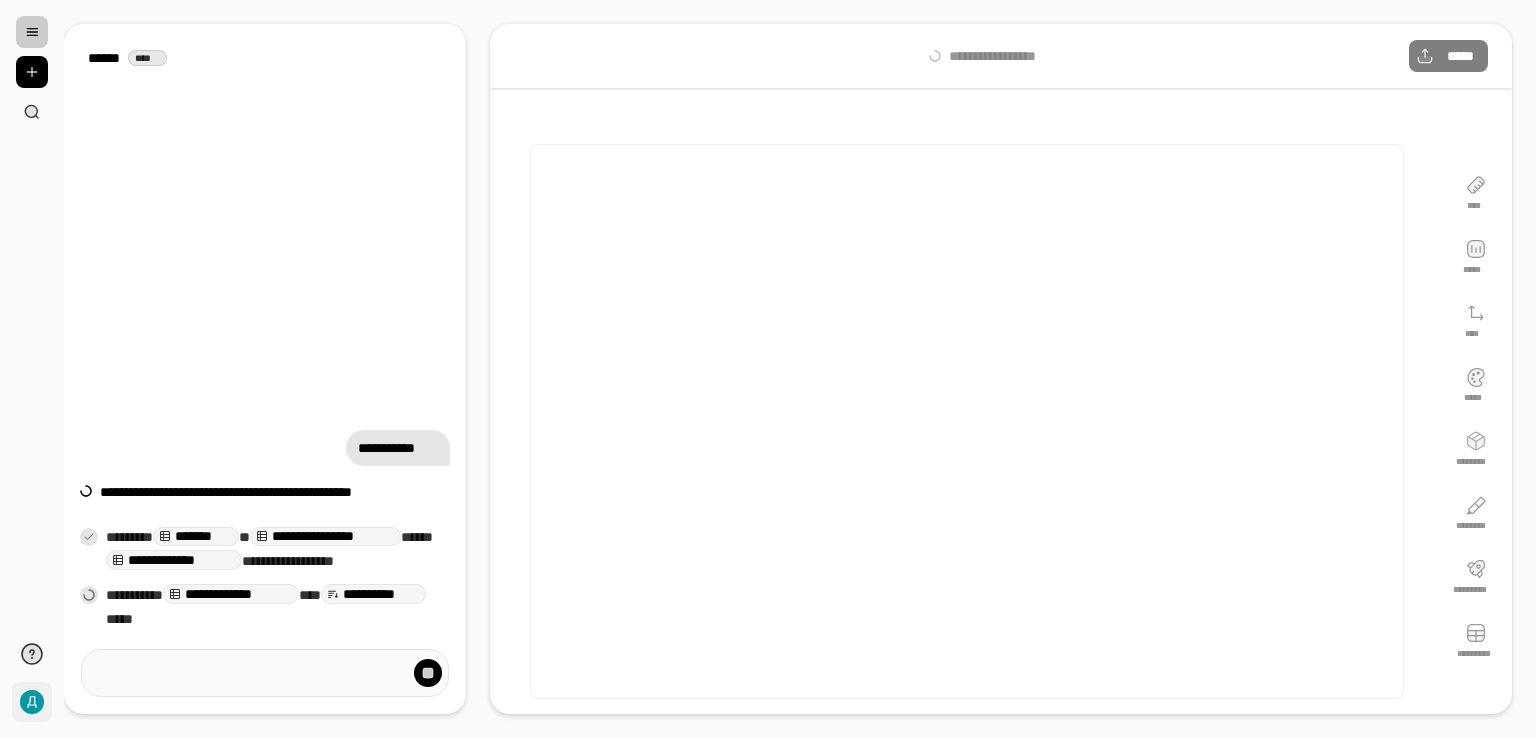 click on "**" at bounding box center [32, 702] 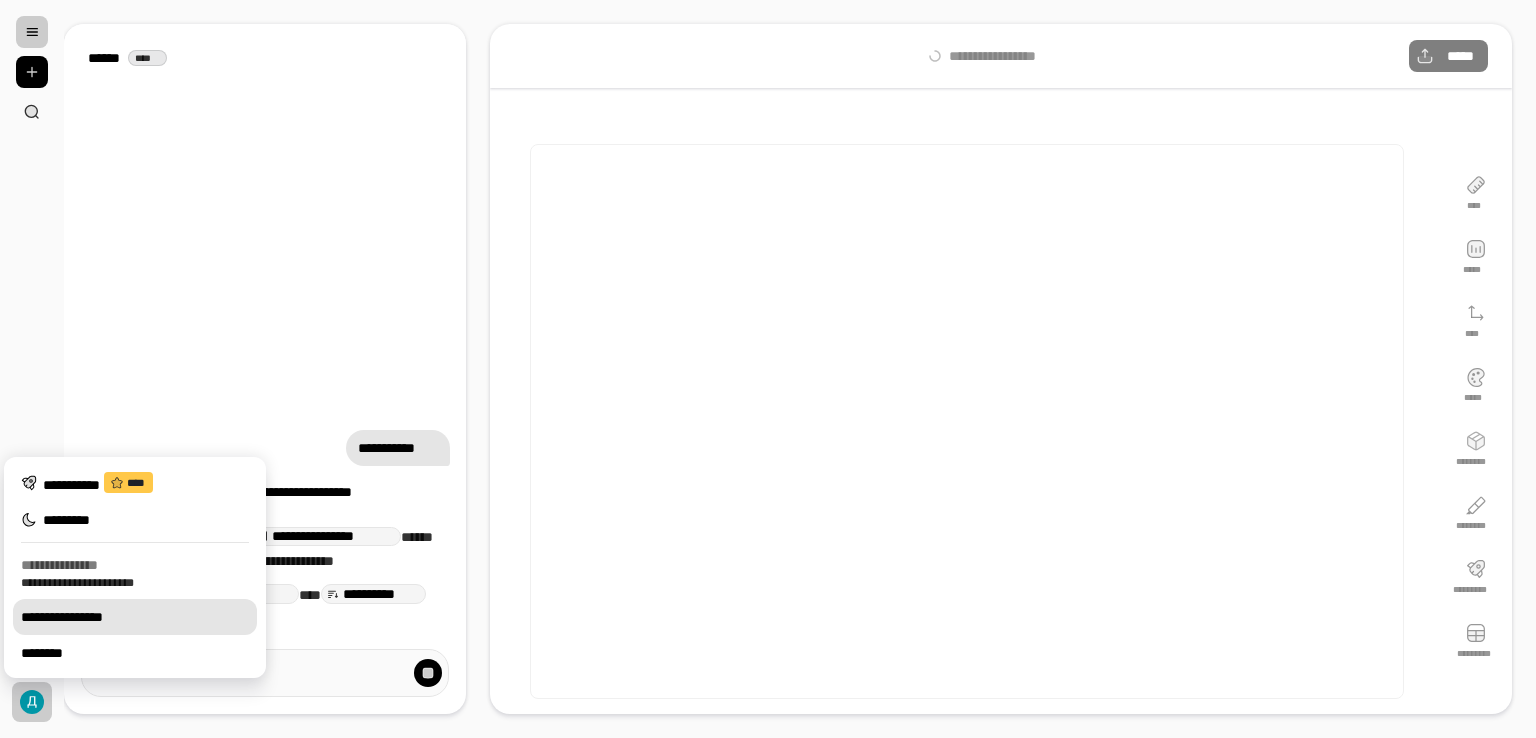 click on "**********" at bounding box center [135, 617] 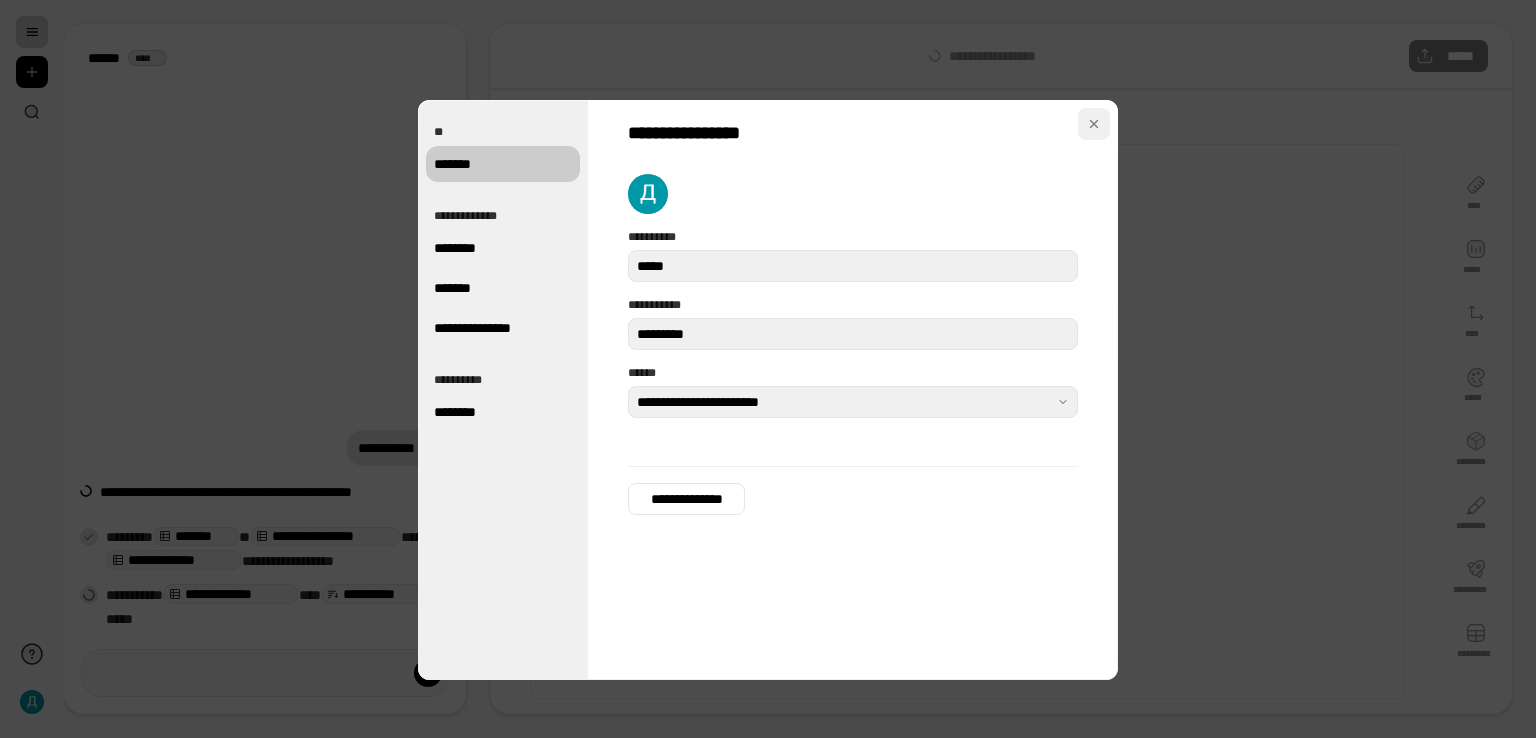 click at bounding box center [1094, 124] 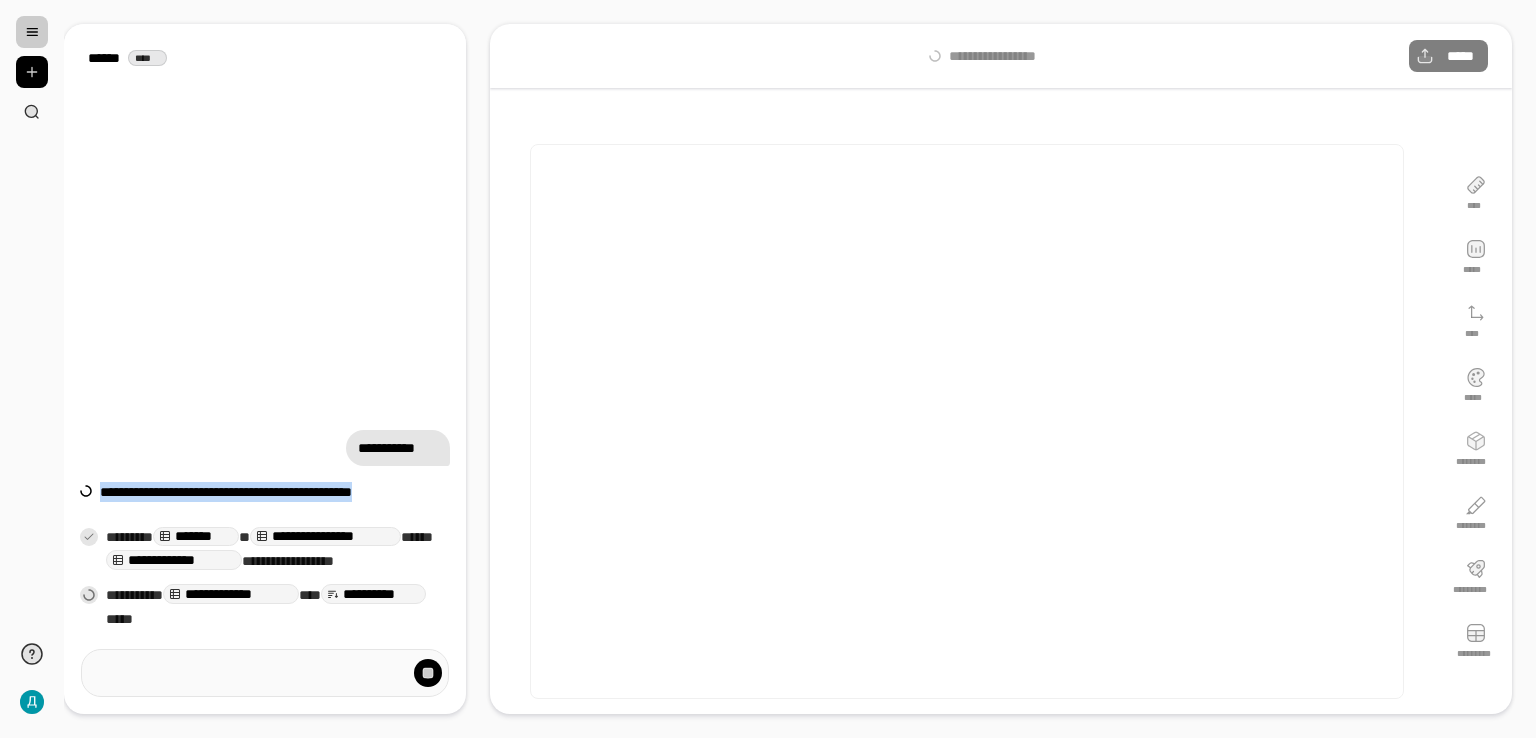 drag, startPoint x: 102, startPoint y: 485, endPoint x: 439, endPoint y: 505, distance: 337.59296 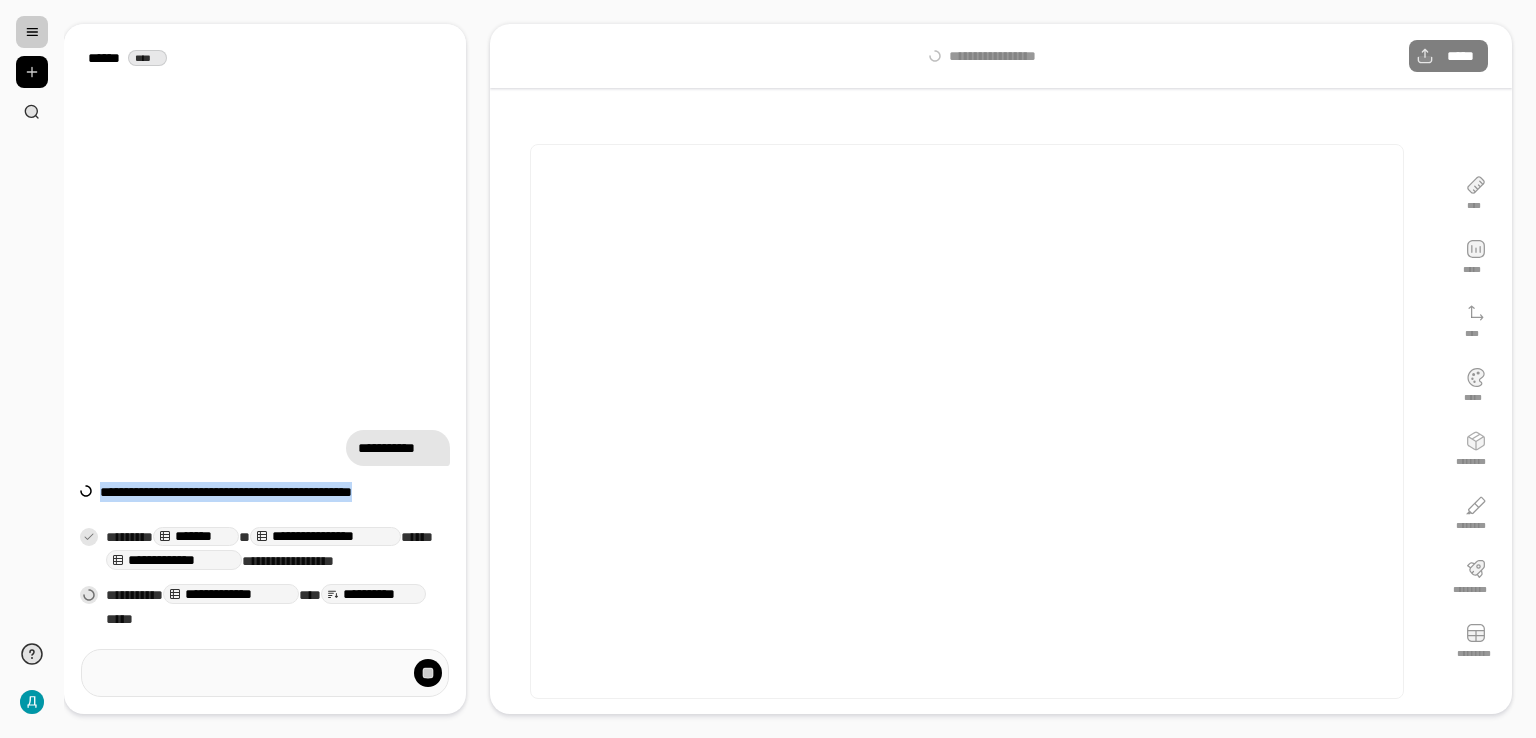 click on "**********" at bounding box center (265, 530) 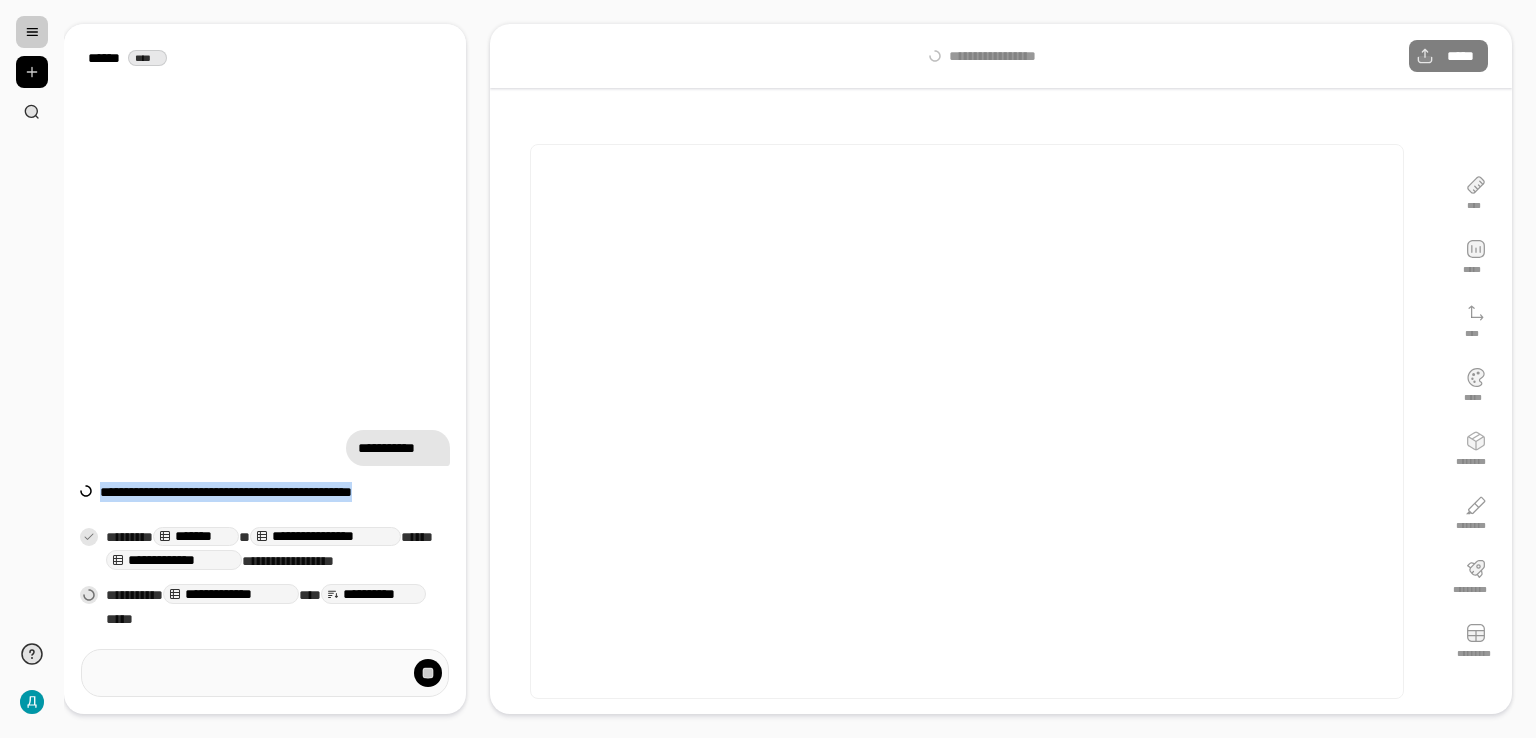 copy on "**********" 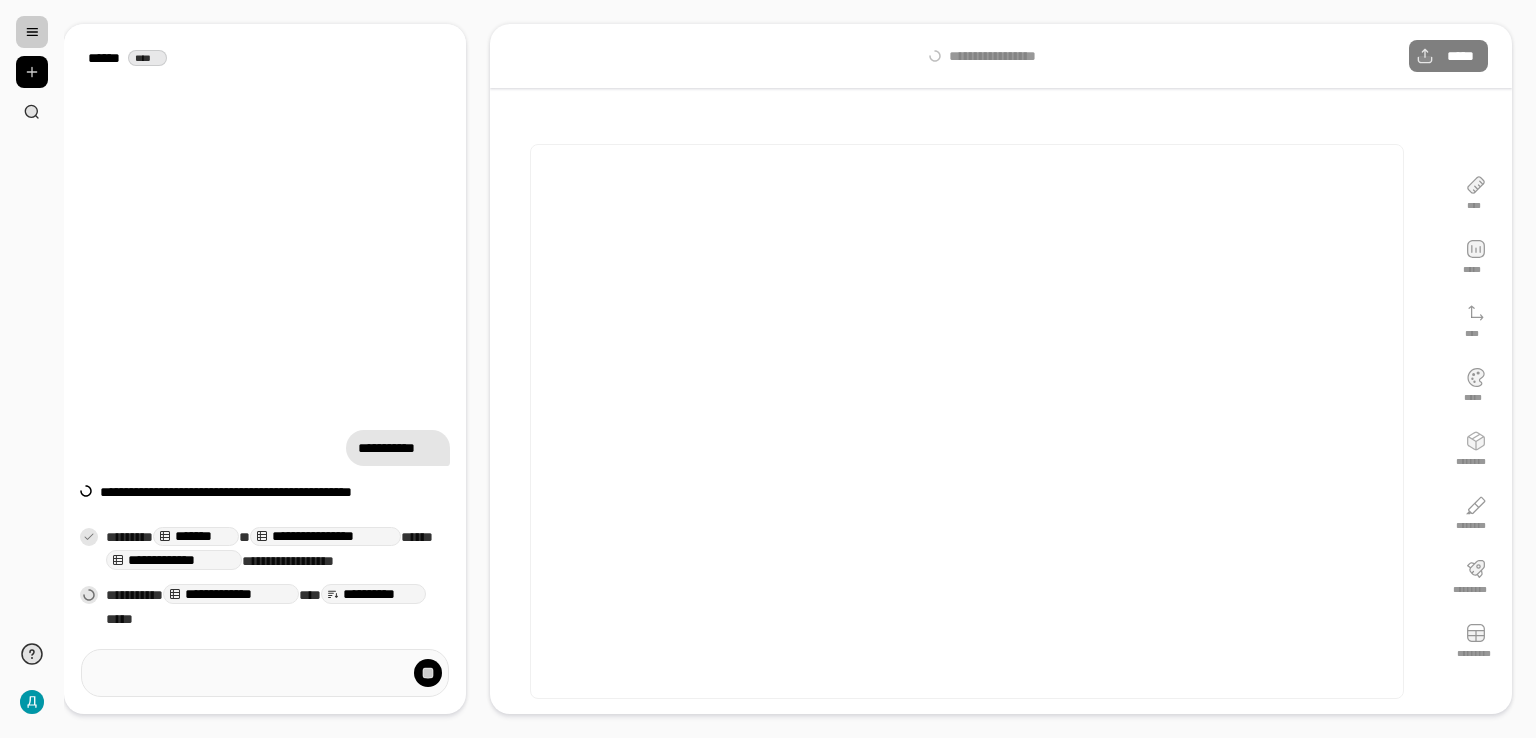 click on "**********" at bounding box center (278, 608) 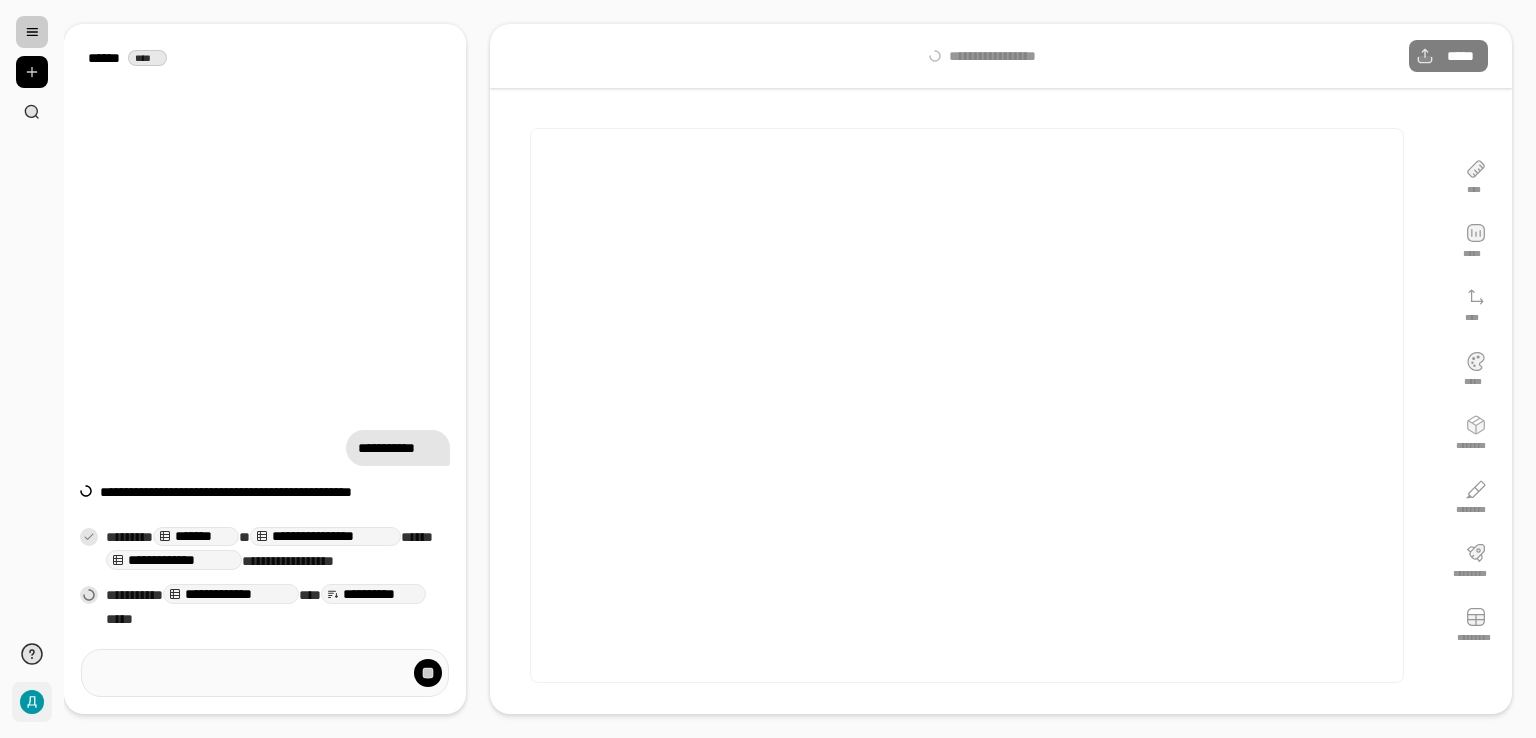 click on "**" at bounding box center (32, 702) 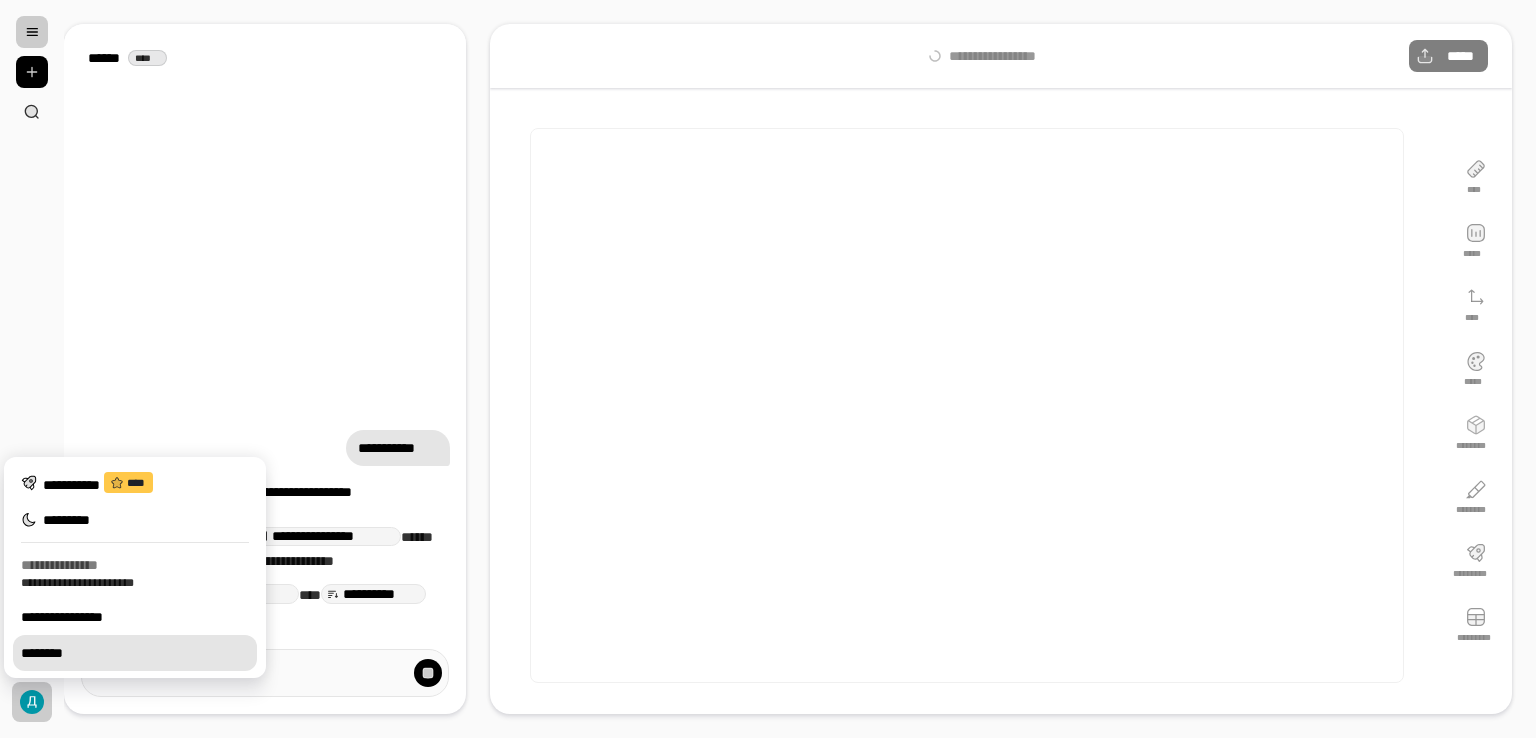 click on "********" at bounding box center (135, 653) 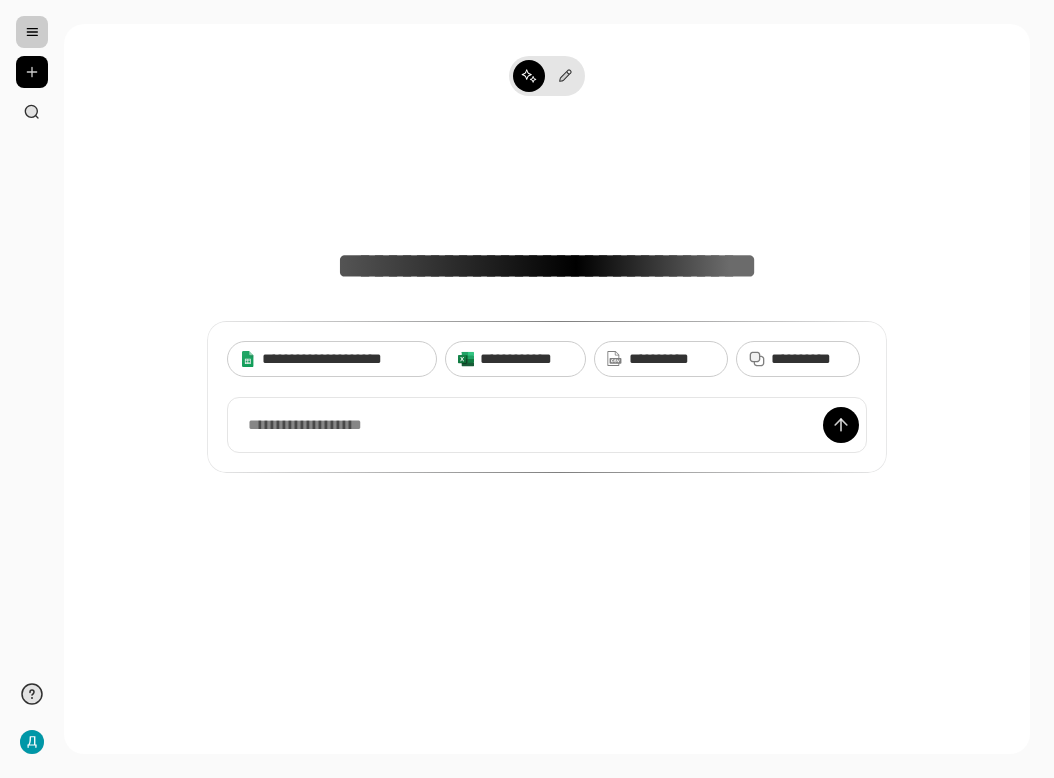 scroll, scrollTop: 0, scrollLeft: 0, axis: both 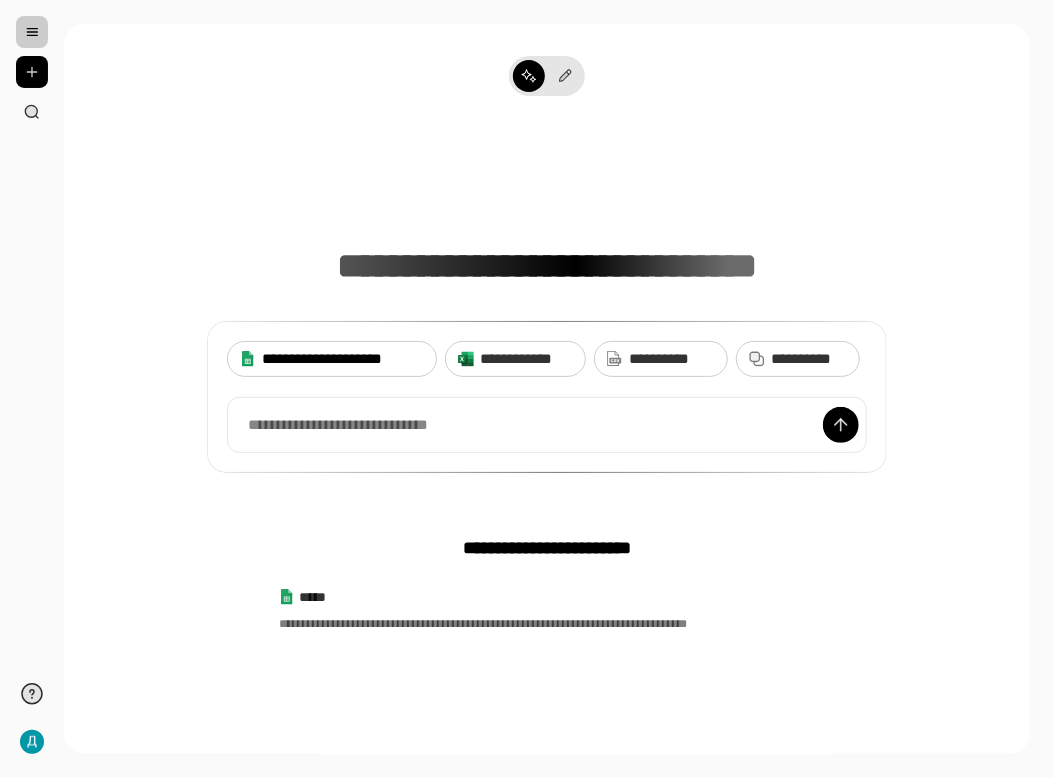click on "**********" at bounding box center (343, 359) 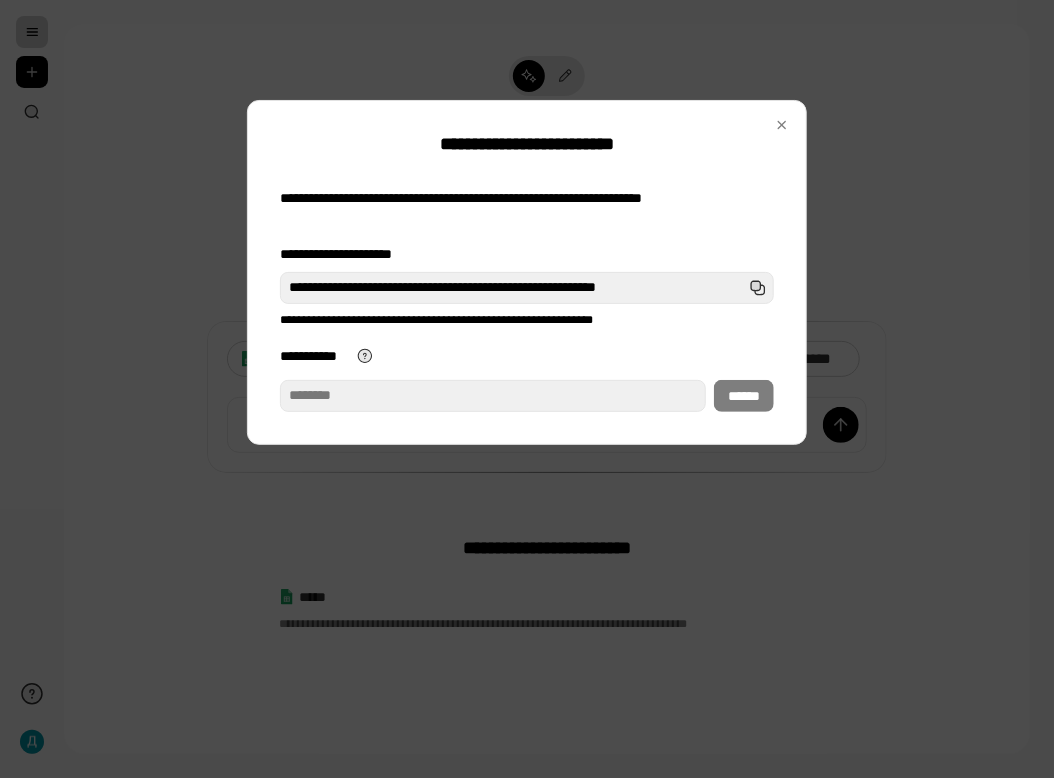 click on "**********" at bounding box center [493, 396] 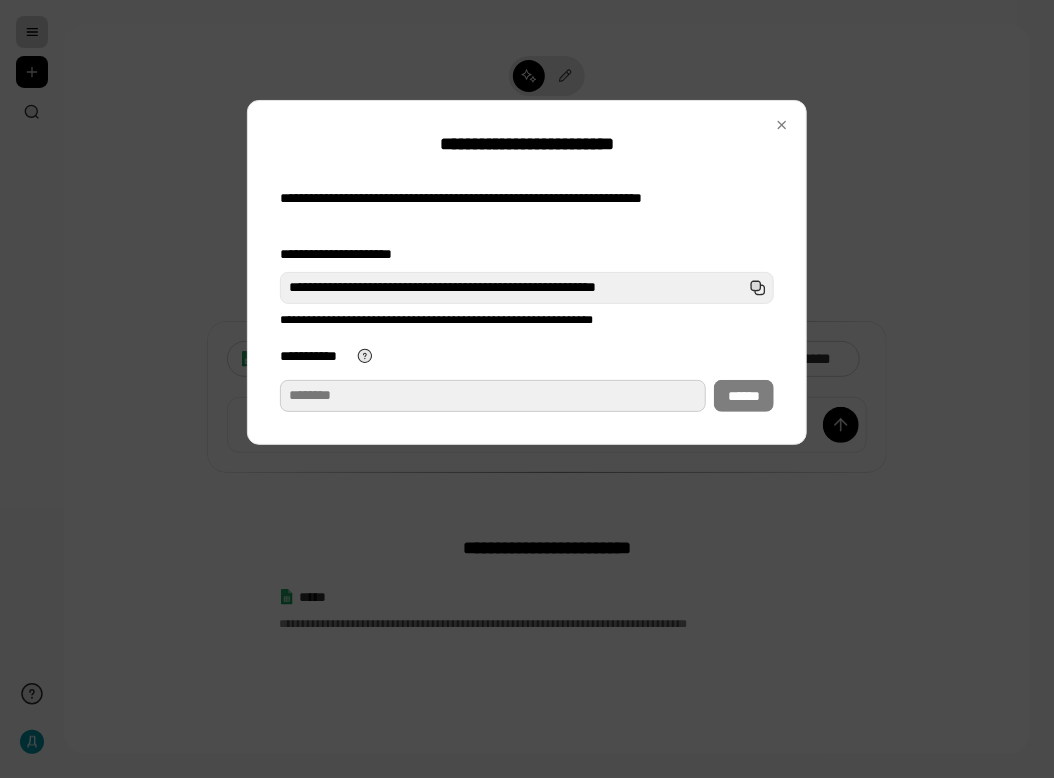 paste on "**********" 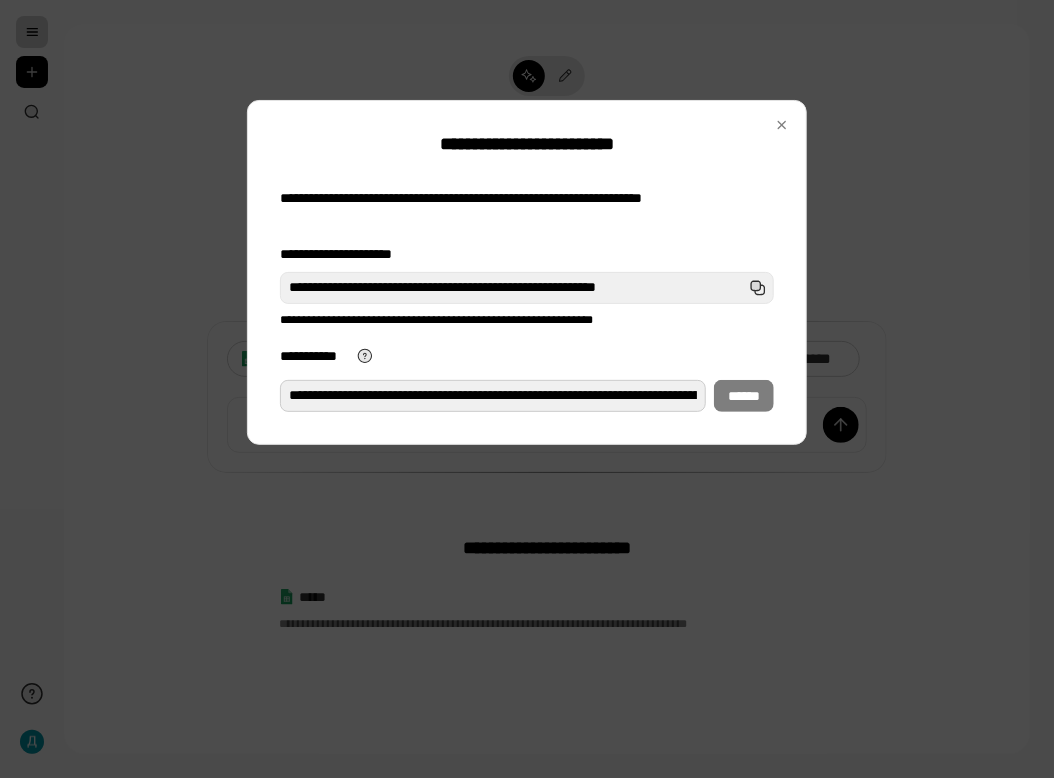 scroll, scrollTop: 0, scrollLeft: 377, axis: horizontal 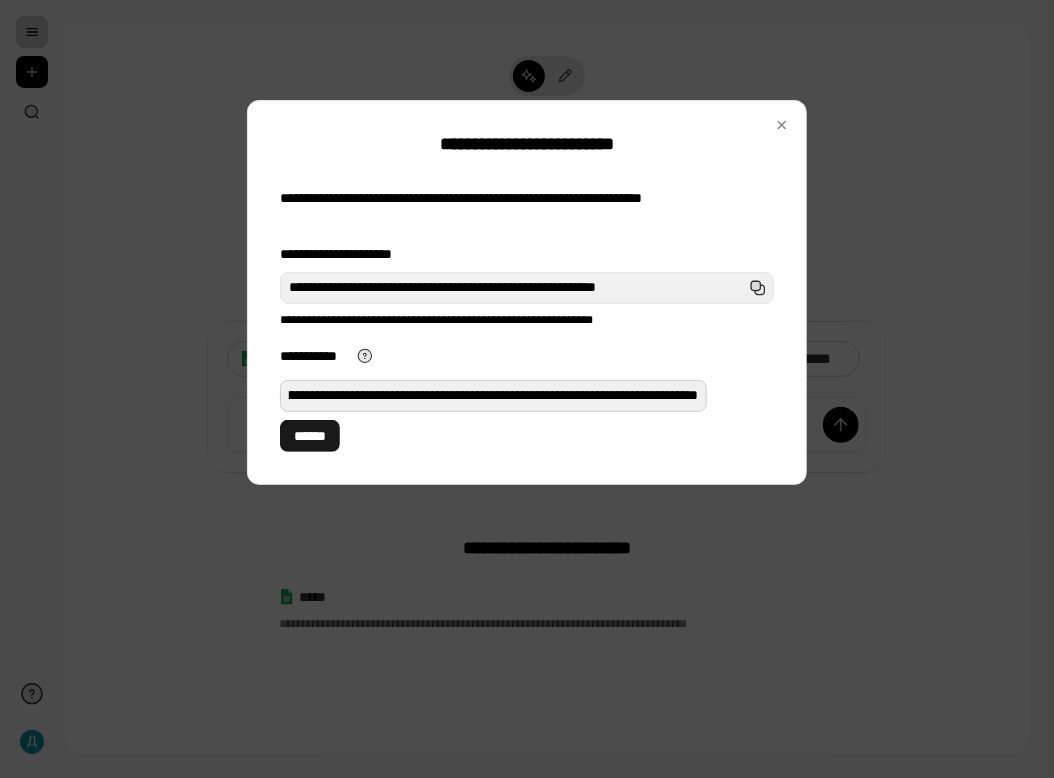 type on "**********" 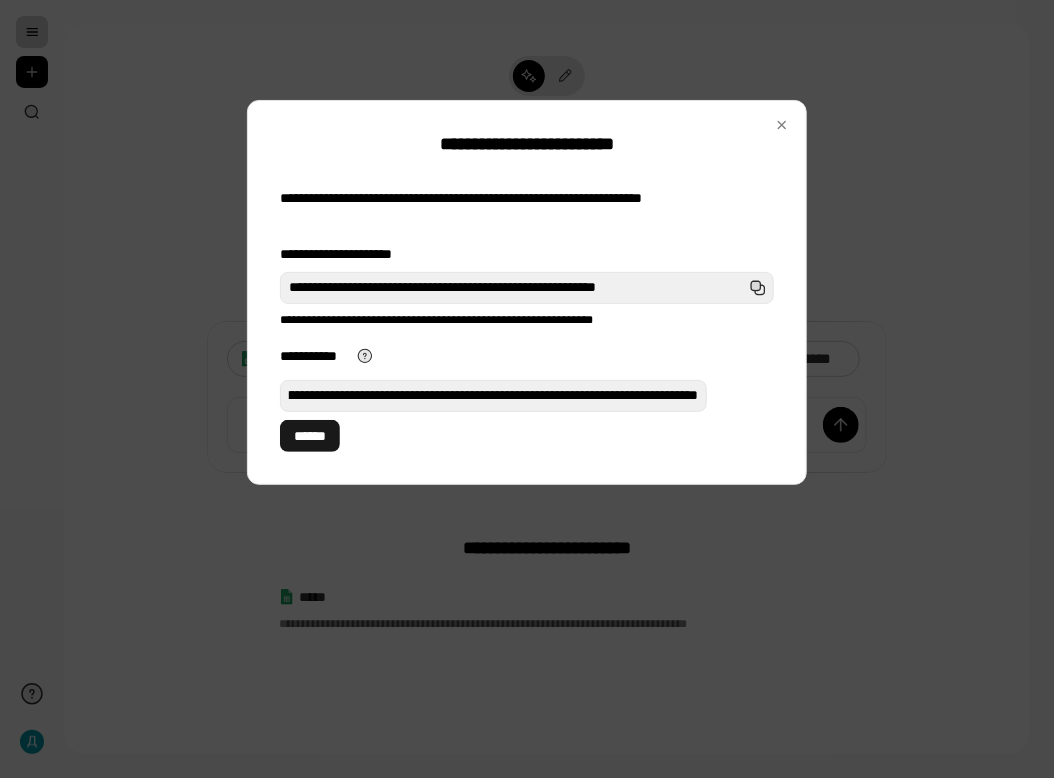 click on "******" at bounding box center (310, 436) 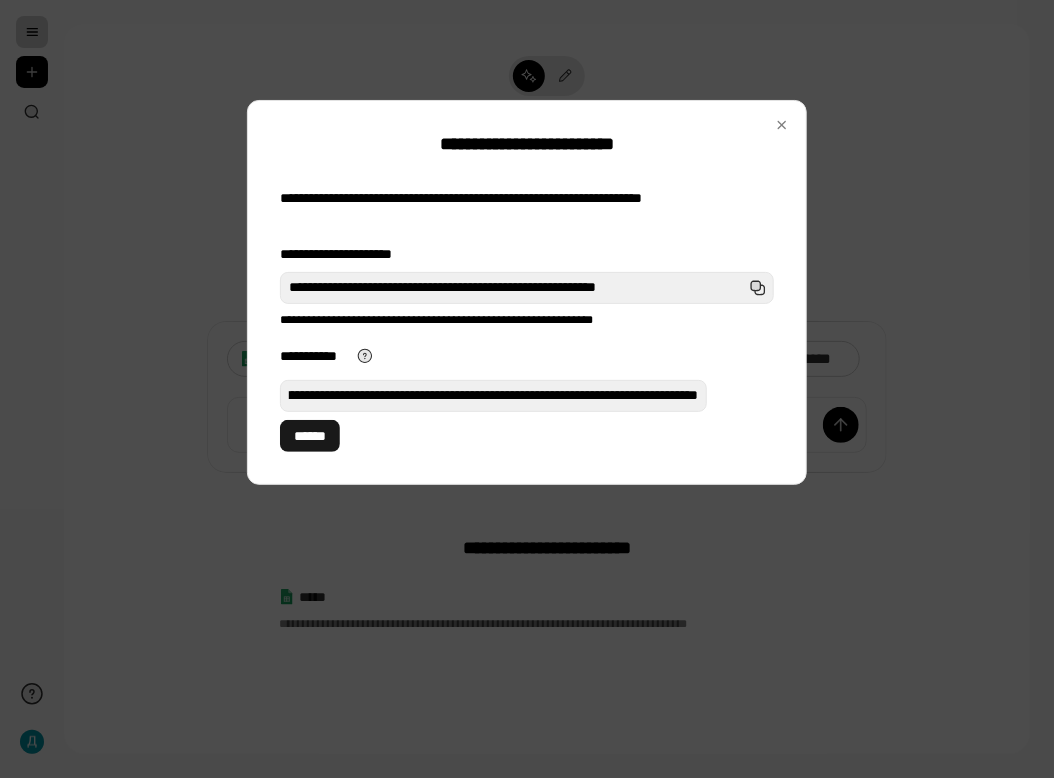 scroll, scrollTop: 0, scrollLeft: 0, axis: both 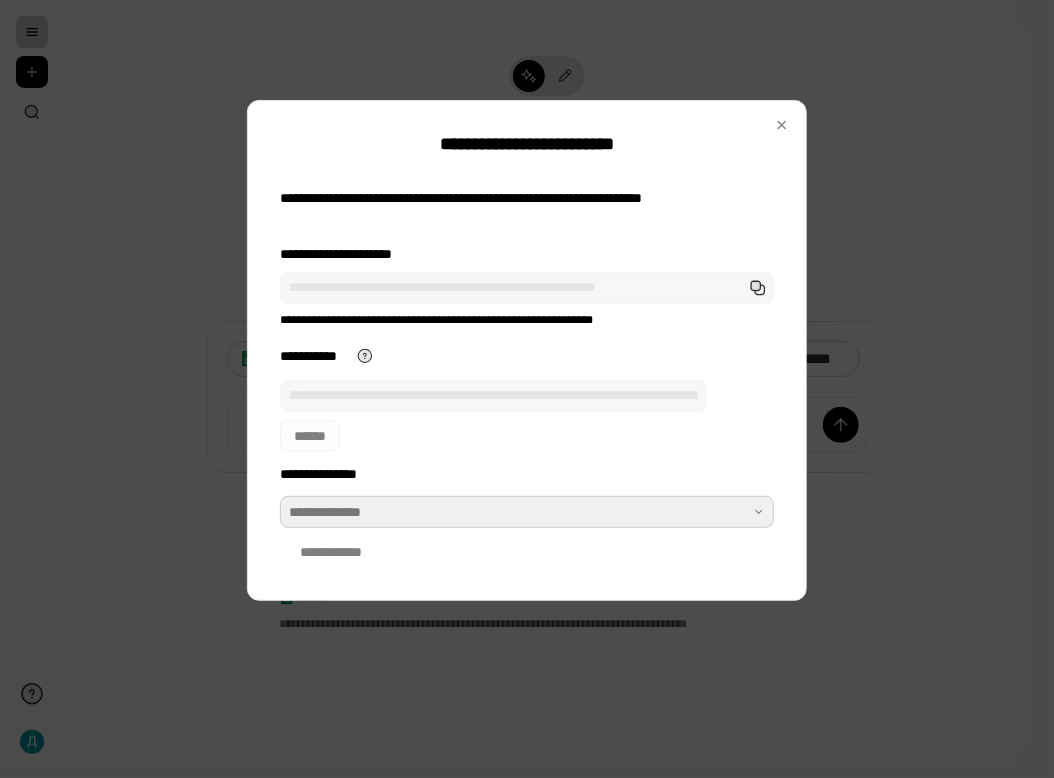 click at bounding box center (527, 512) 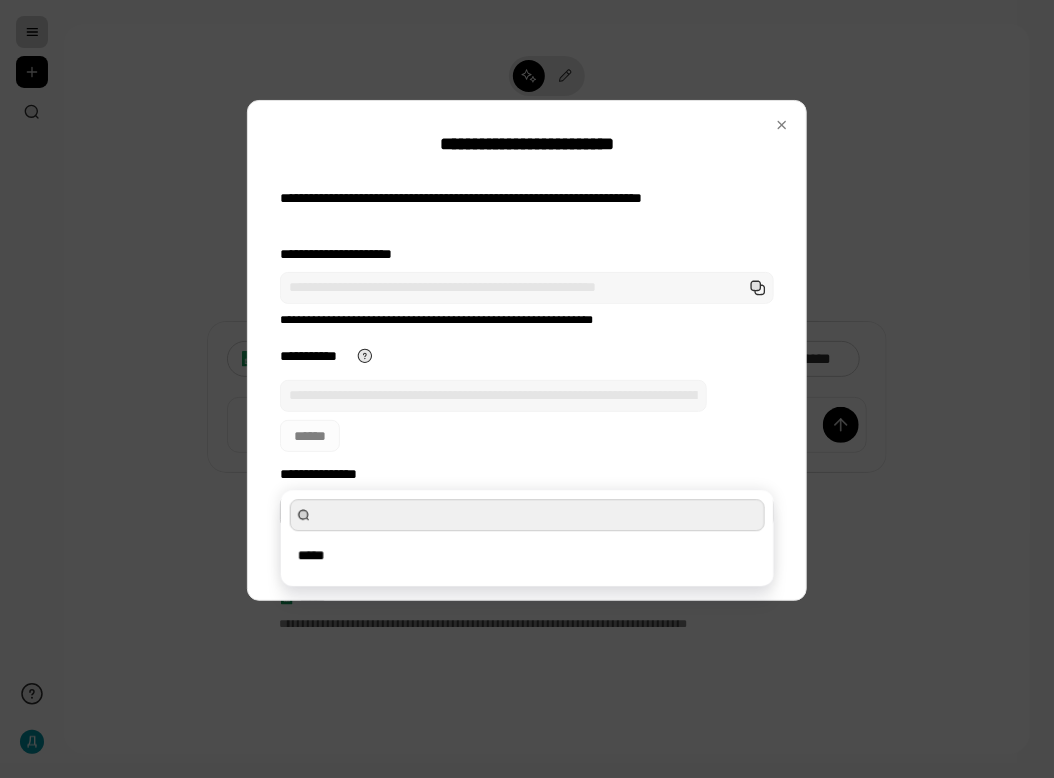 click at bounding box center [527, 512] 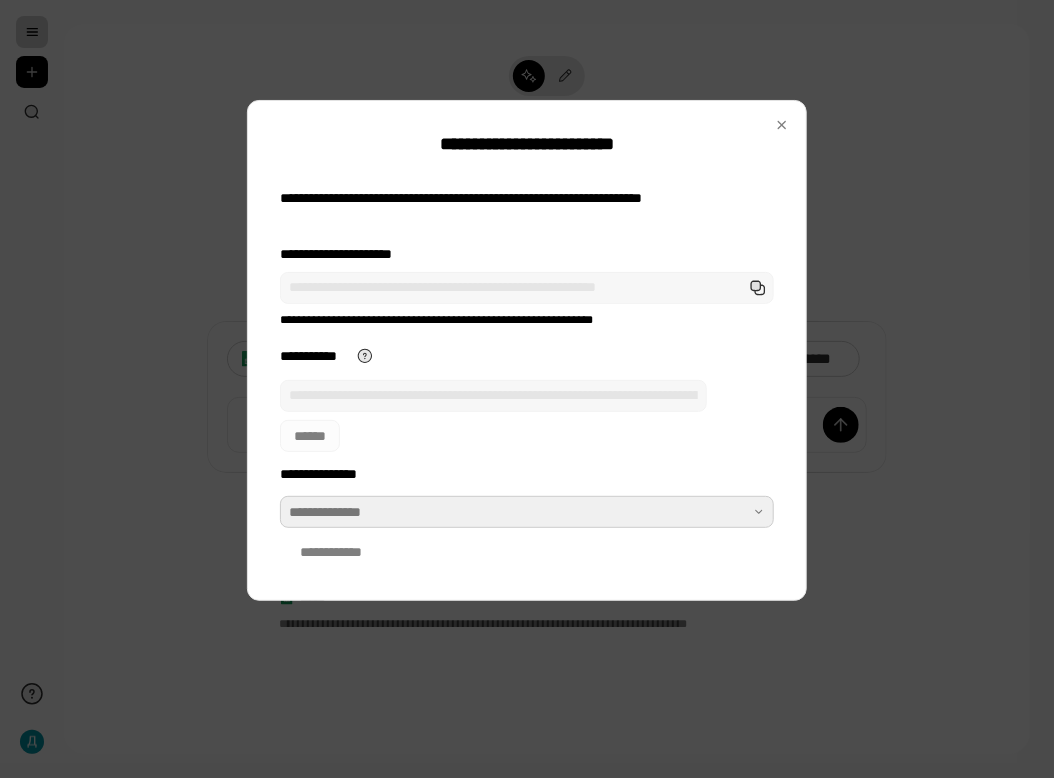 click at bounding box center (527, 512) 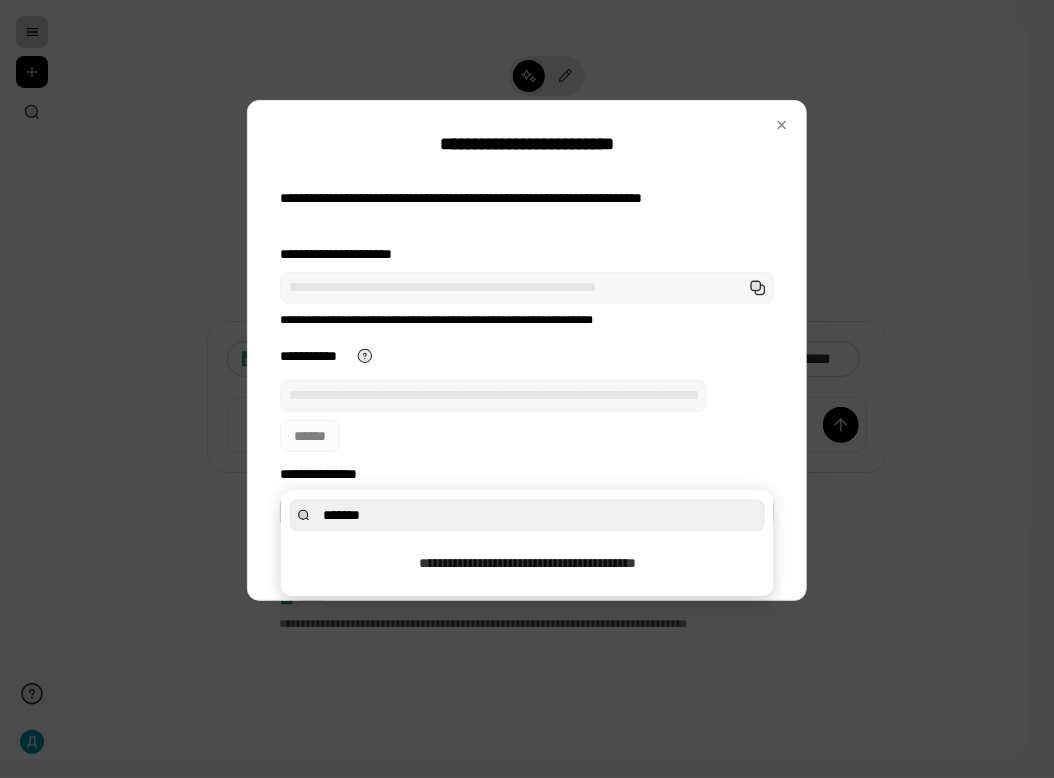 click on "*******" at bounding box center [527, 515] 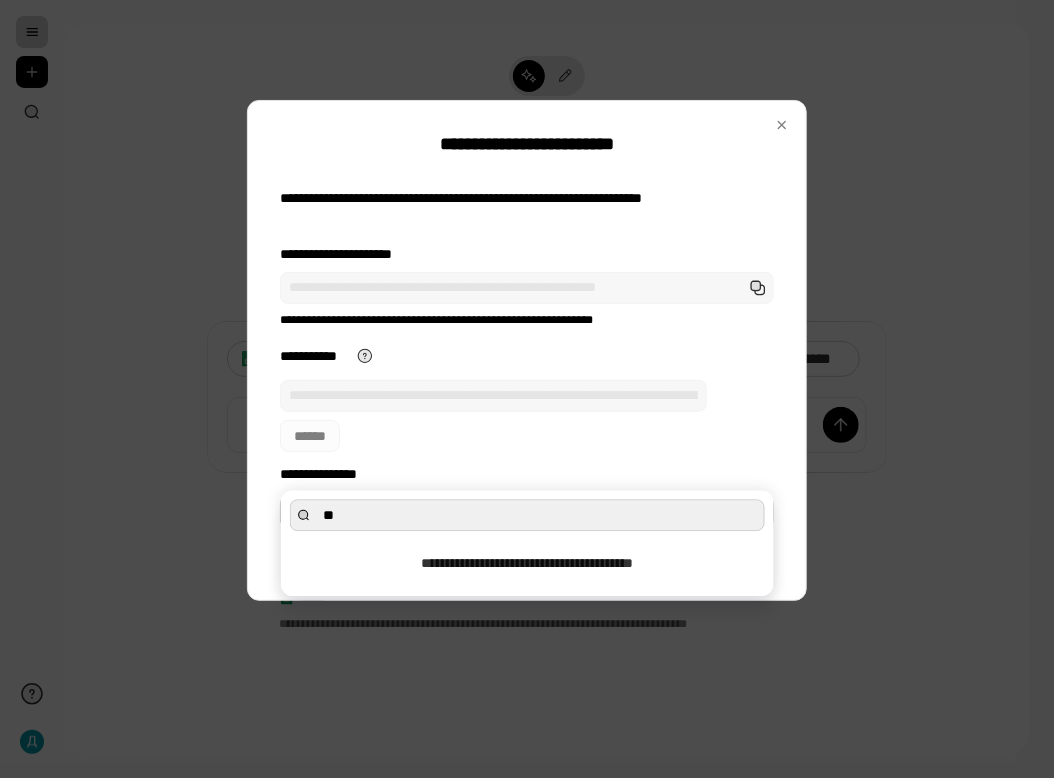 type on "*" 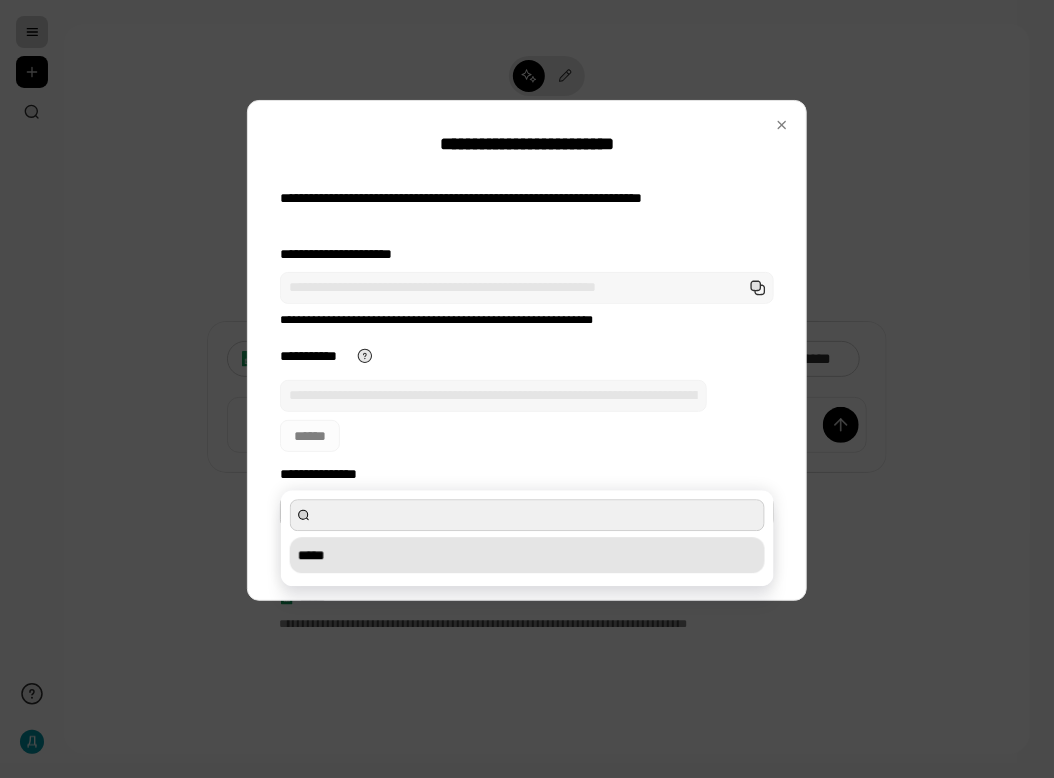 type 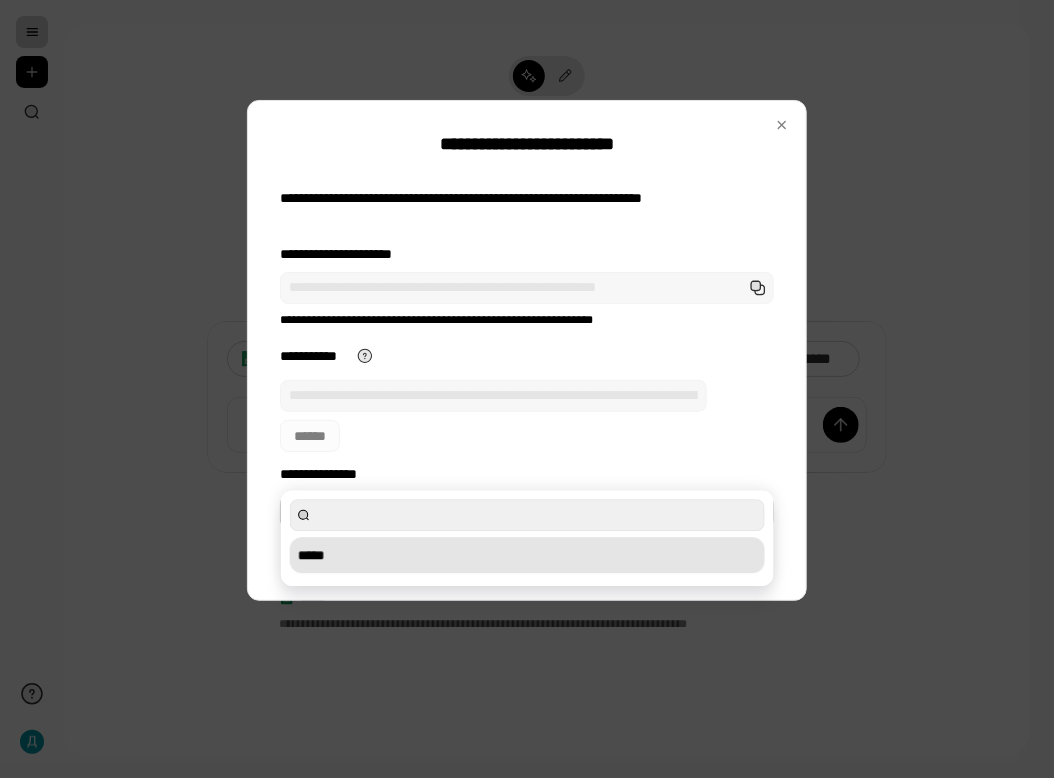 click on "*****" at bounding box center (527, 555) 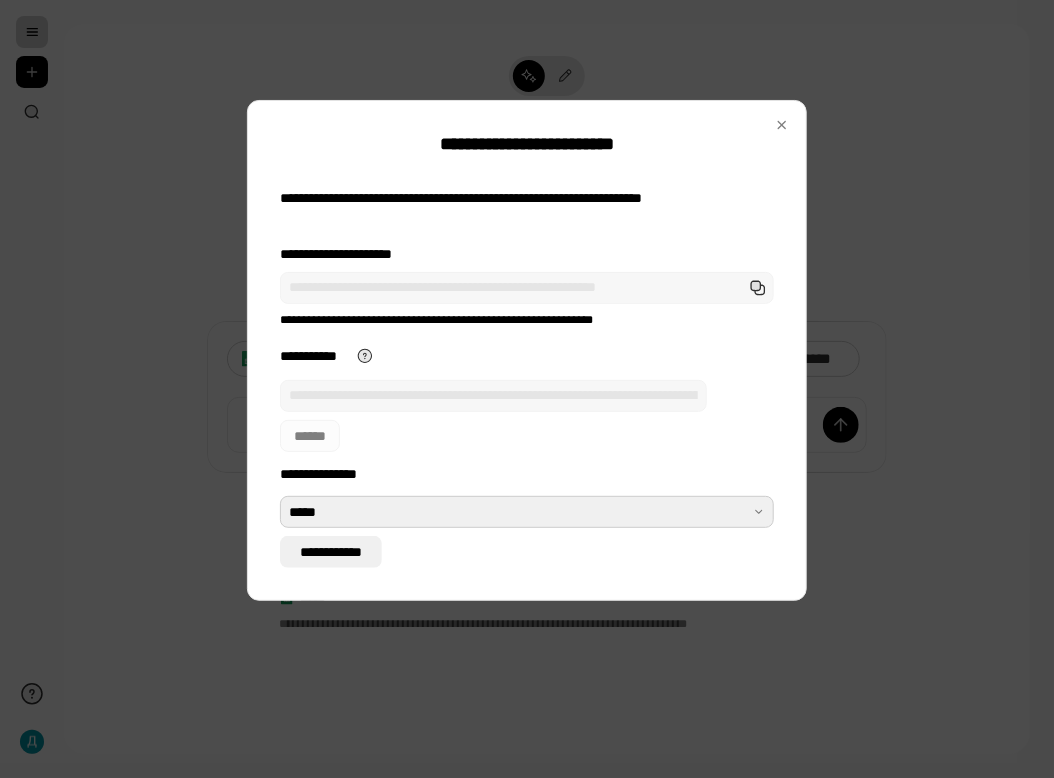 click on "**********" at bounding box center (331, 552) 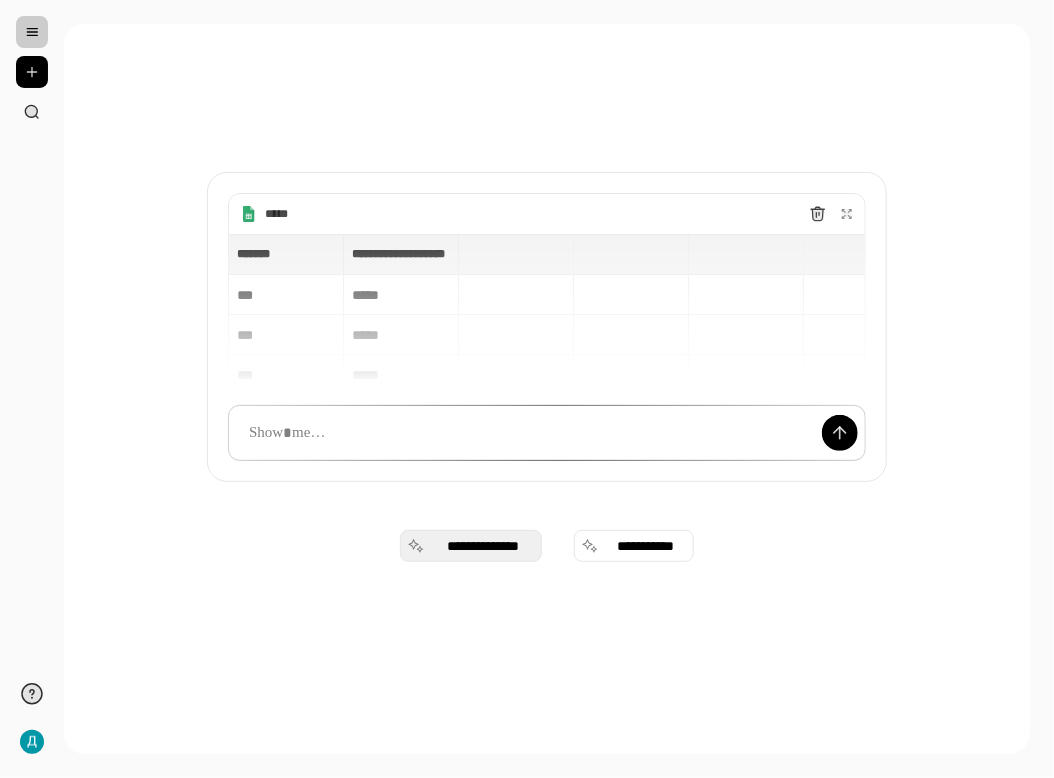 click on "**********" at bounding box center [483, 546] 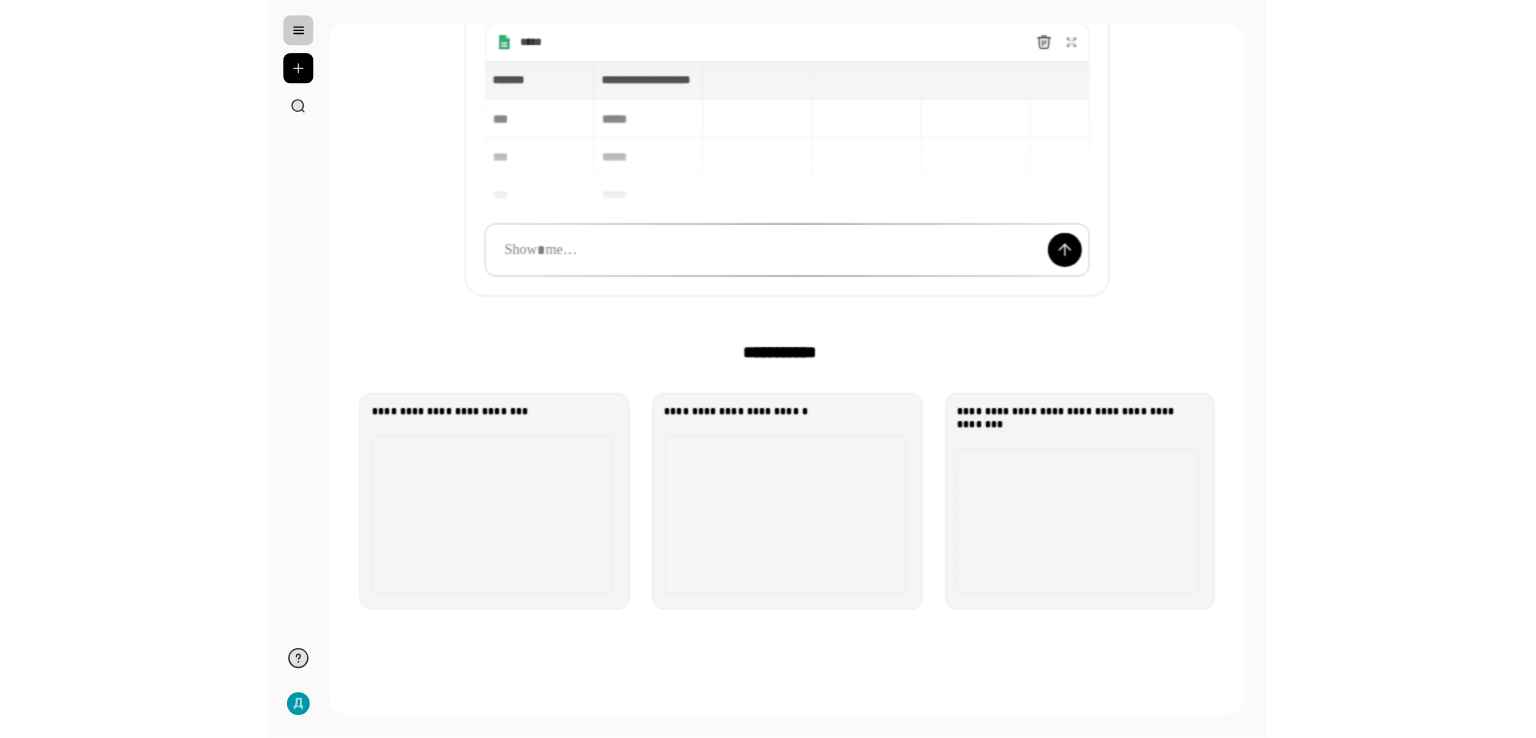 scroll, scrollTop: 172, scrollLeft: 0, axis: vertical 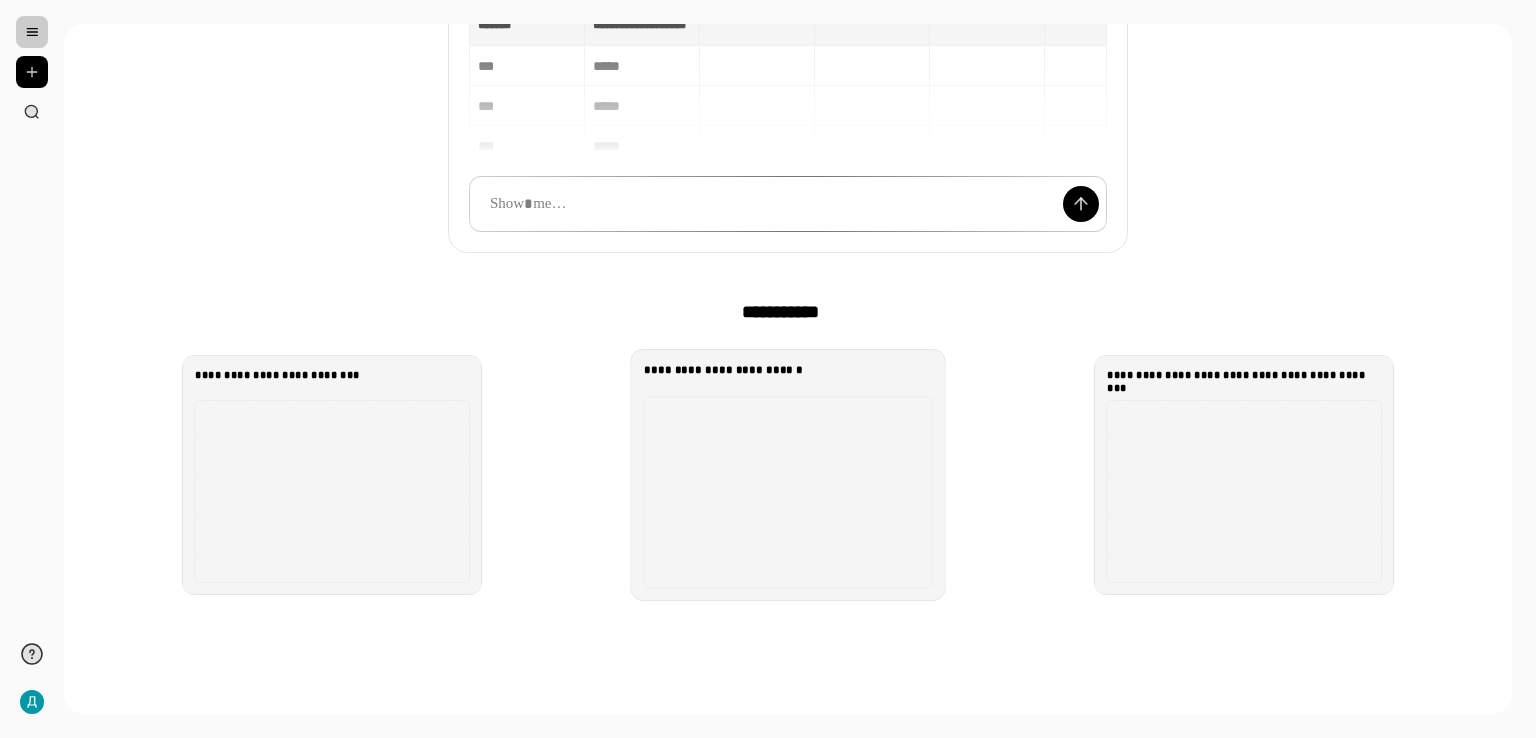 click 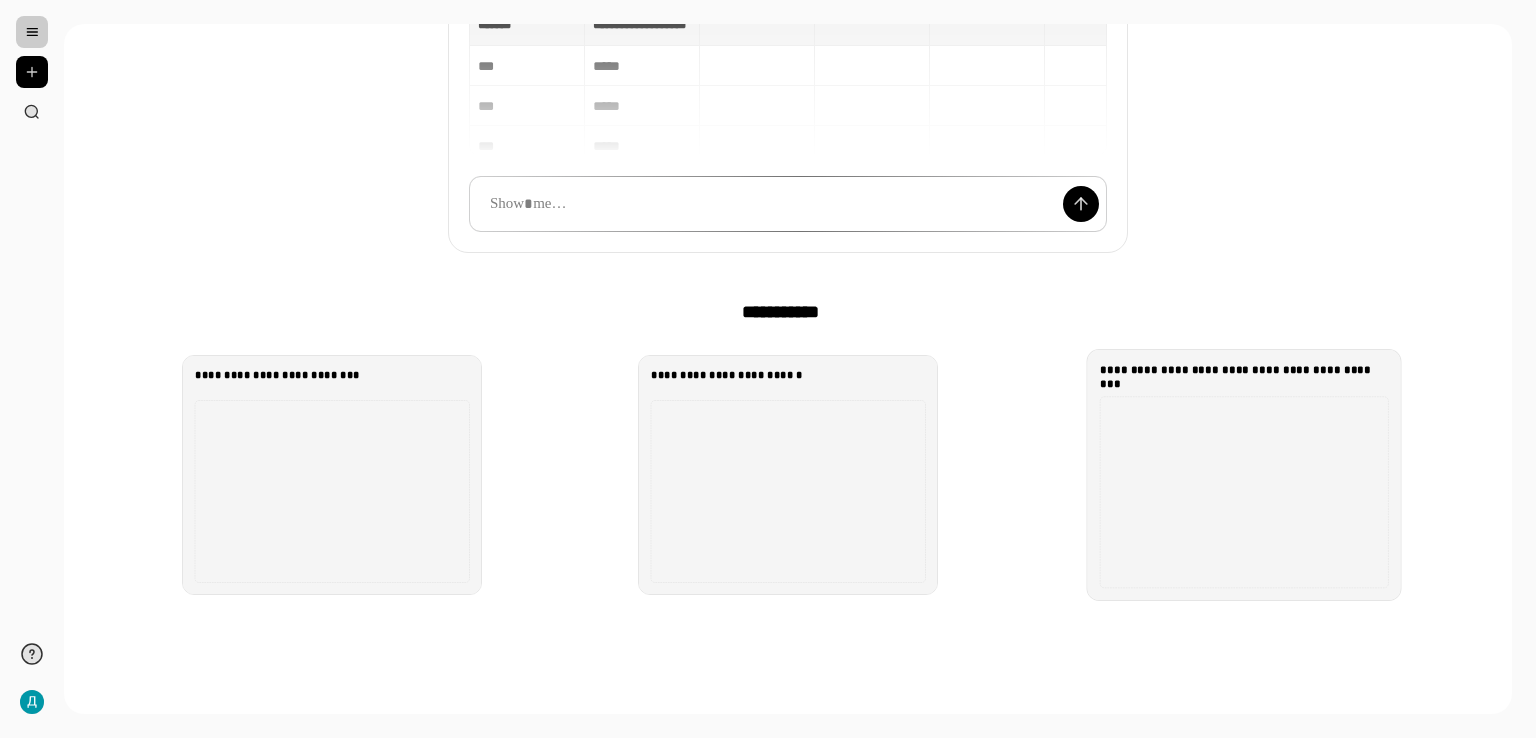 click 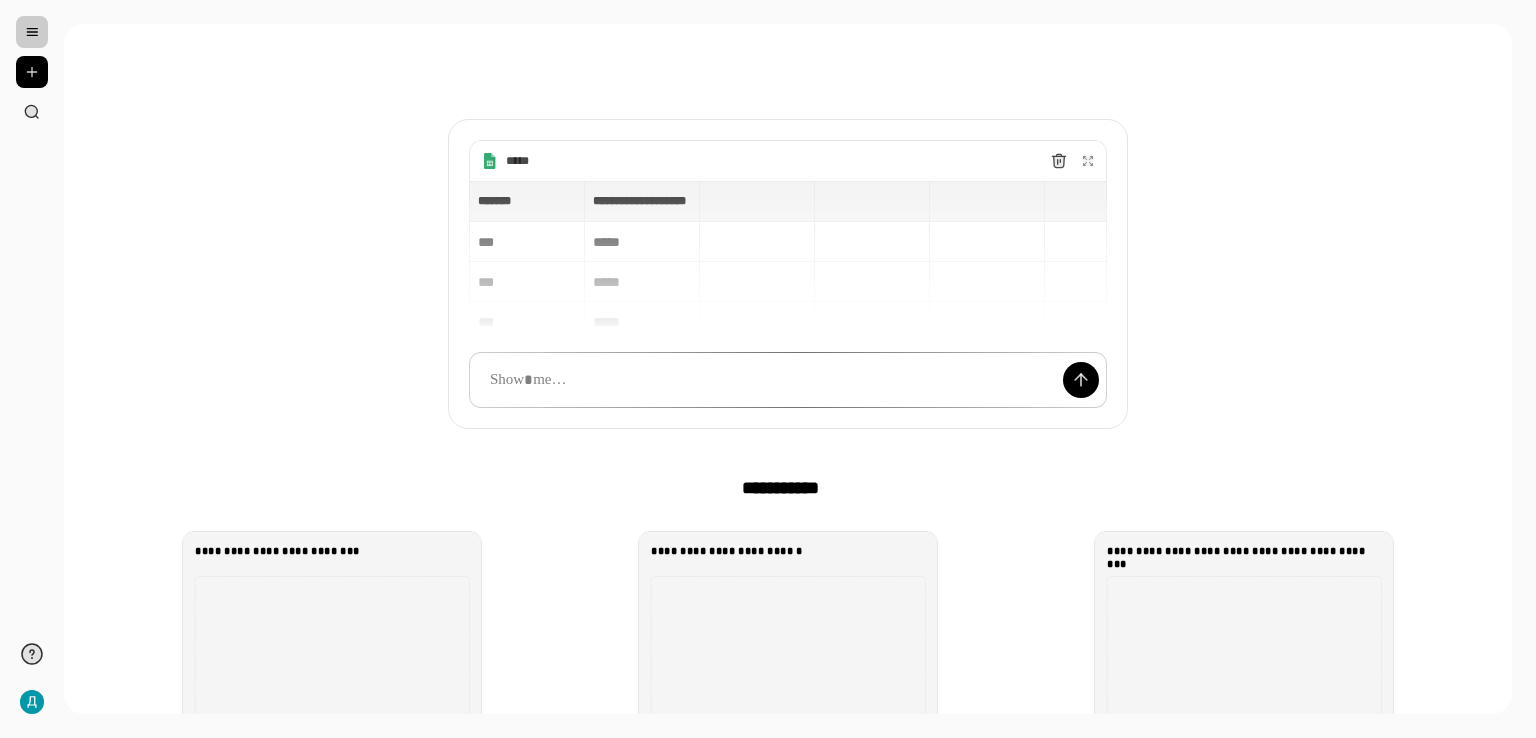 scroll, scrollTop: 40, scrollLeft: 0, axis: vertical 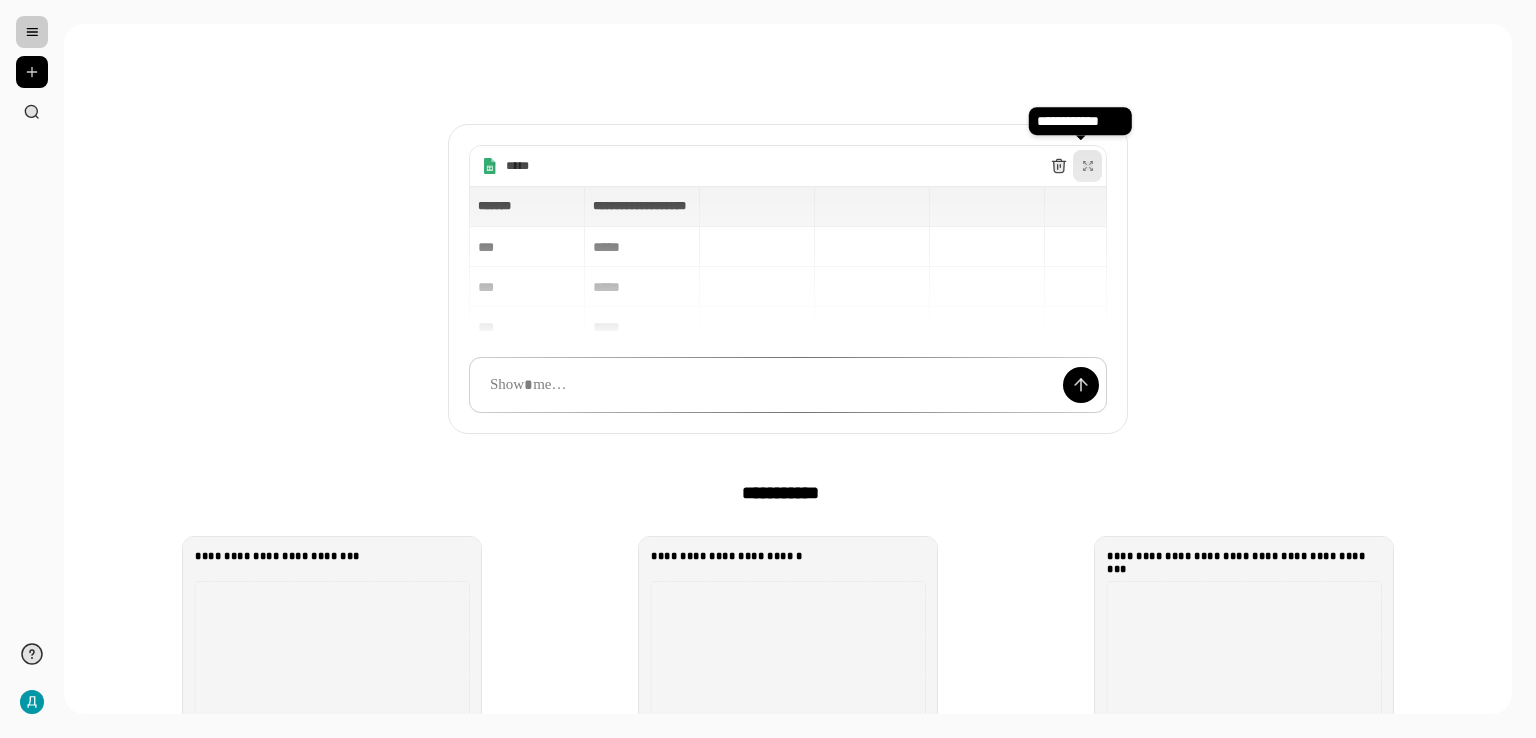 click 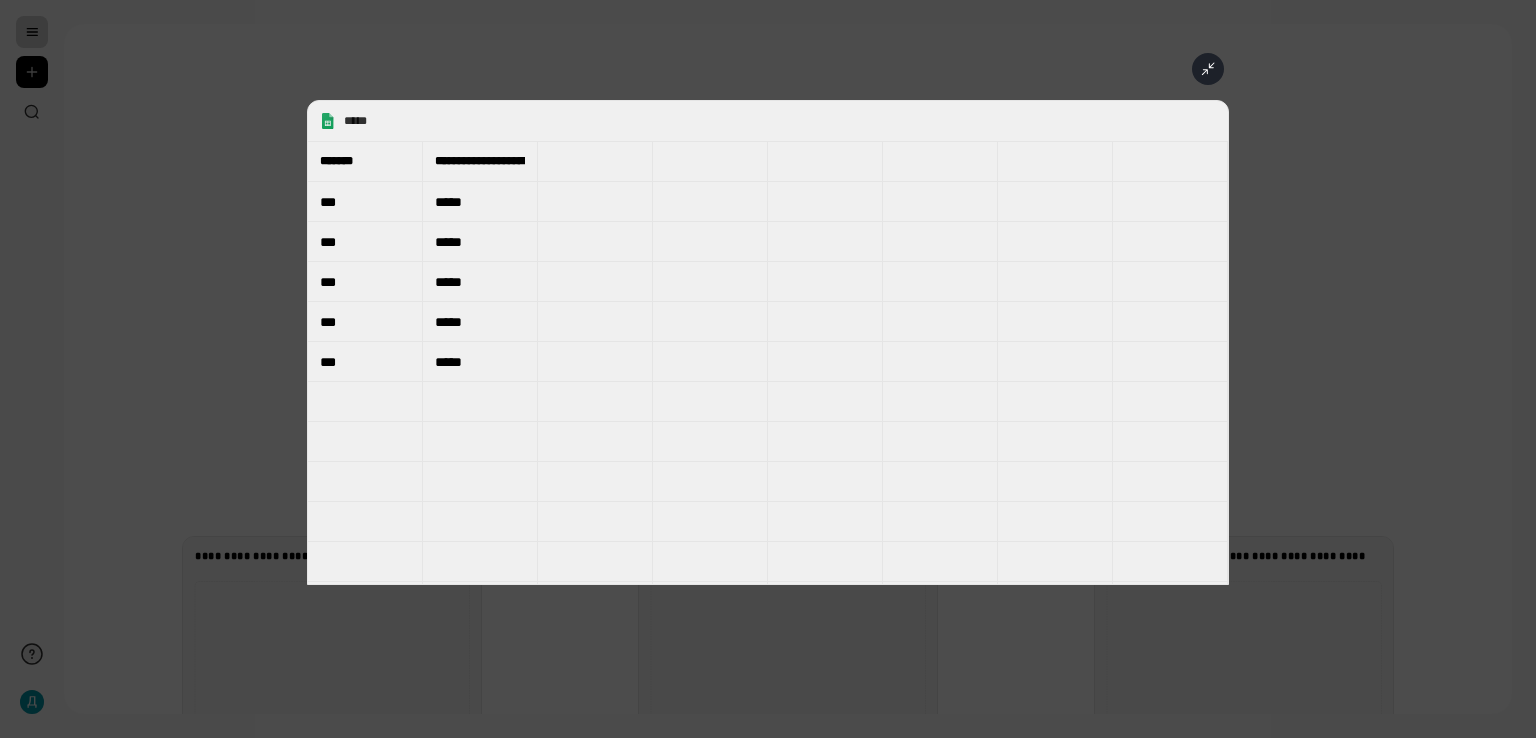 click 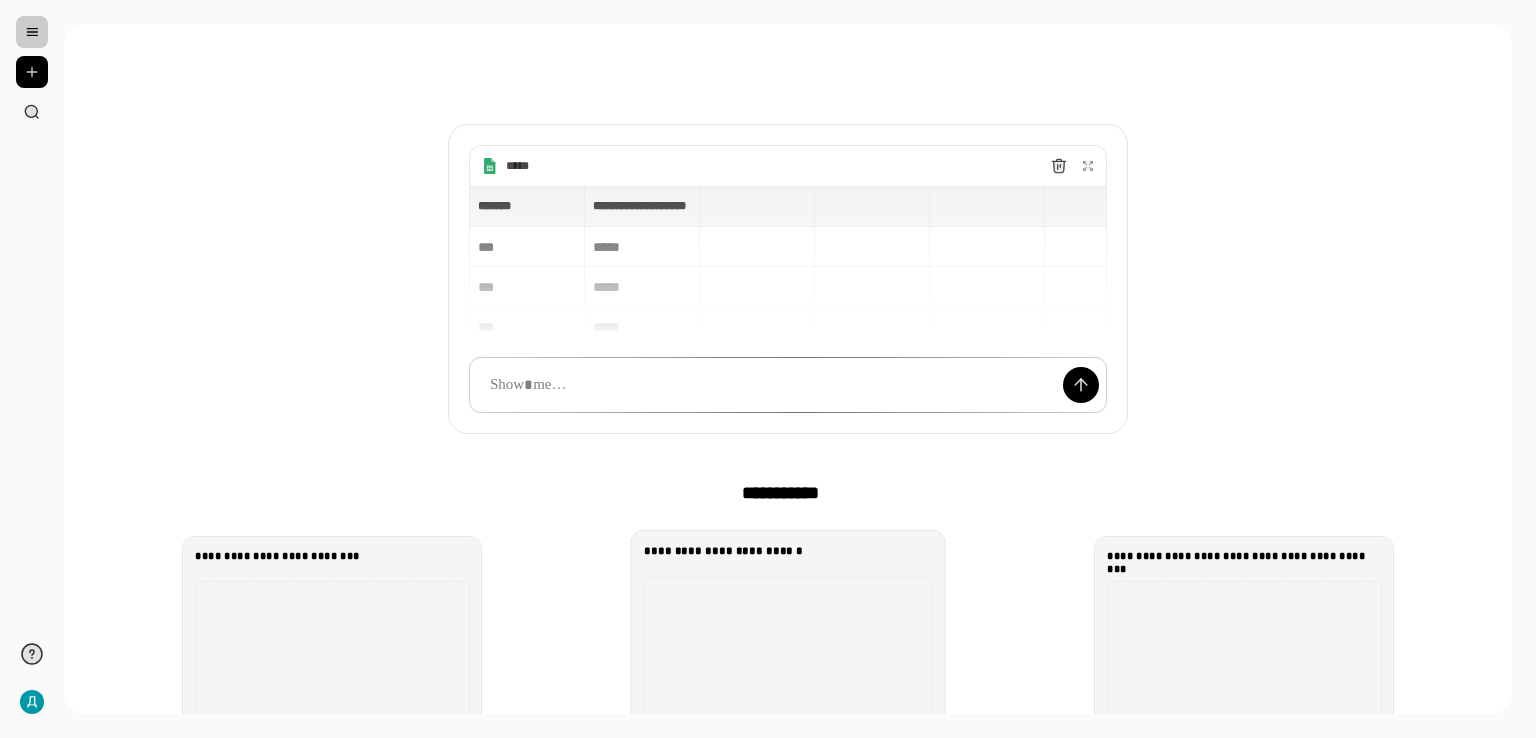 drag, startPoint x: 605, startPoint y: 385, endPoint x: 752, endPoint y: 555, distance: 224.74208 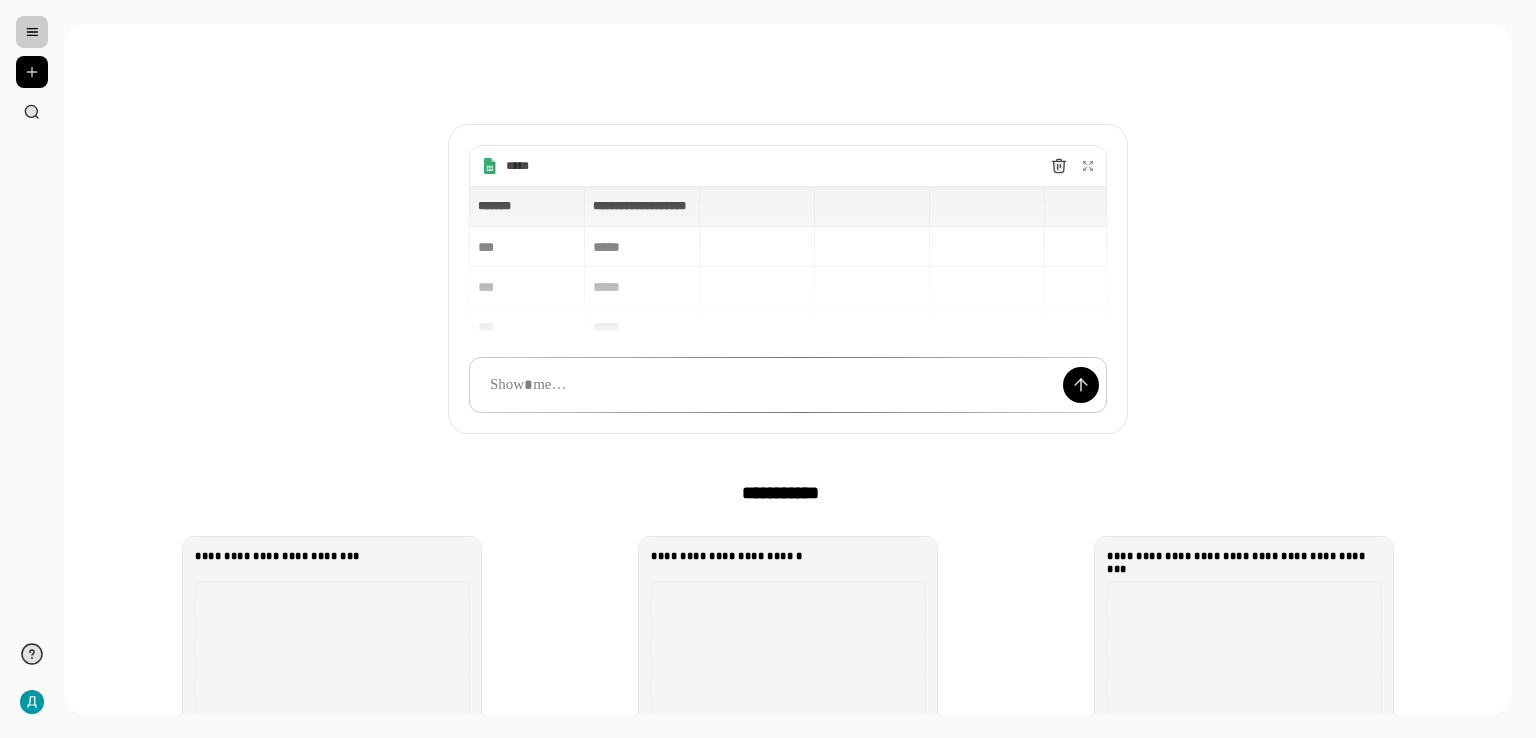 click on "*****" at bounding box center (523, 166) 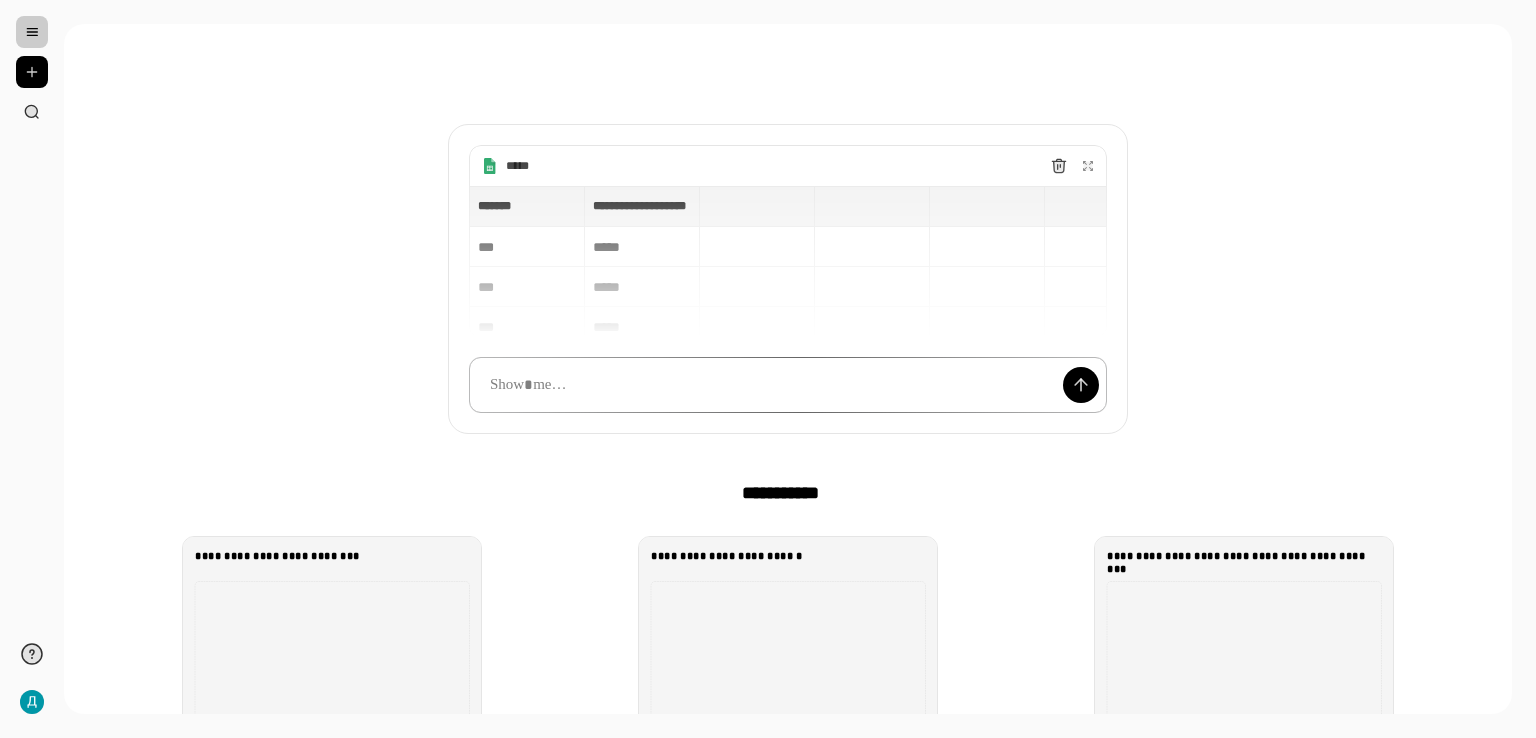 scroll, scrollTop: 15, scrollLeft: 0, axis: vertical 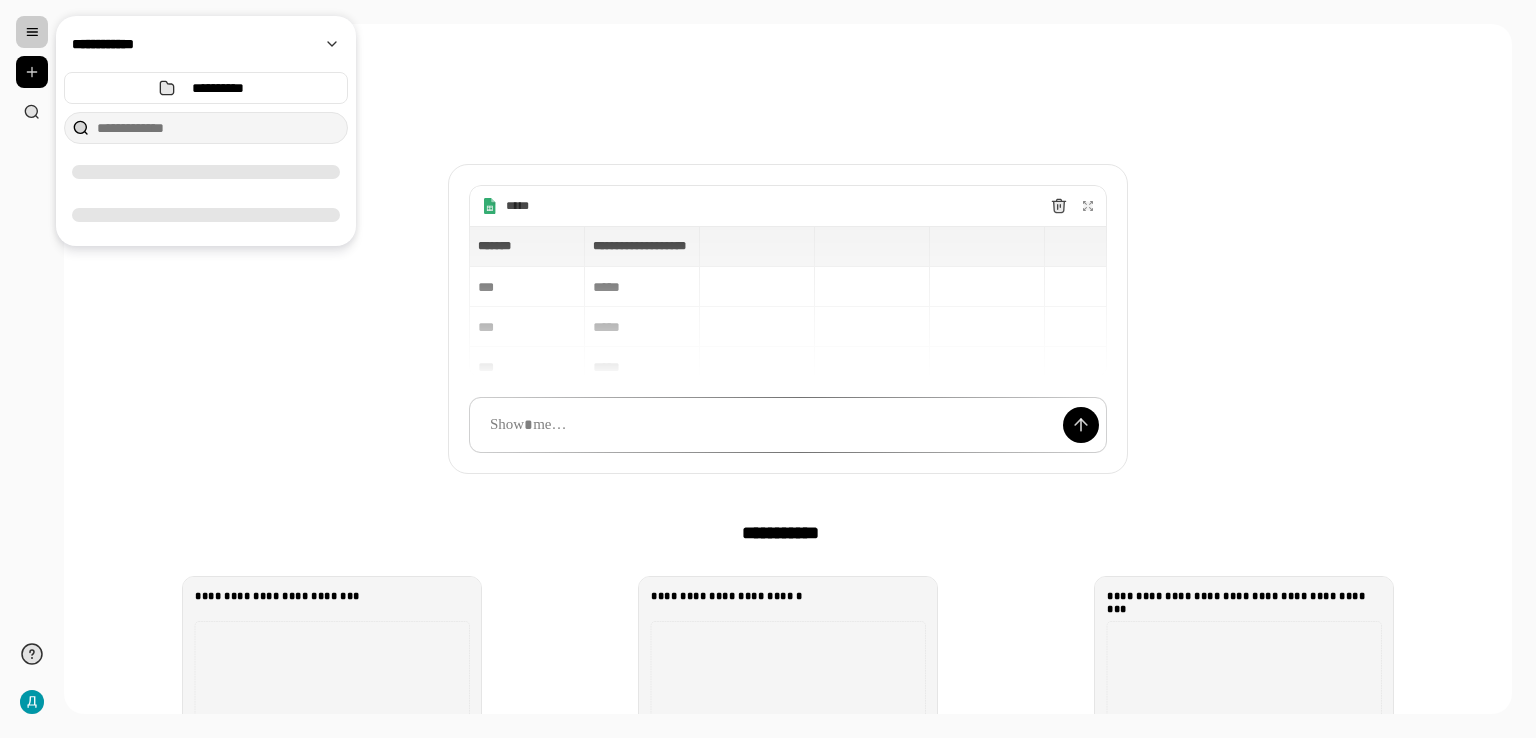 click at bounding box center (32, 32) 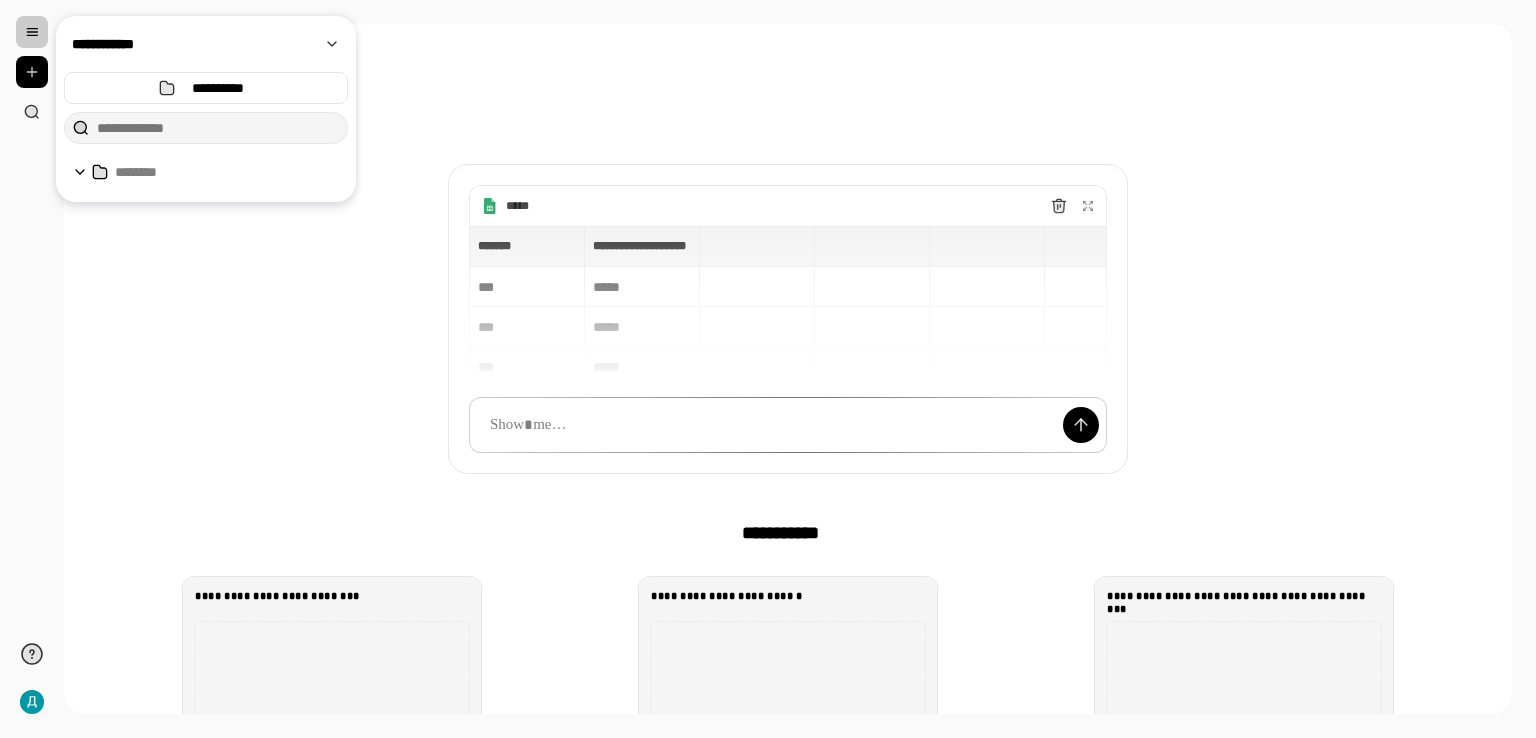 drag, startPoint x: 31, startPoint y: 34, endPoint x: 688, endPoint y: 243, distance: 689.44183 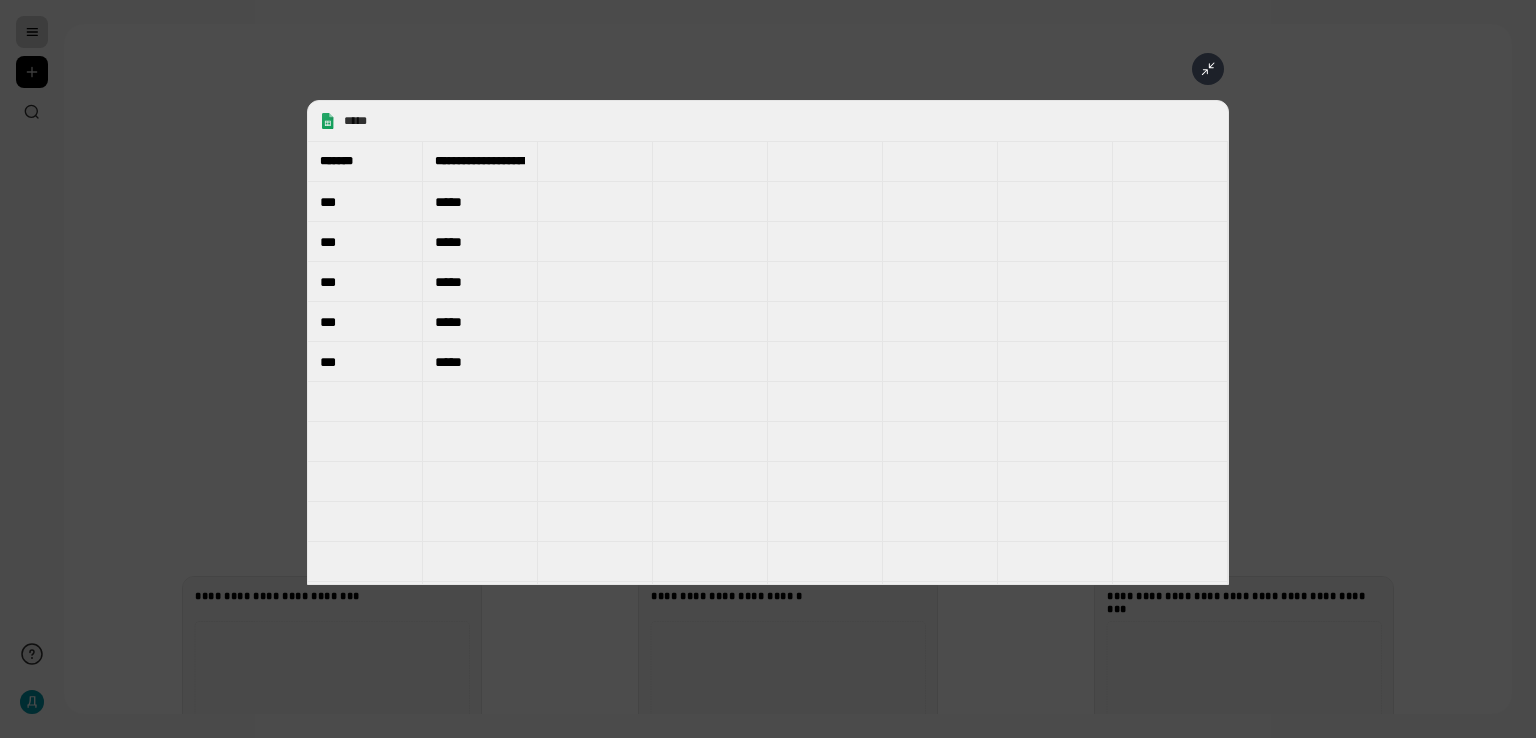 click 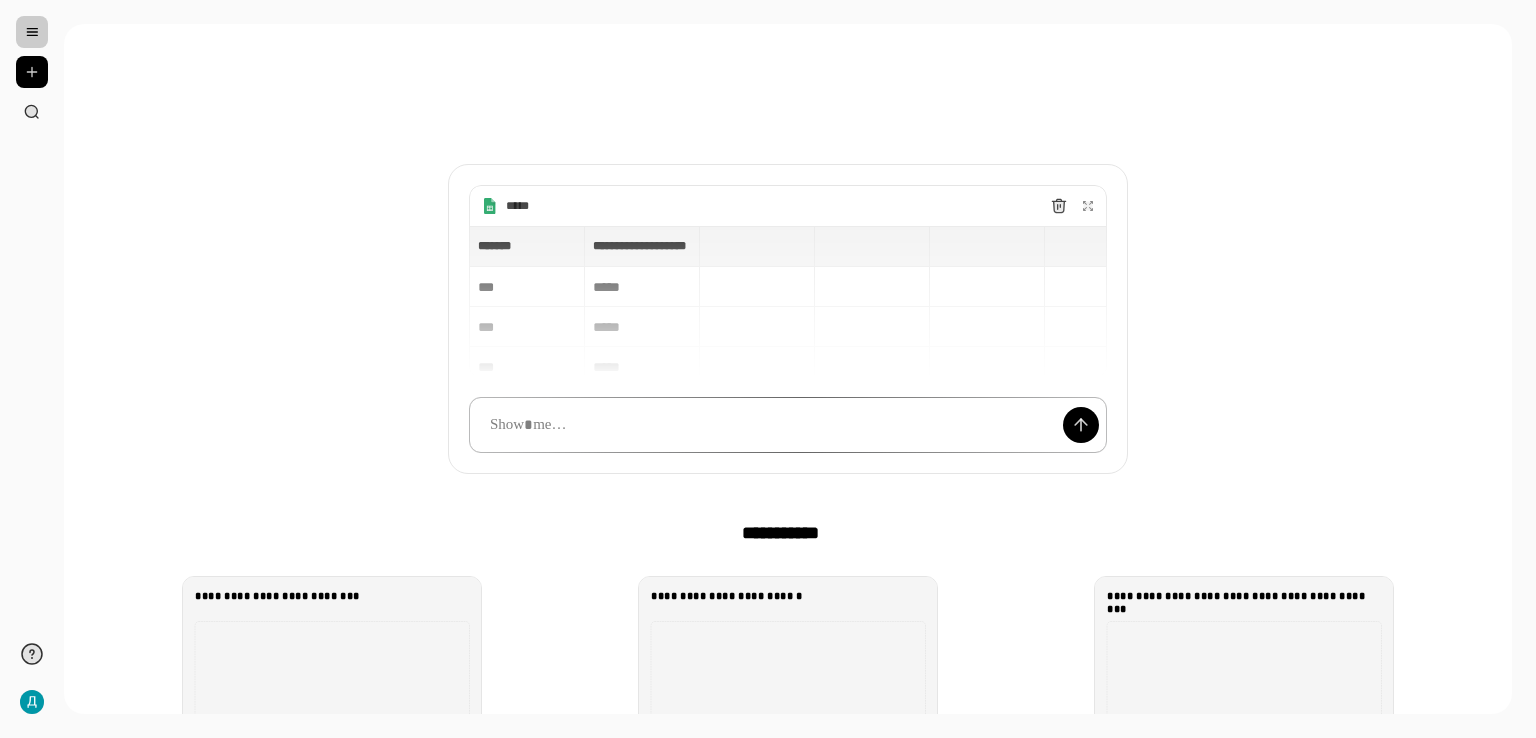 click at bounding box center [788, 425] 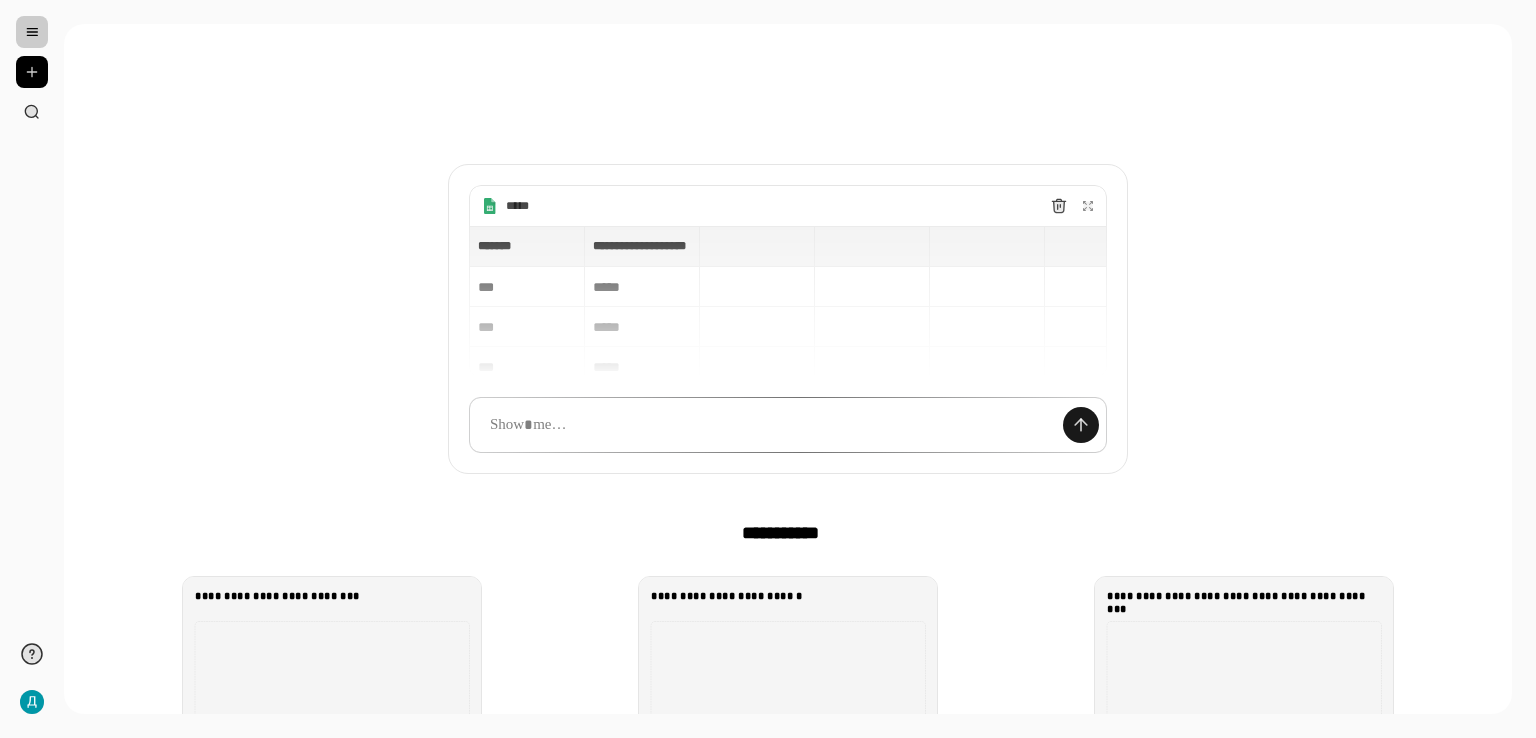click at bounding box center (1081, 425) 